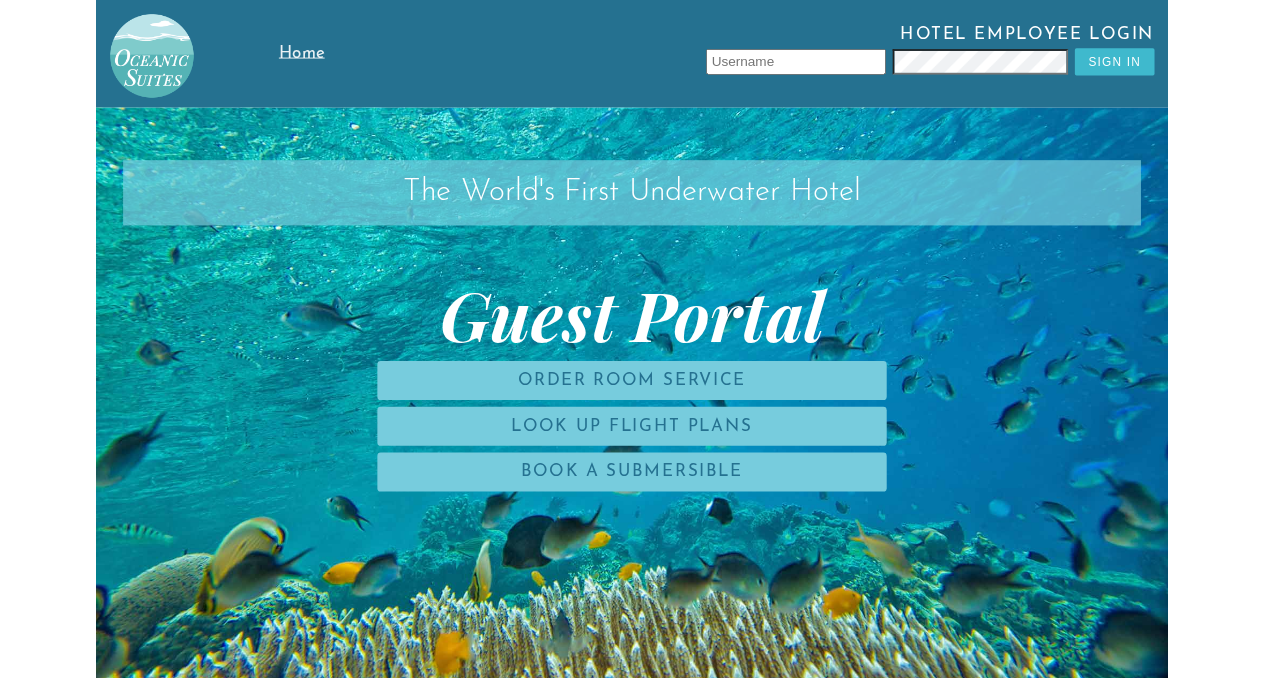 scroll, scrollTop: 0, scrollLeft: 0, axis: both 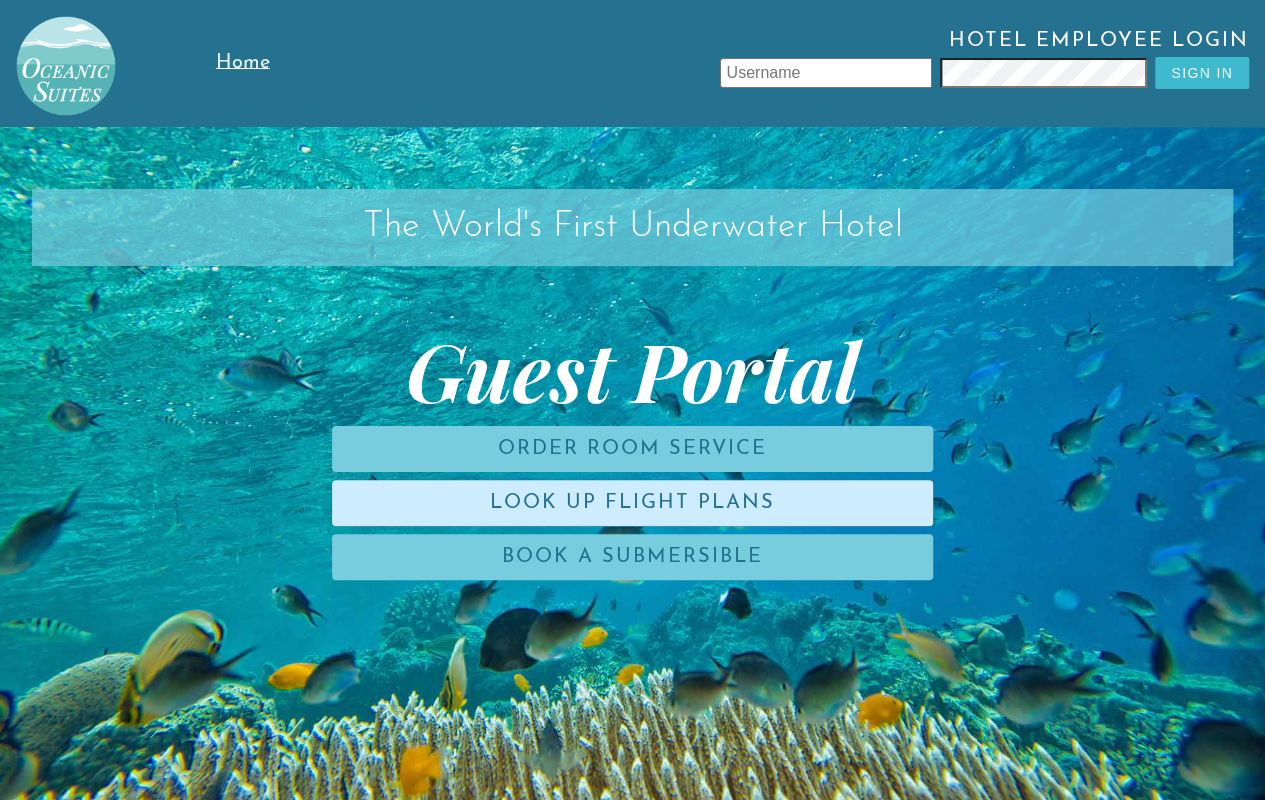 click on "Look Up Flight Plans" at bounding box center (632, 503) 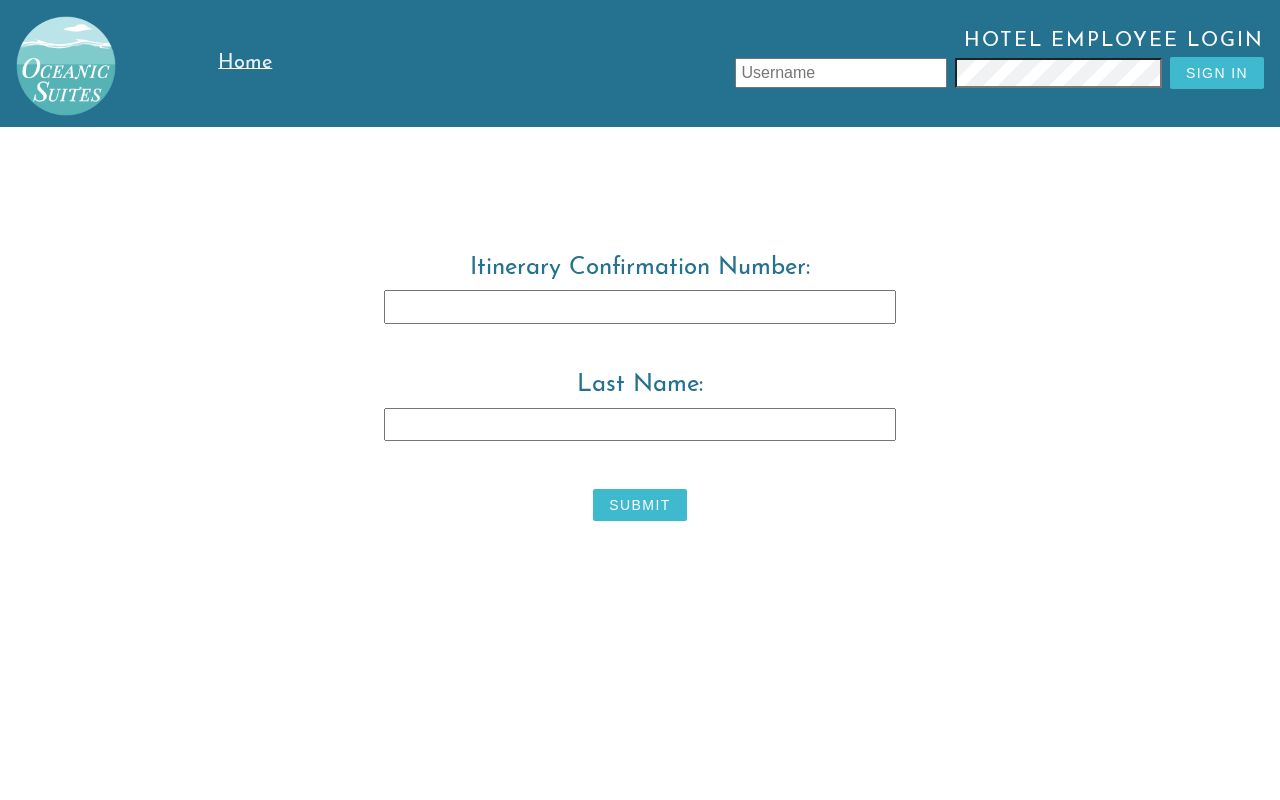 click on "Last Name:" at bounding box center [640, 425] 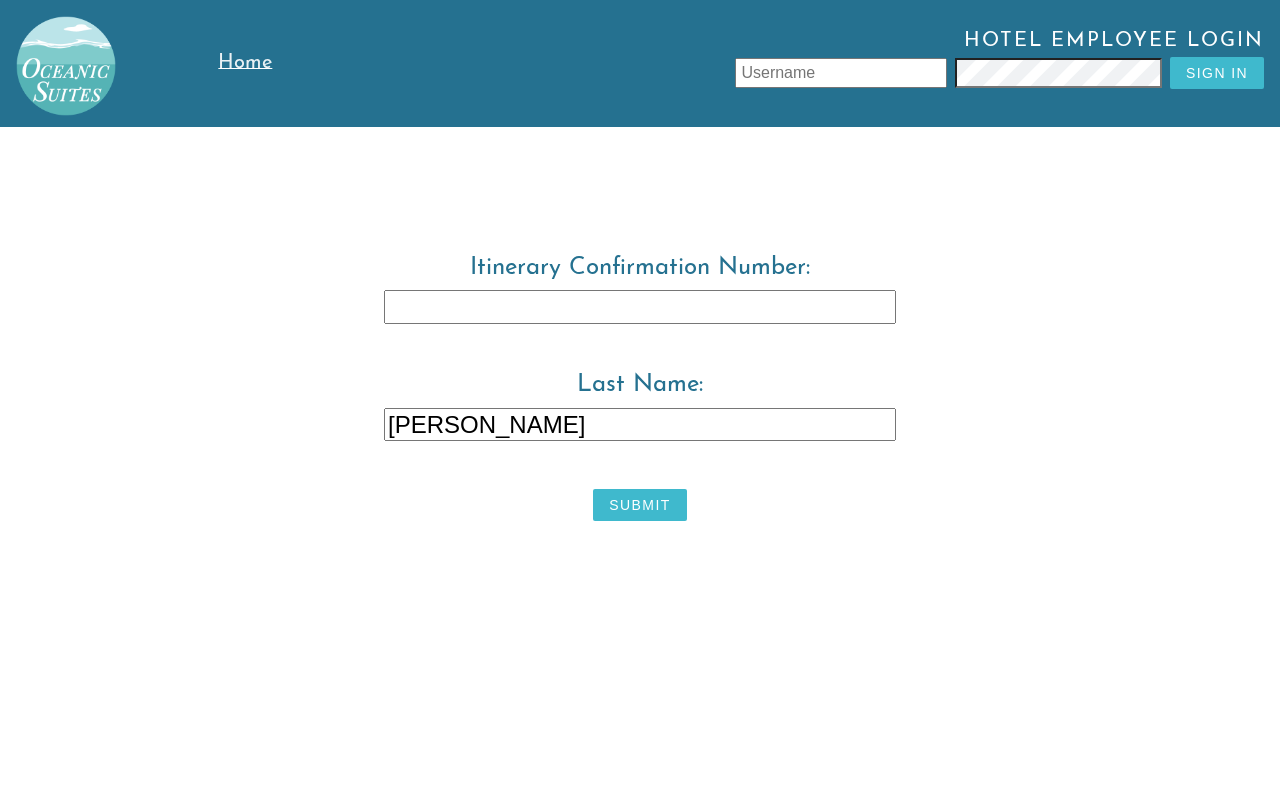 type on "[PERSON_NAME]" 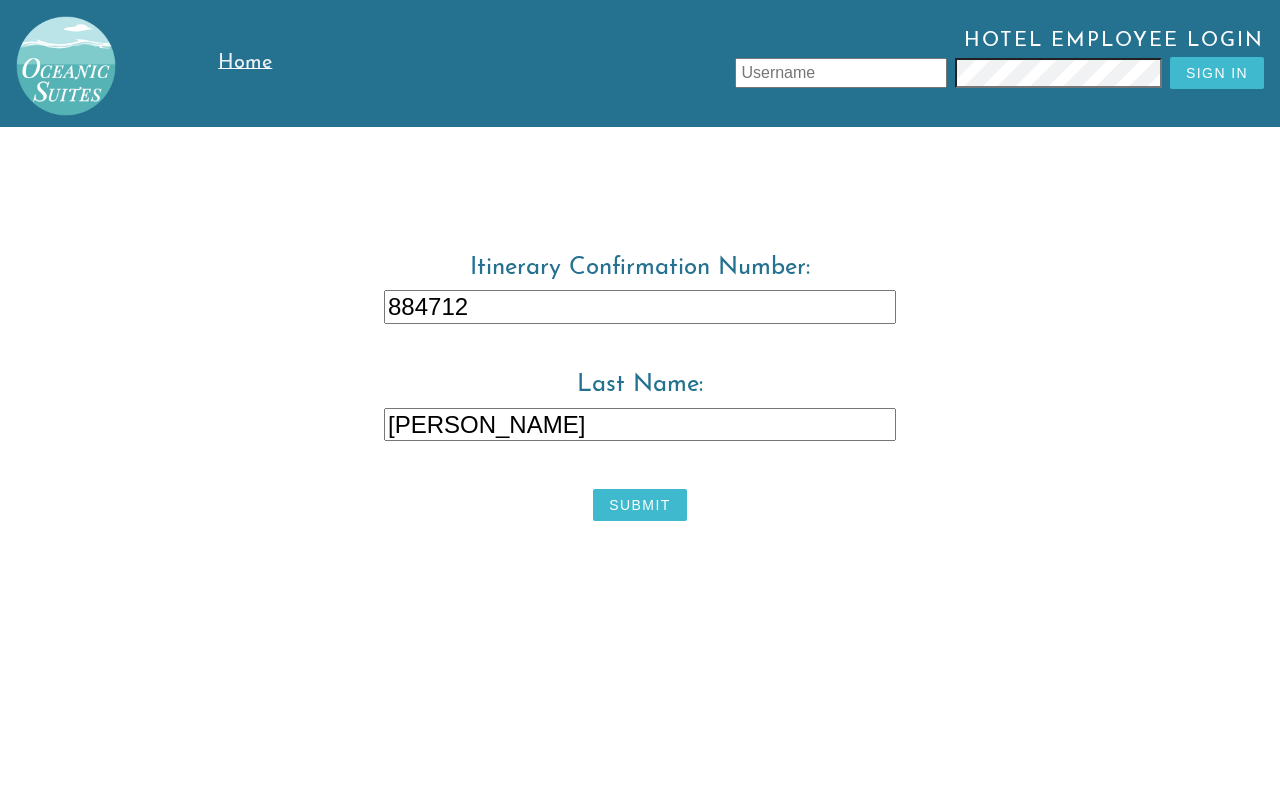 type on "884712" 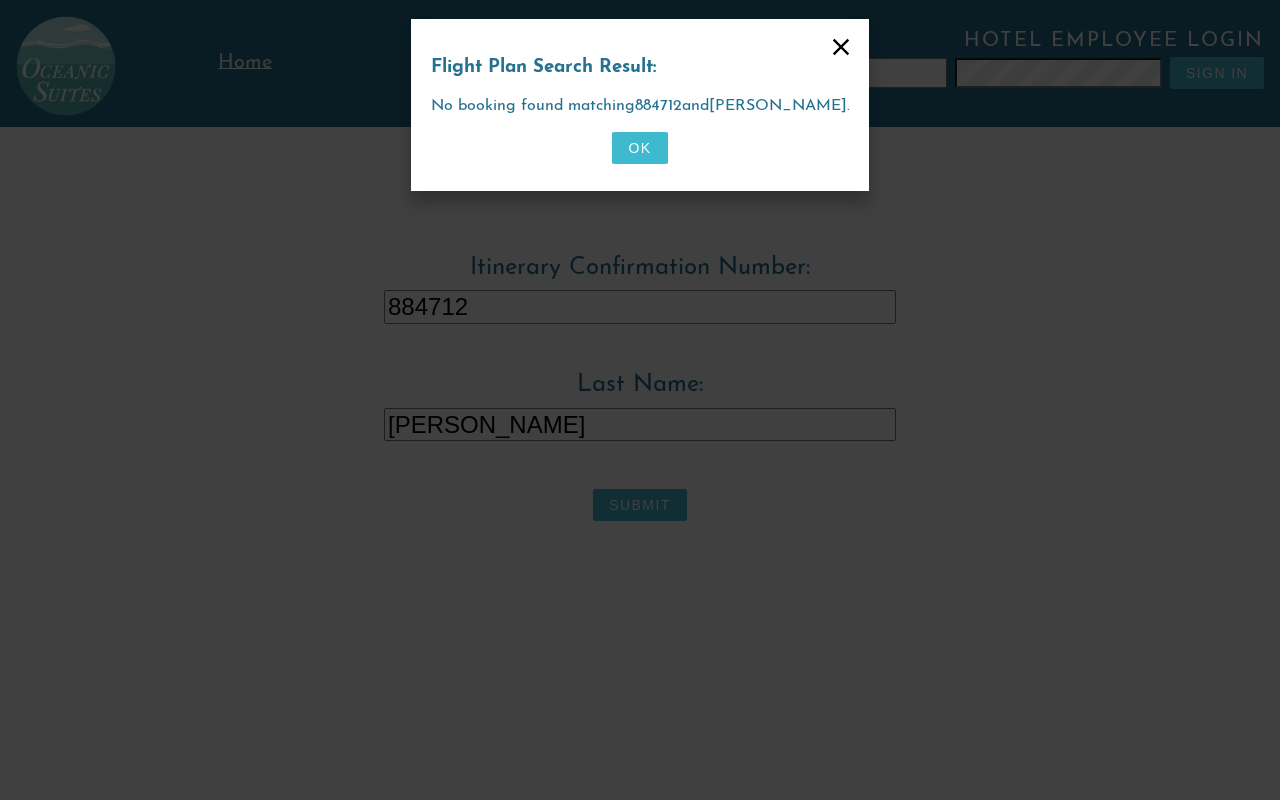 click on "OK" at bounding box center (639, 148) 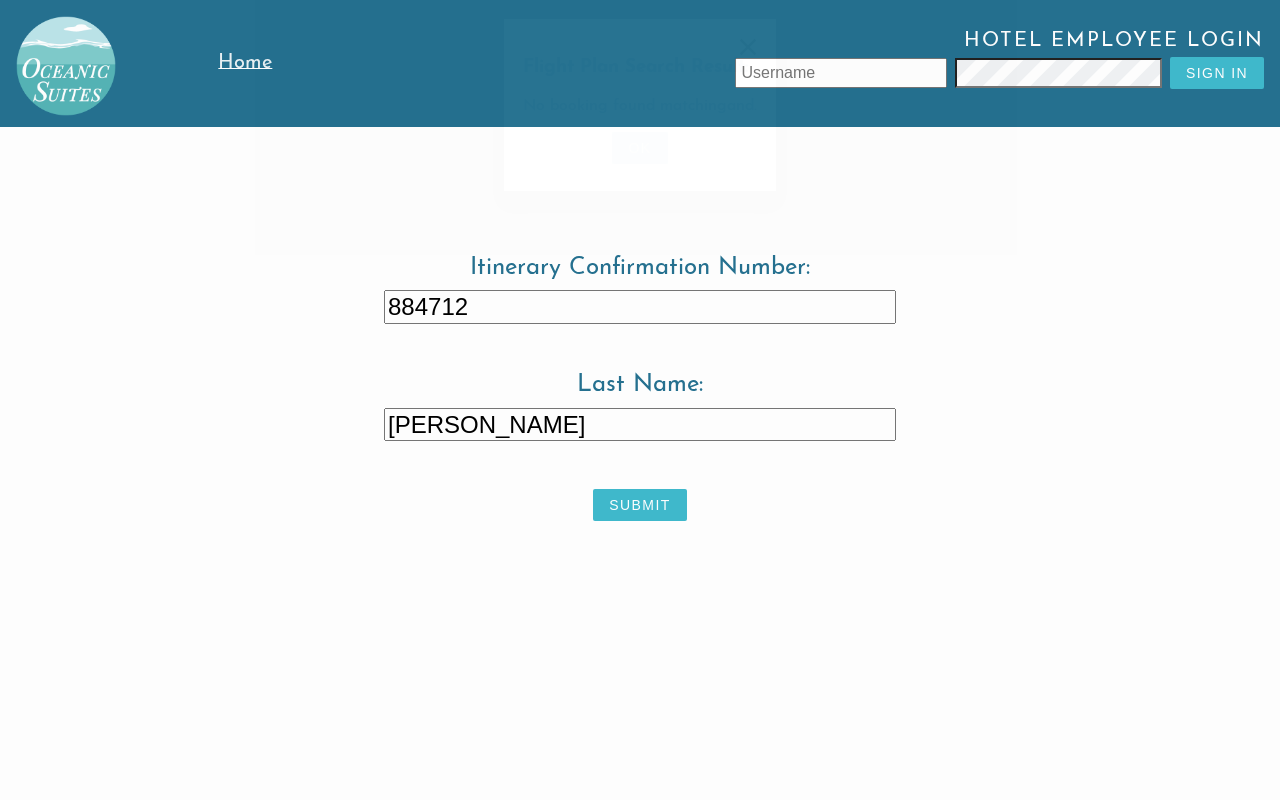 type 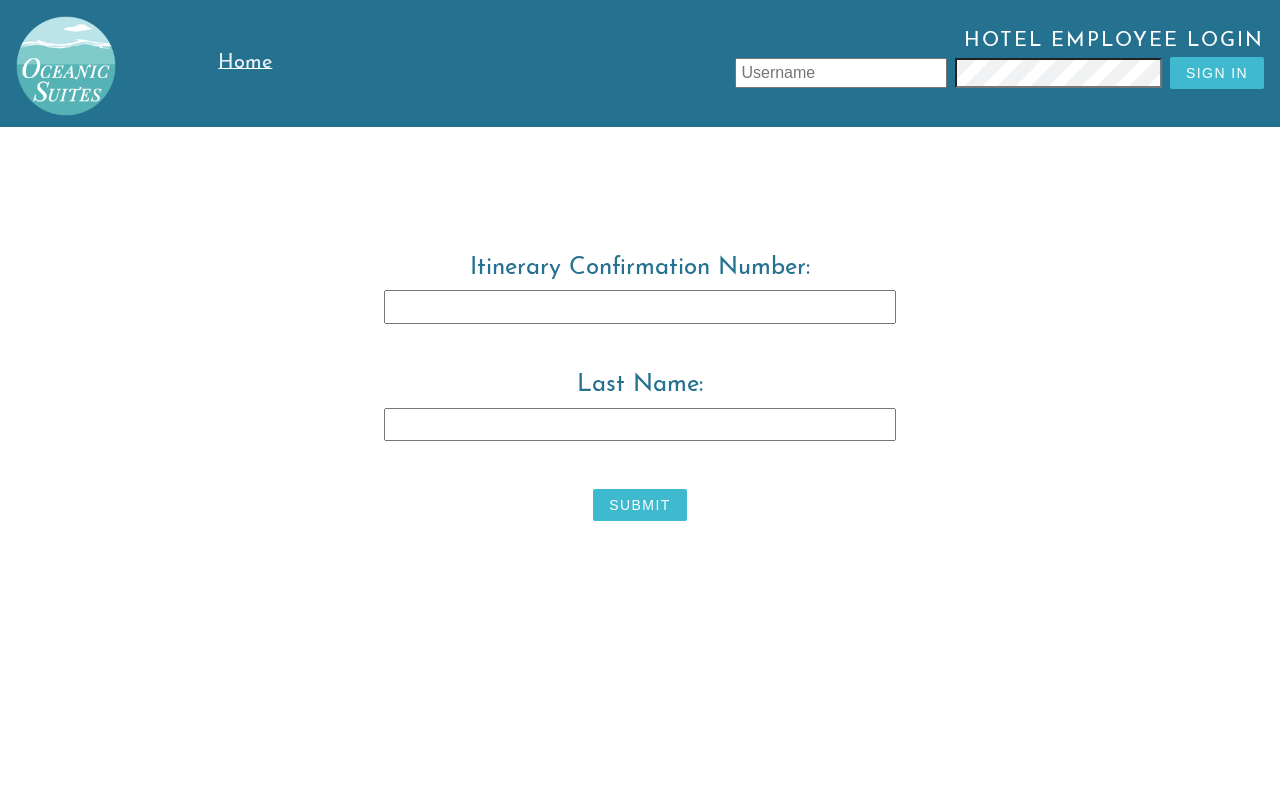click on "Home" at bounding box center [269, 63] 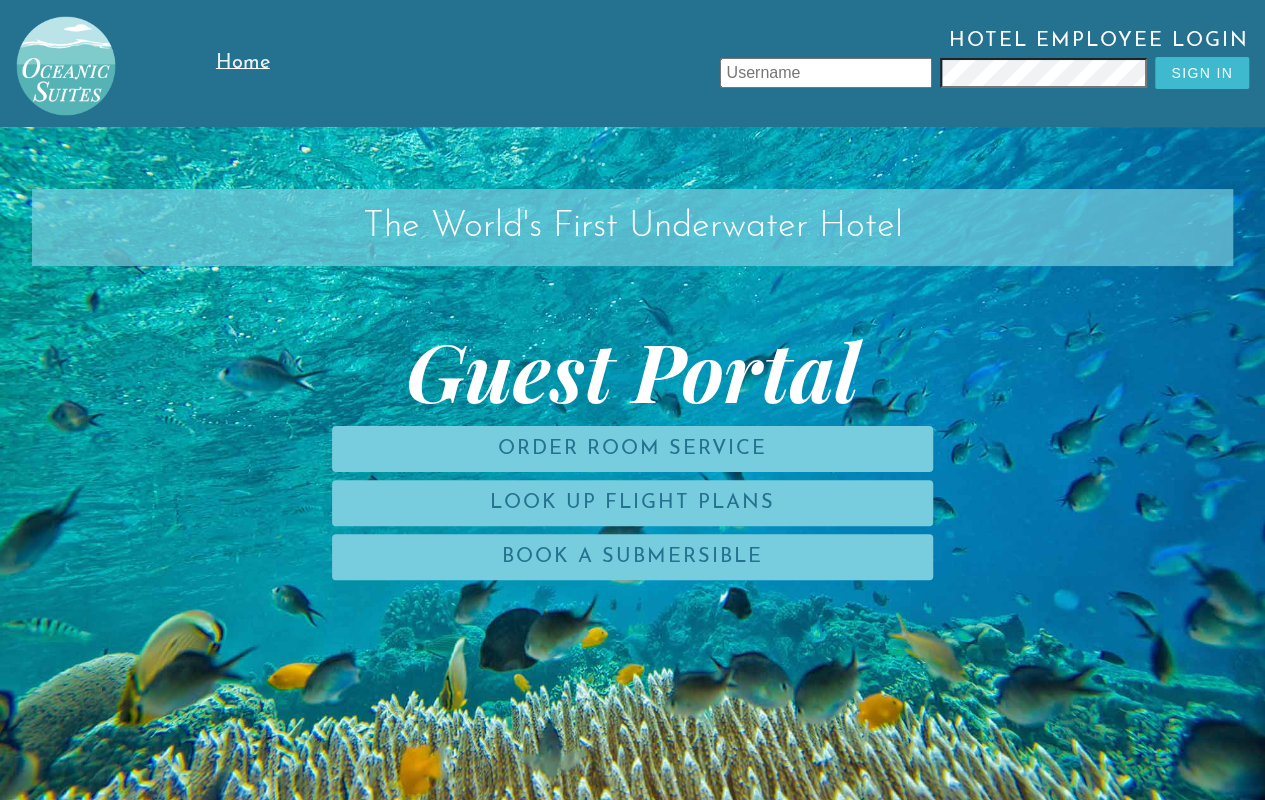 click at bounding box center [58, 58] 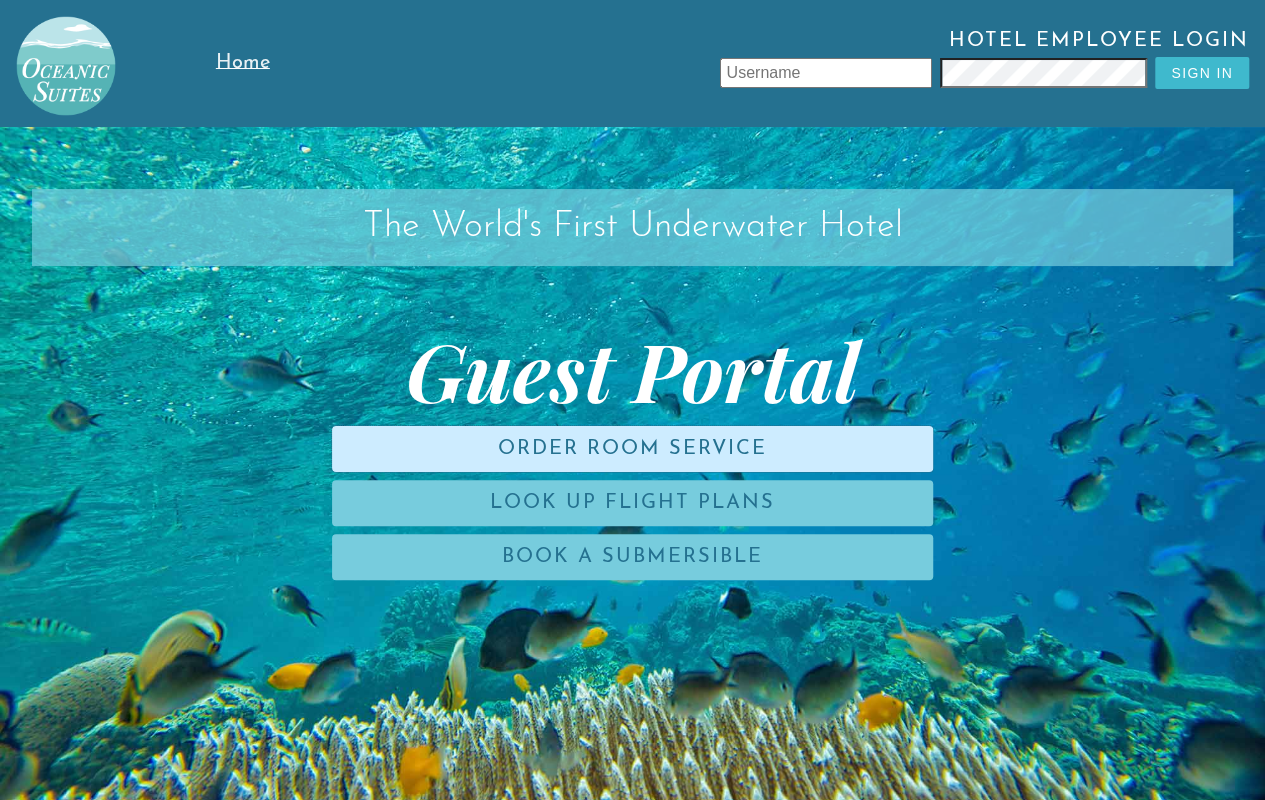 click on "Order Room Service" at bounding box center [632, 449] 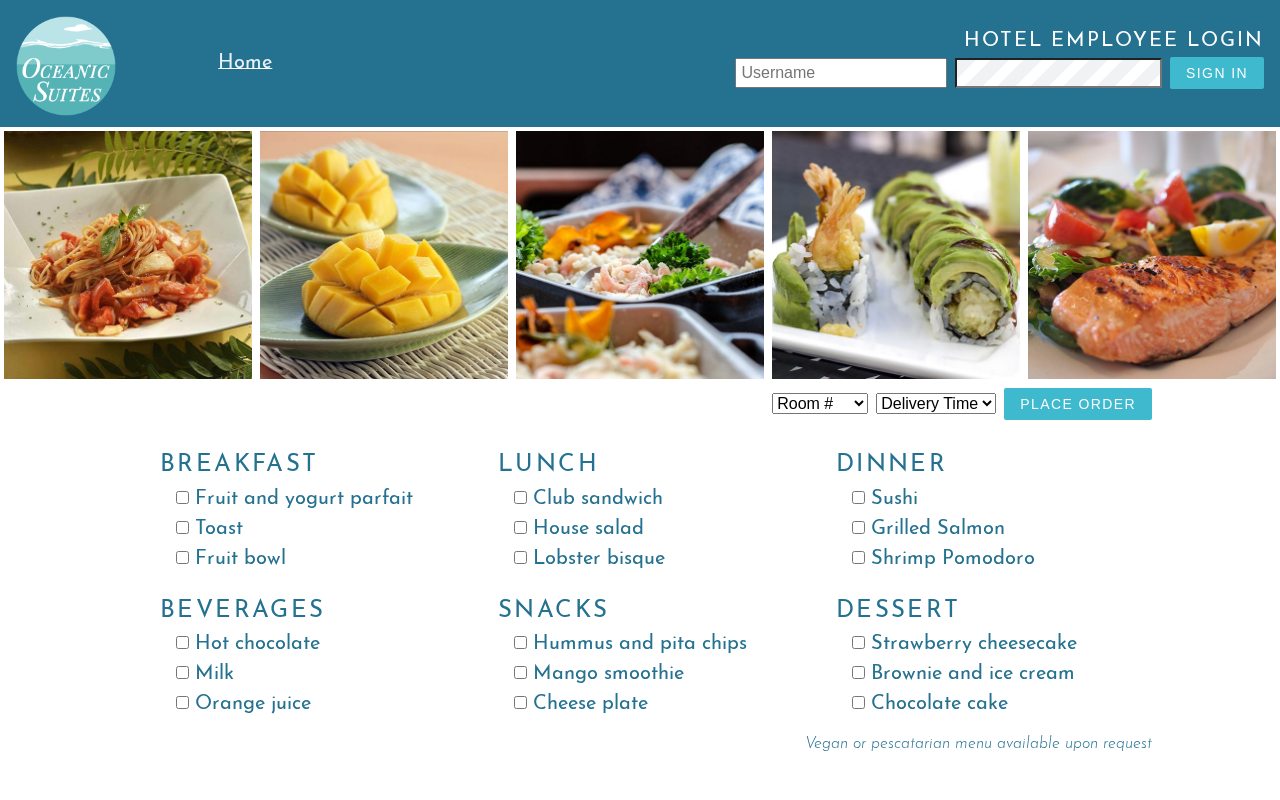 click on "Fruit and yogurt parfait" at bounding box center (182, 497) 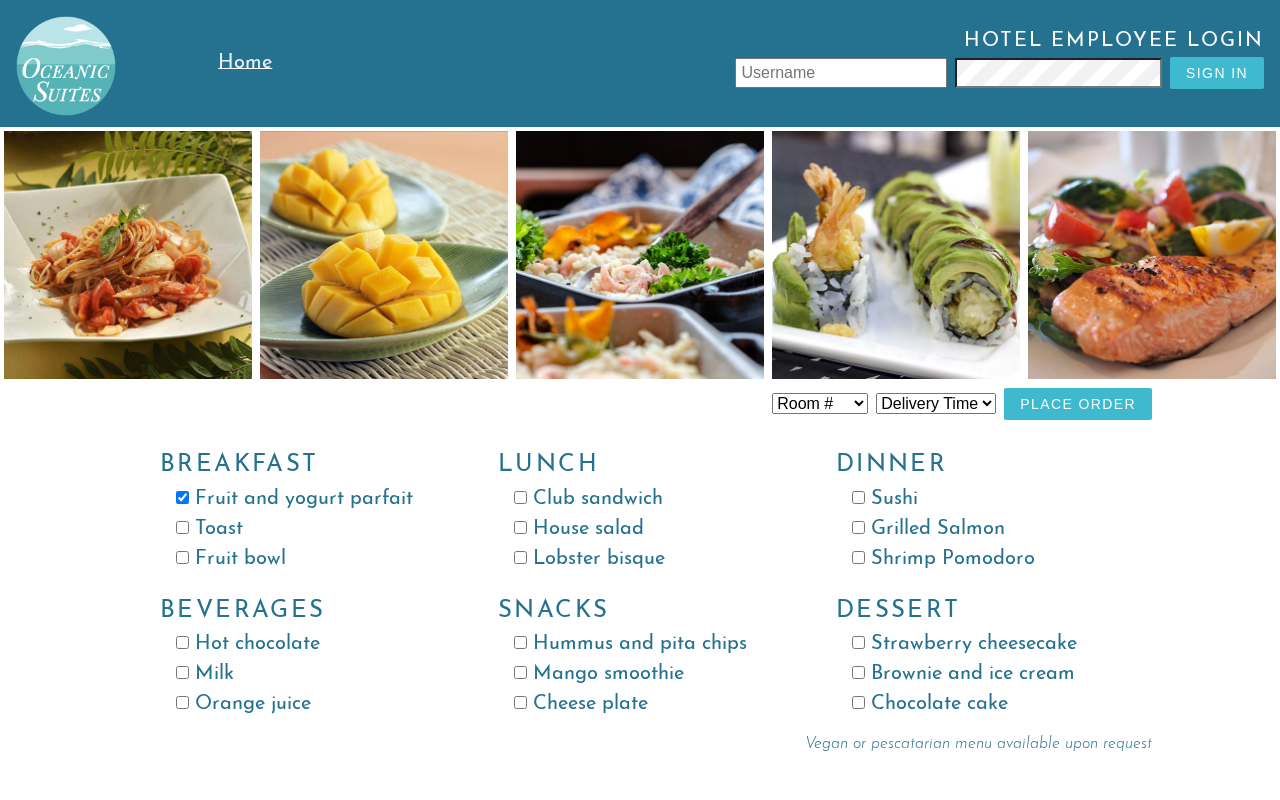 click on "Fruit and yogurt parfait" at bounding box center [182, 497] 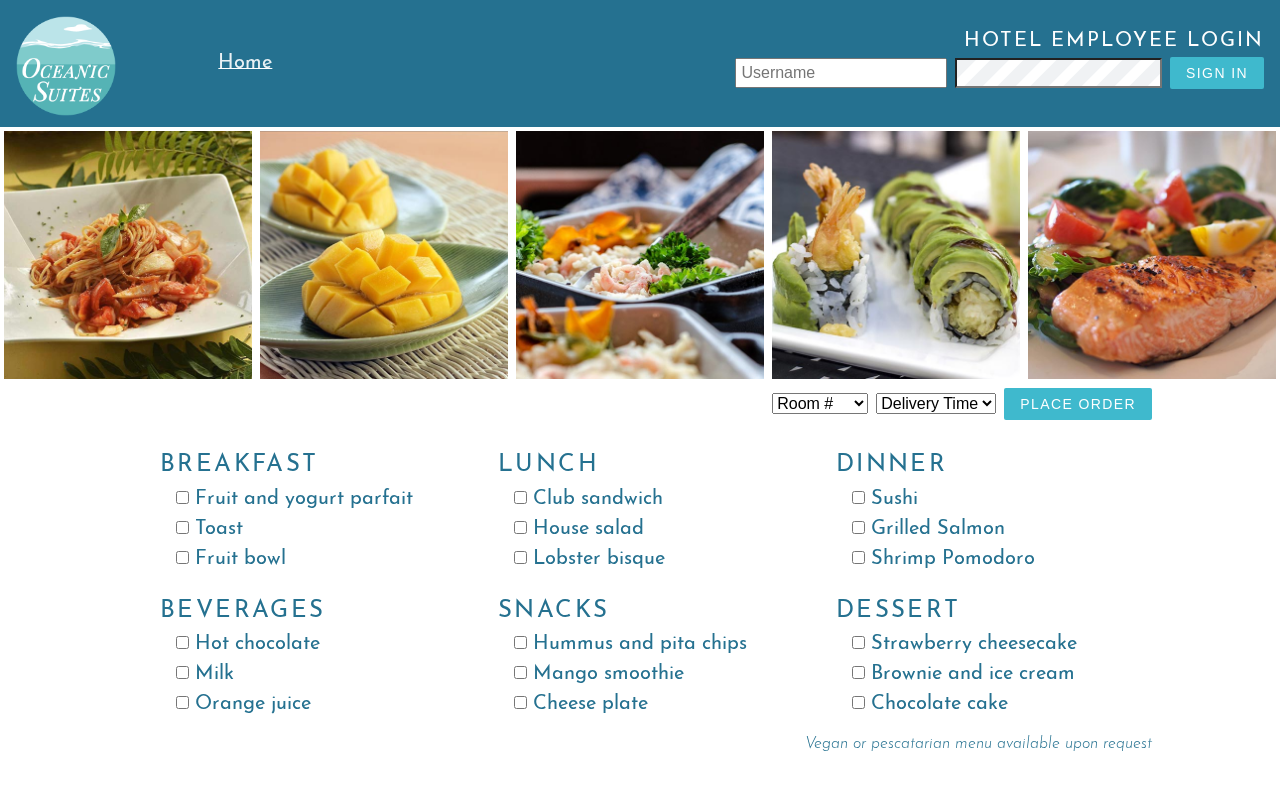click on "Fruit bowl" at bounding box center [182, 557] 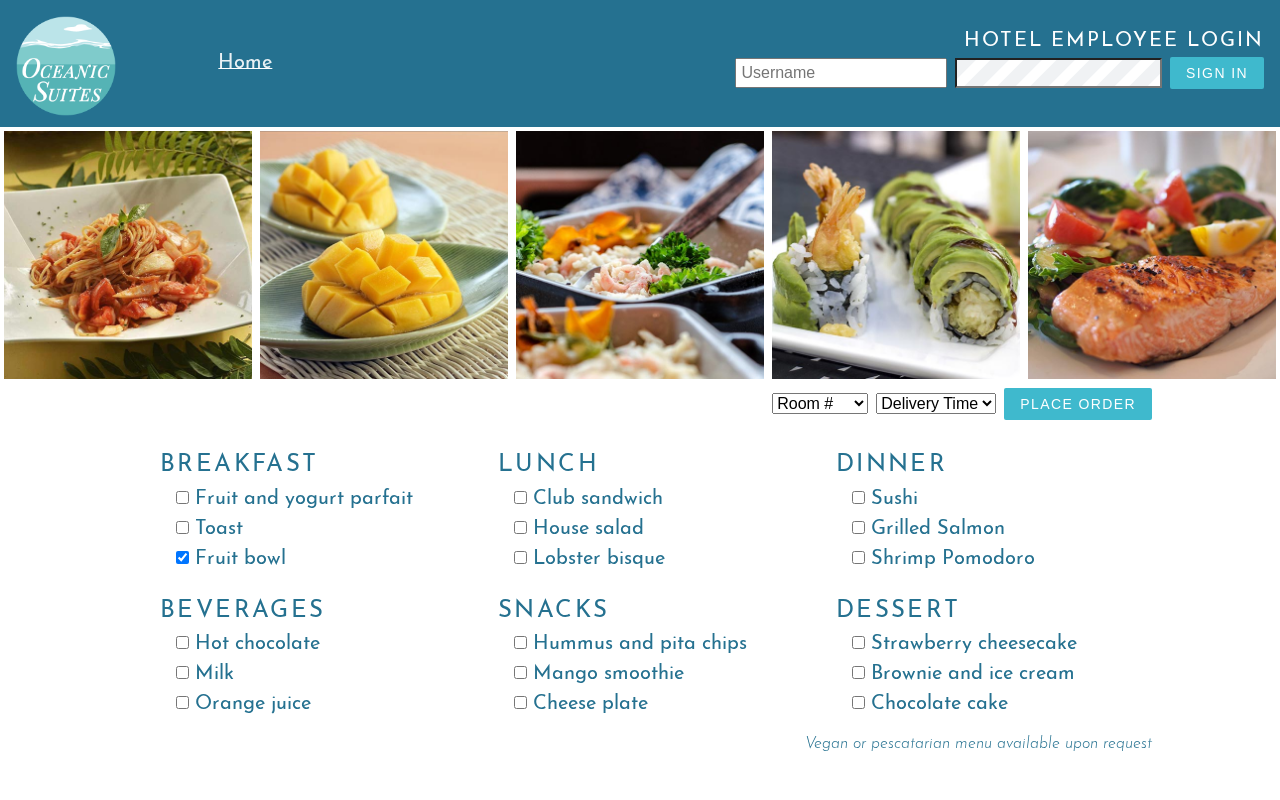 click on "Breakfast   Fruit and yogurt parfait   Toast   Fruit bowl" at bounding box center [297, 501] 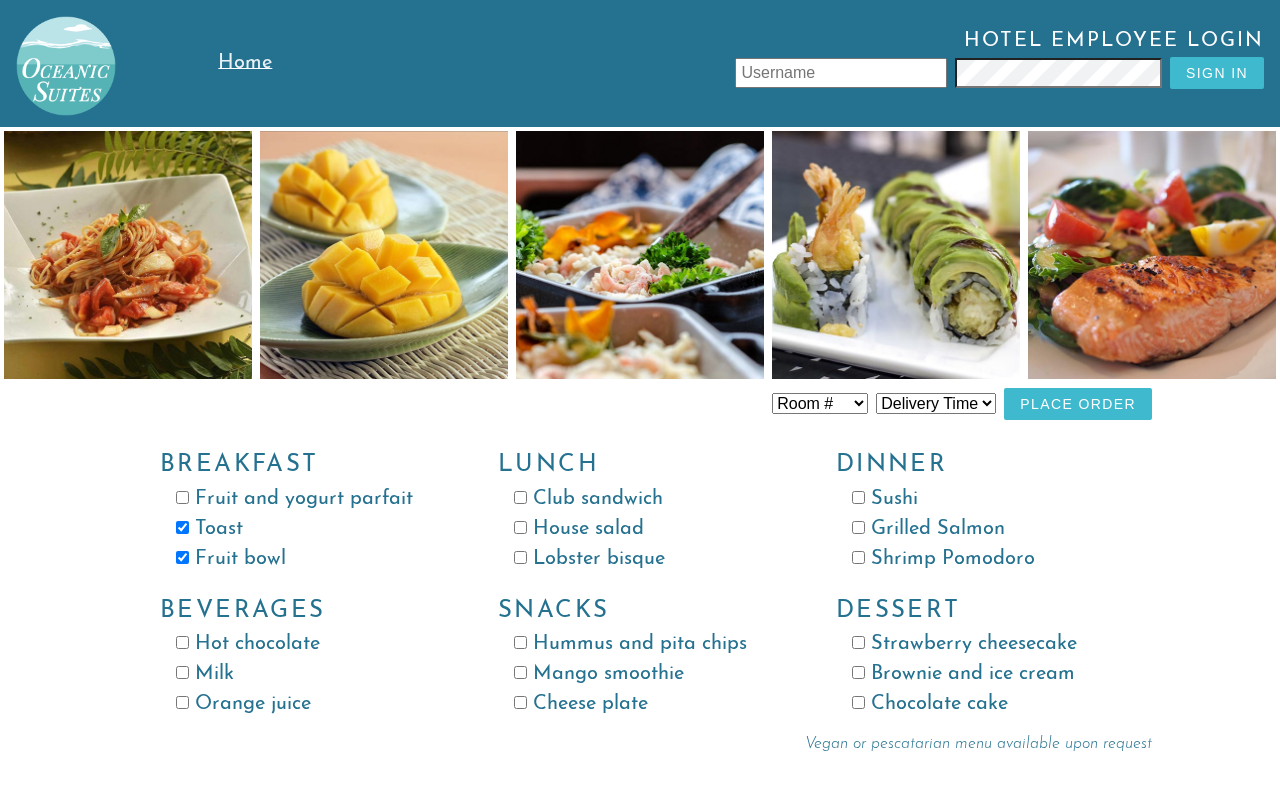 click on "Orange juice" at bounding box center (182, 702) 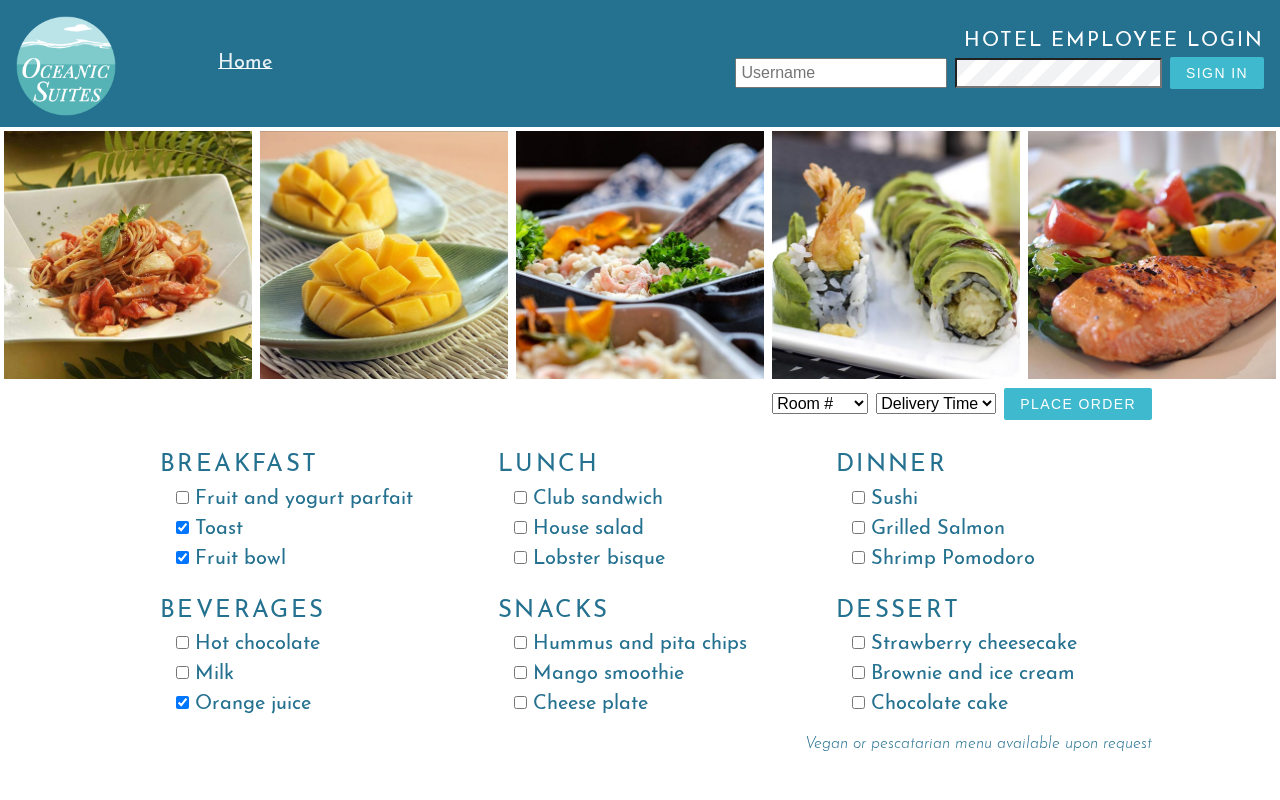 click on "Delivery Time 8:00 AM 9:00 AM 10:00 AM 11:00 AM 12:00 PM 1:00 PM 2:00 PM 3:00 PM 4:00 PM 5:00 PM 6:00 PM 7:00 PM 8:00 PM 9:00 PM" at bounding box center [936, 403] 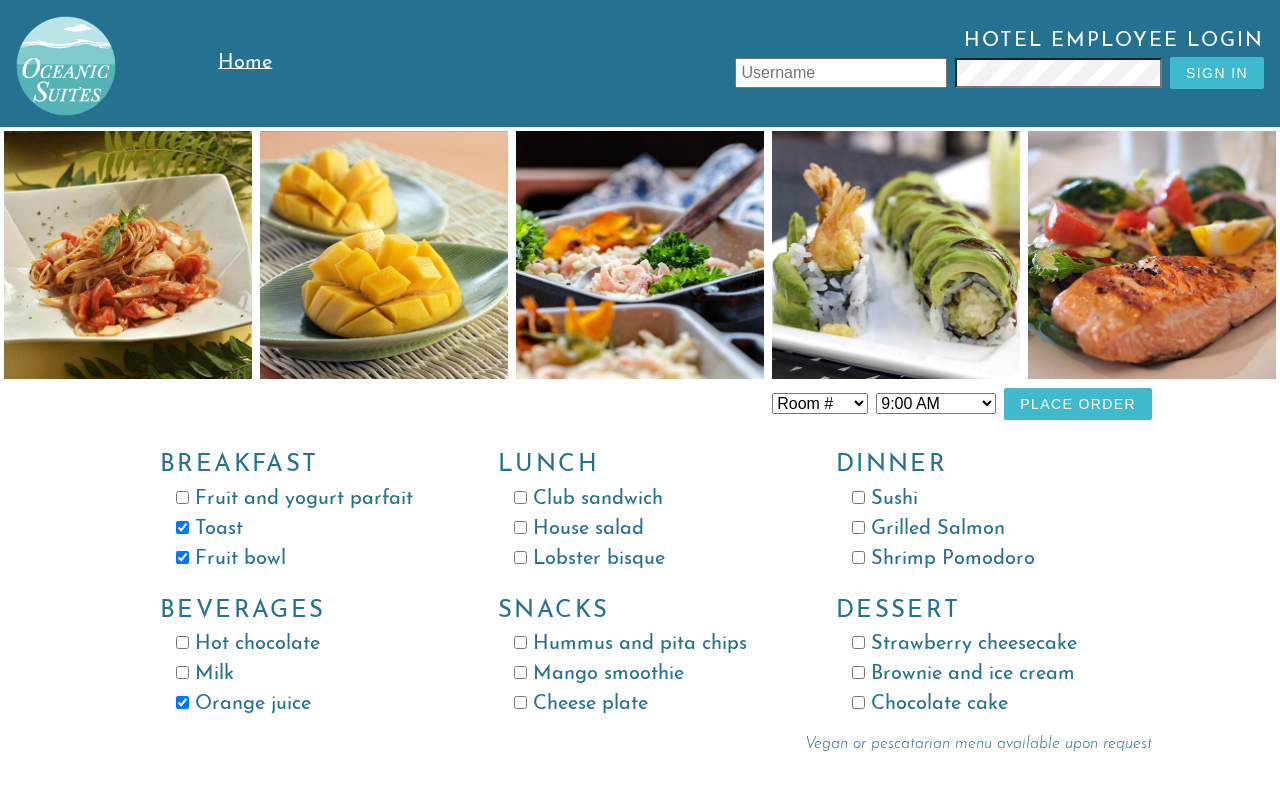 click on "Delivery Time 8:00 AM 9:00 AM 10:00 AM 11:00 AM 12:00 PM 1:00 PM 2:00 PM 3:00 PM 4:00 PM 5:00 PM 6:00 PM 7:00 PM 8:00 PM 9:00 PM" at bounding box center [936, 403] 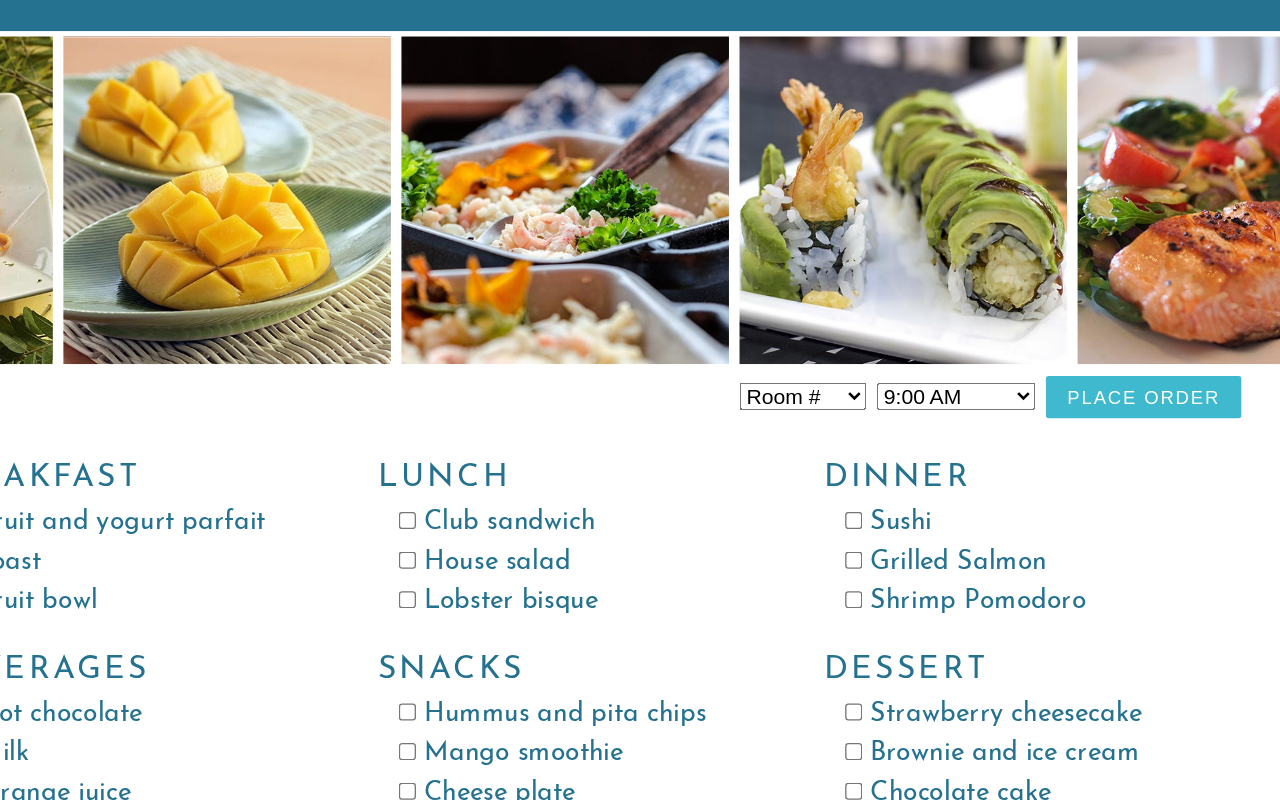 click on "Room # Room 100 Room 101 Room 102 Room 103 Room 104 Room 105 Room 106 Room 107 Room 108 Room 109 Room 110 Room 111 Room 112" at bounding box center [820, 403] 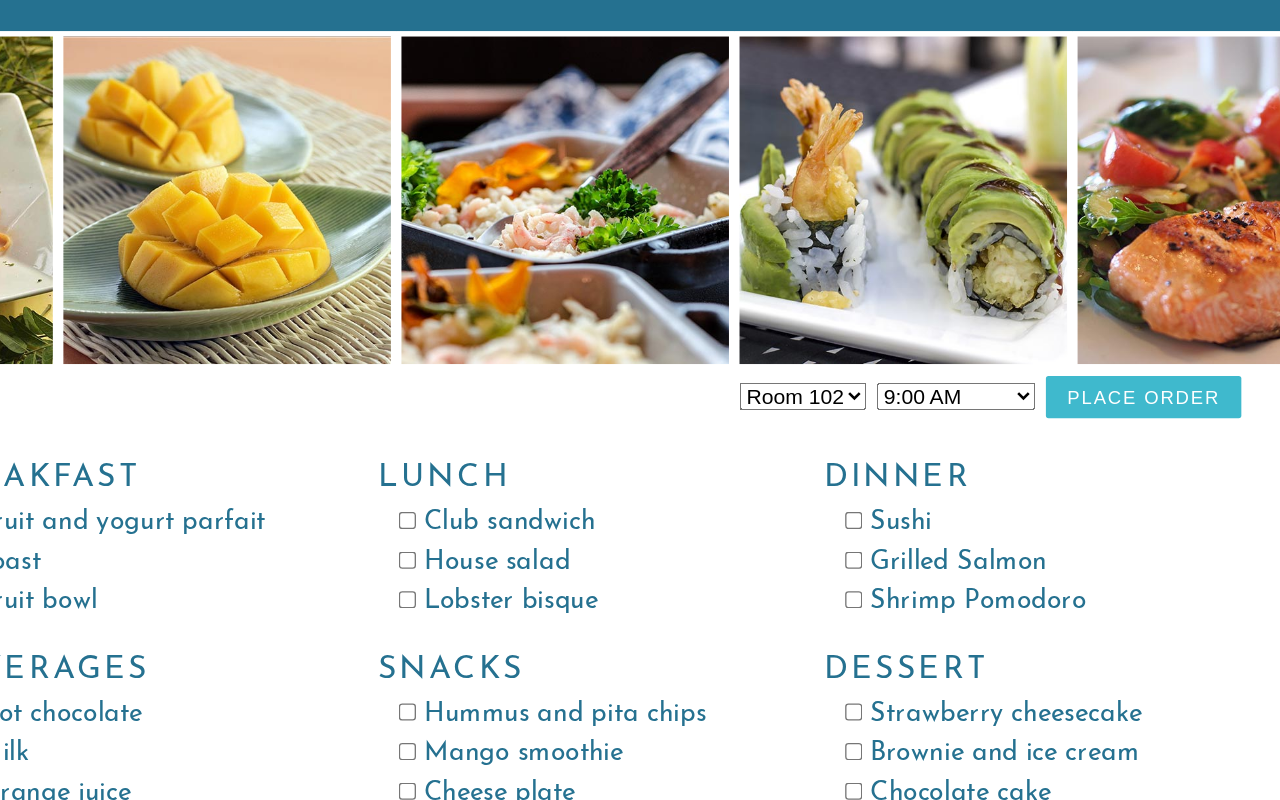 click on "Place Order" at bounding box center [1078, 404] 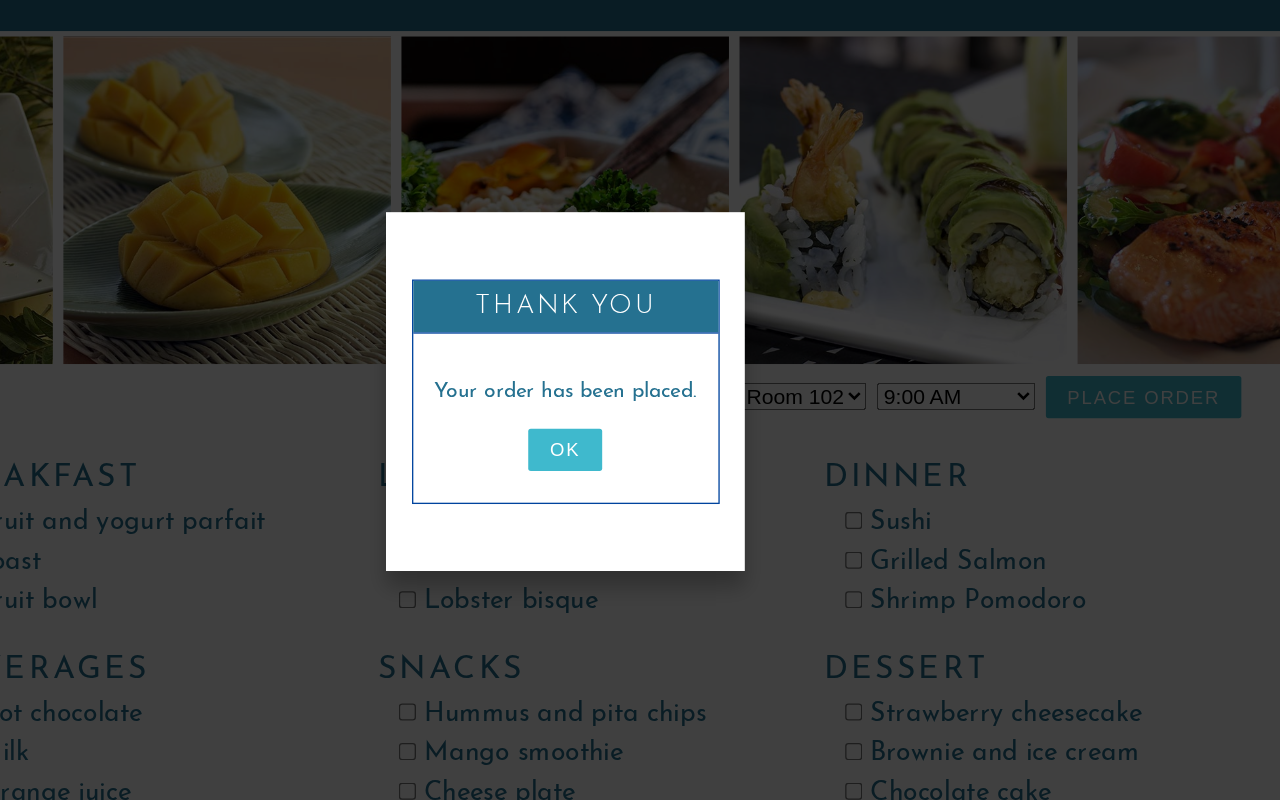 click on "OK" at bounding box center [639, 444] 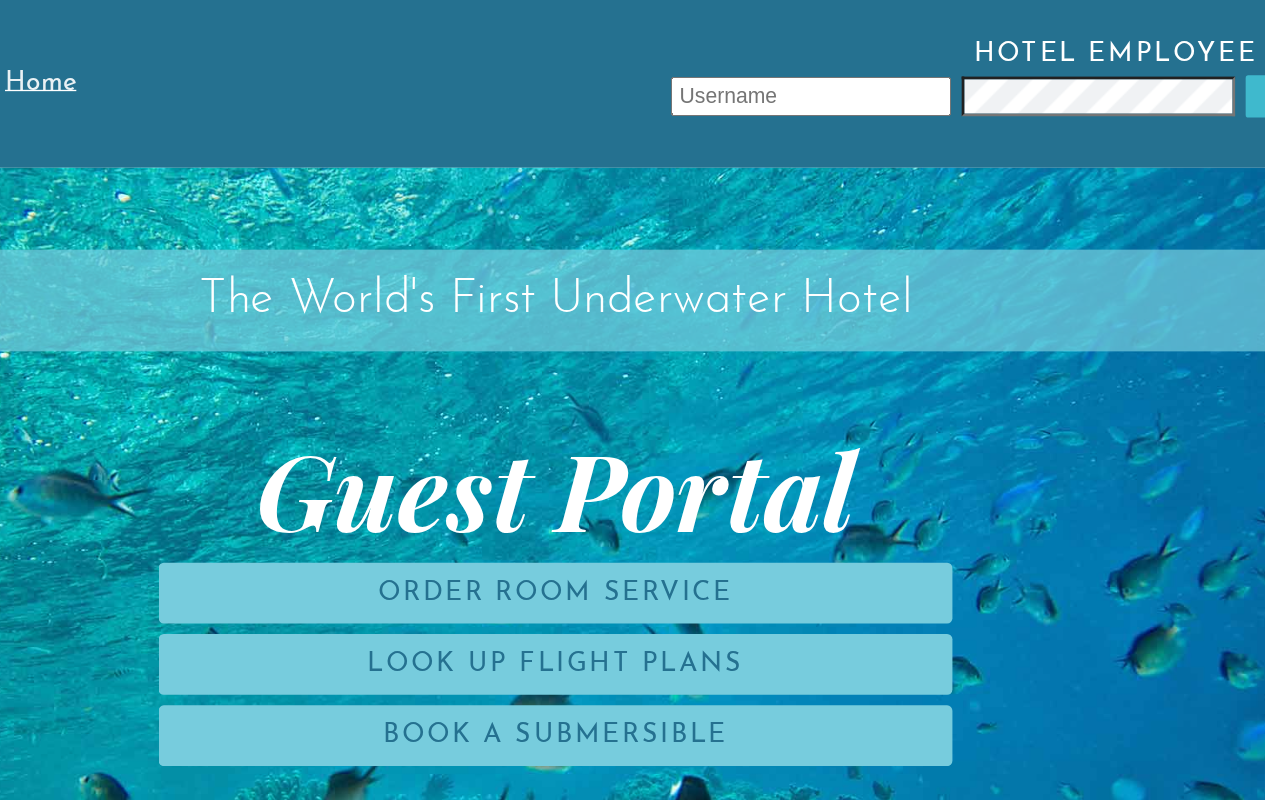 click on "The World's First Underwater Hotel" at bounding box center [632, 227] 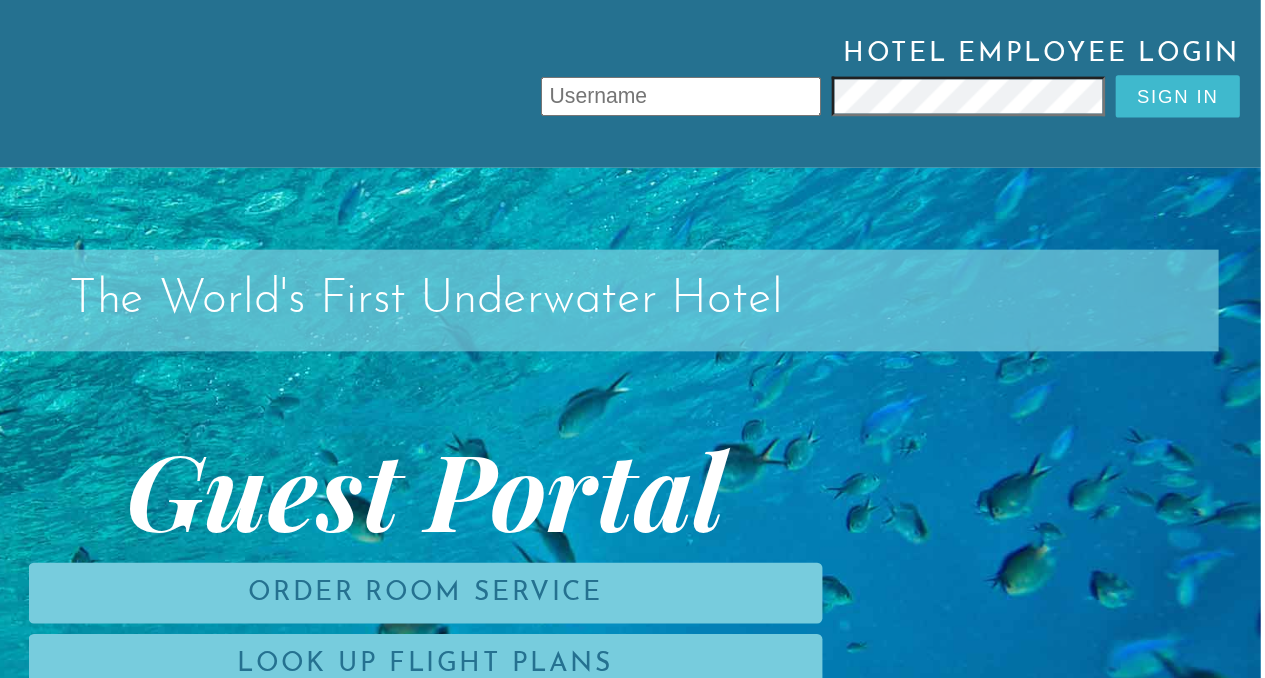 scroll, scrollTop: 0, scrollLeft: 0, axis: both 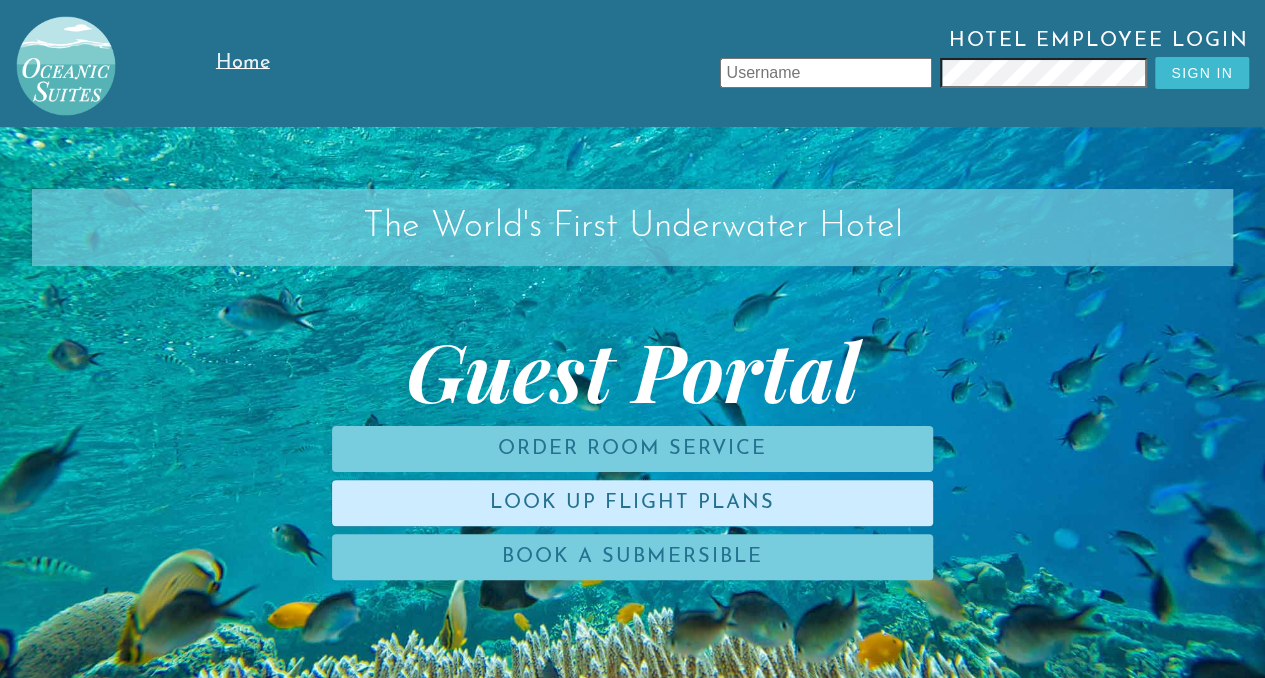 click on "Look Up Flight Plans" at bounding box center [632, 503] 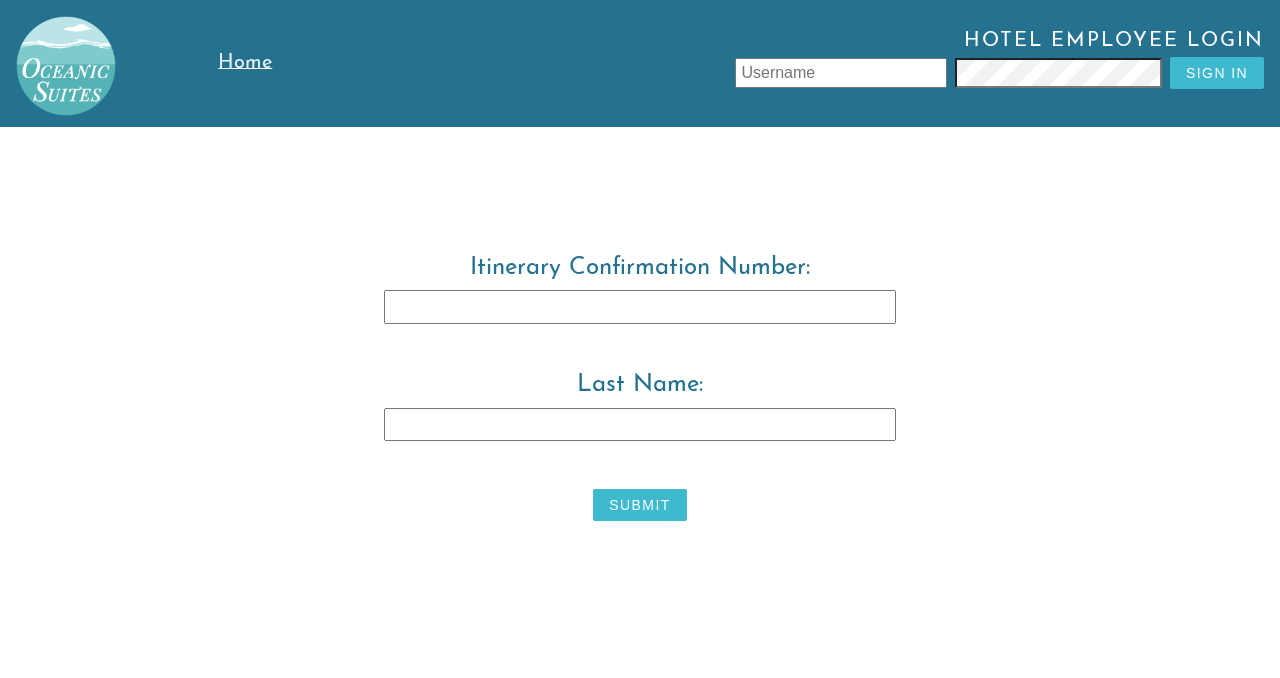 click on "Last Name:" at bounding box center (640, 425) 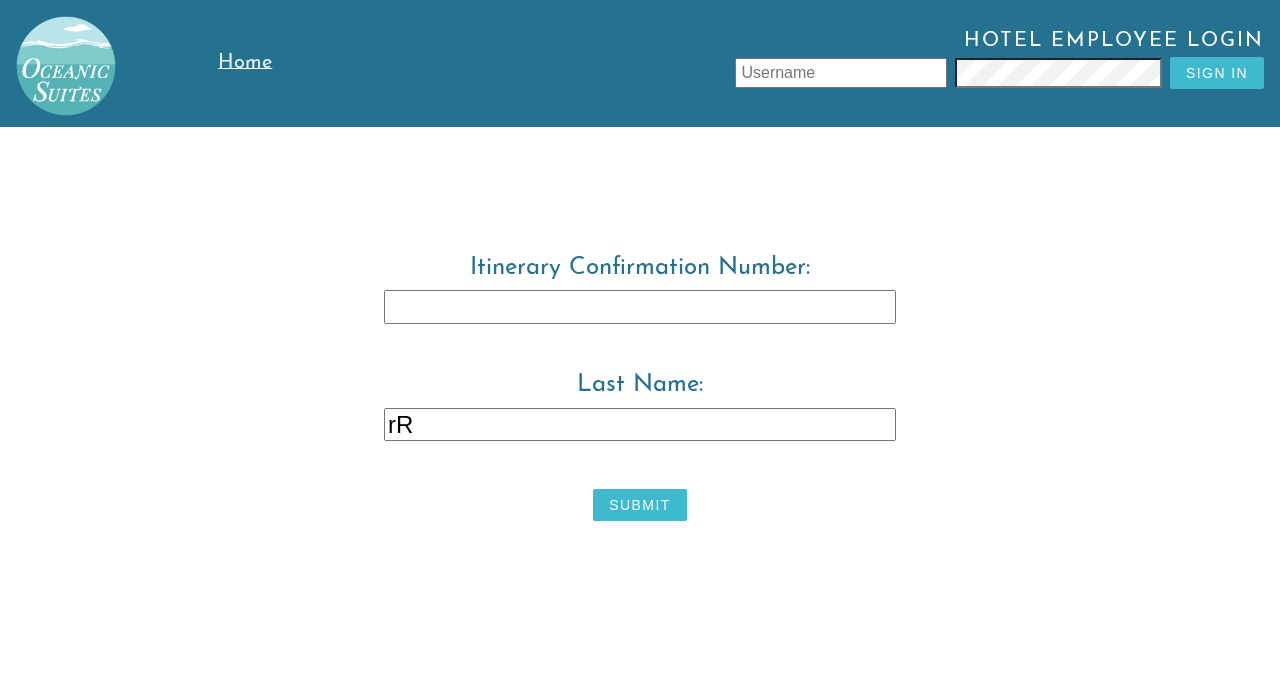 type on "r" 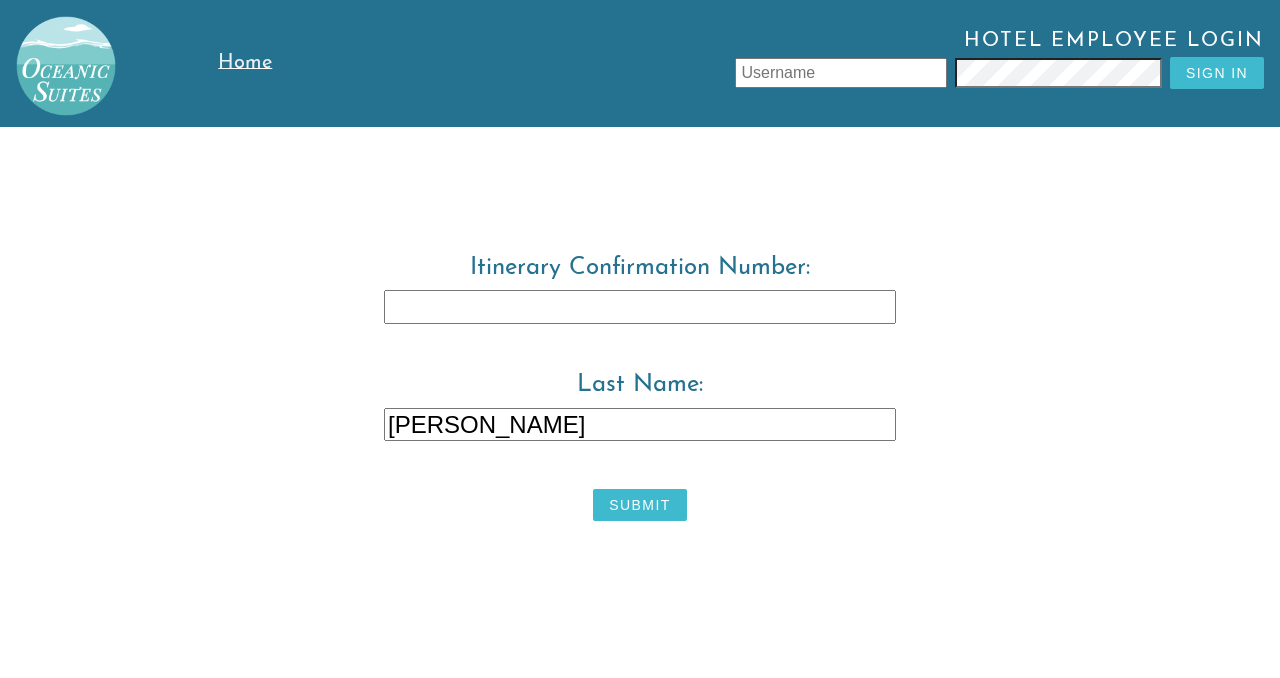 type on "[PERSON_NAME]" 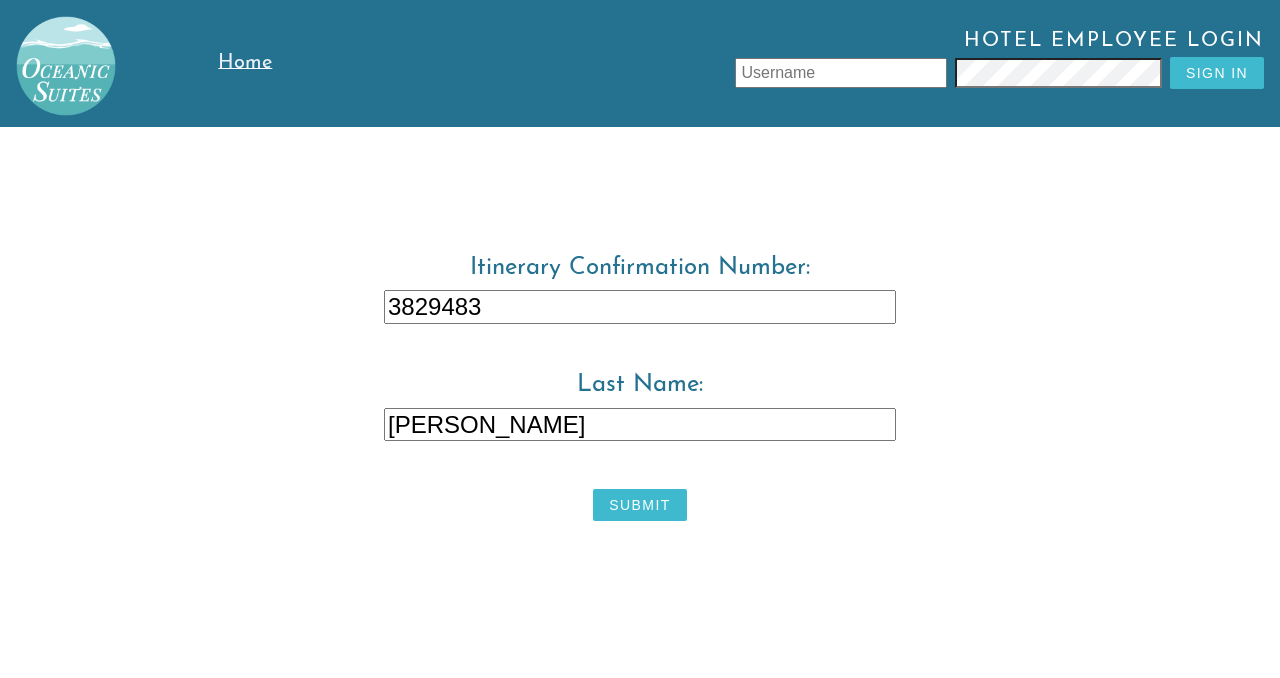 type on "3829483" 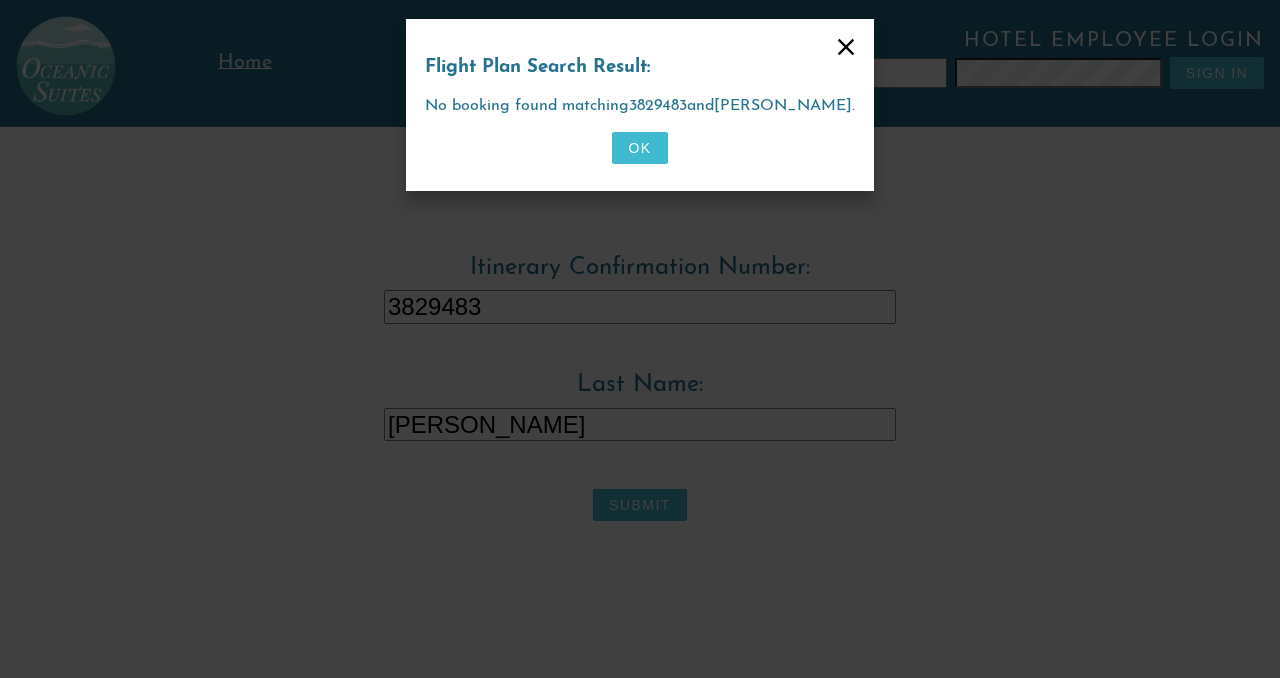 click on "OK" at bounding box center (639, 148) 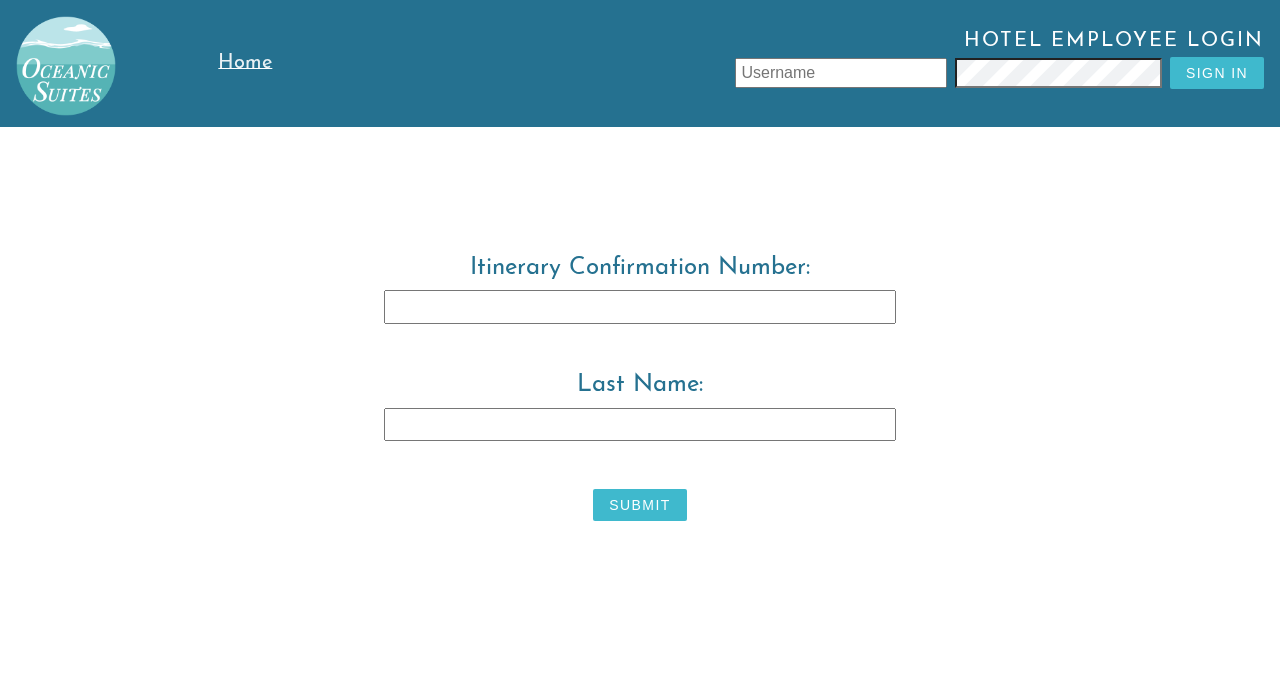 click on "Itinerary Confirmation Number:" at bounding box center [640, 307] 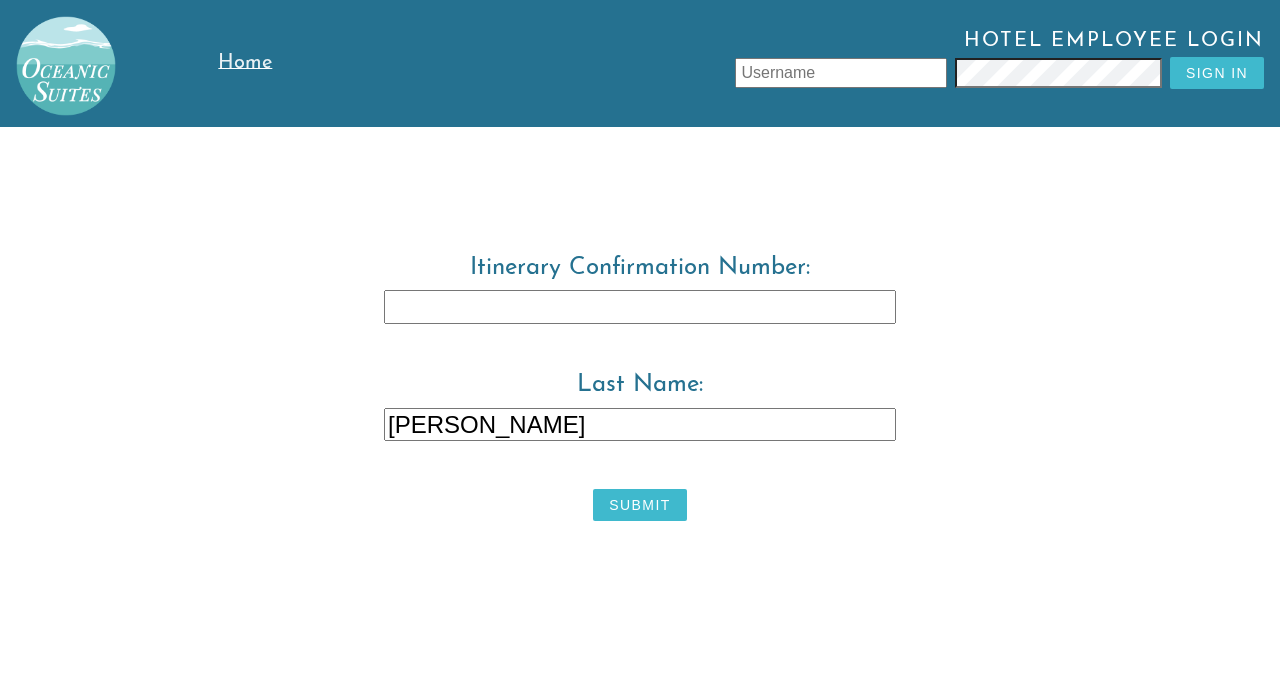 type on "[PERSON_NAME]" 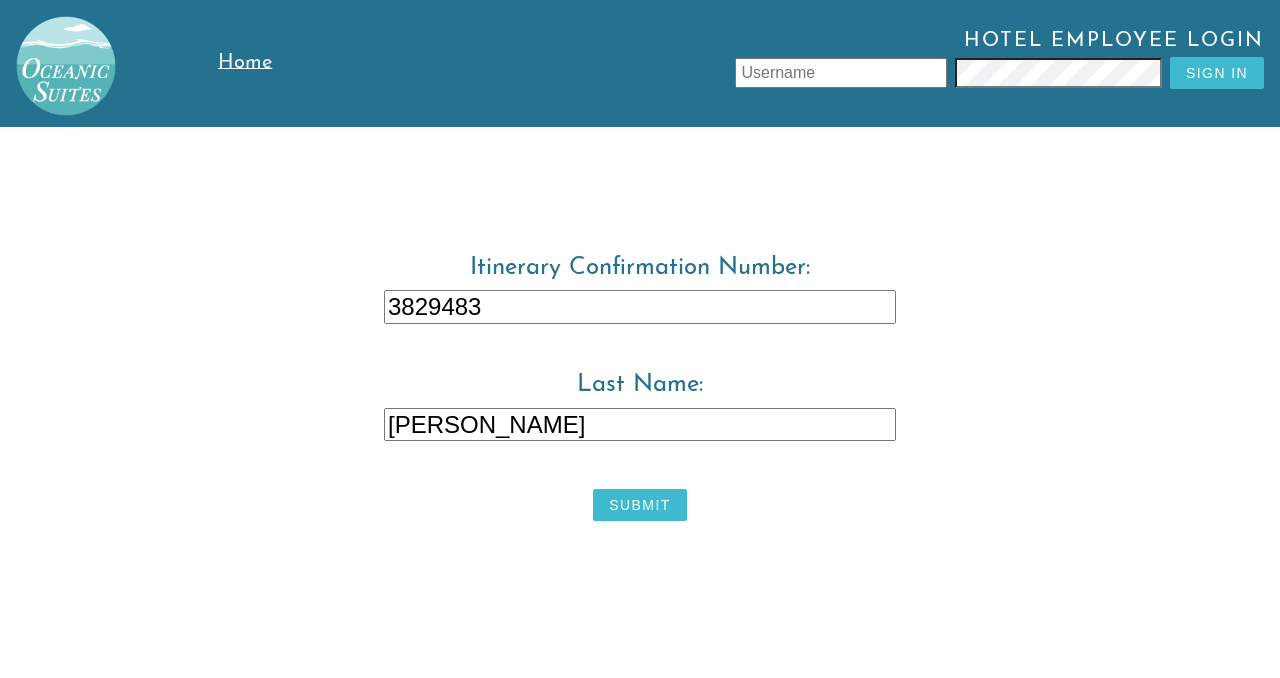 type on "3829483" 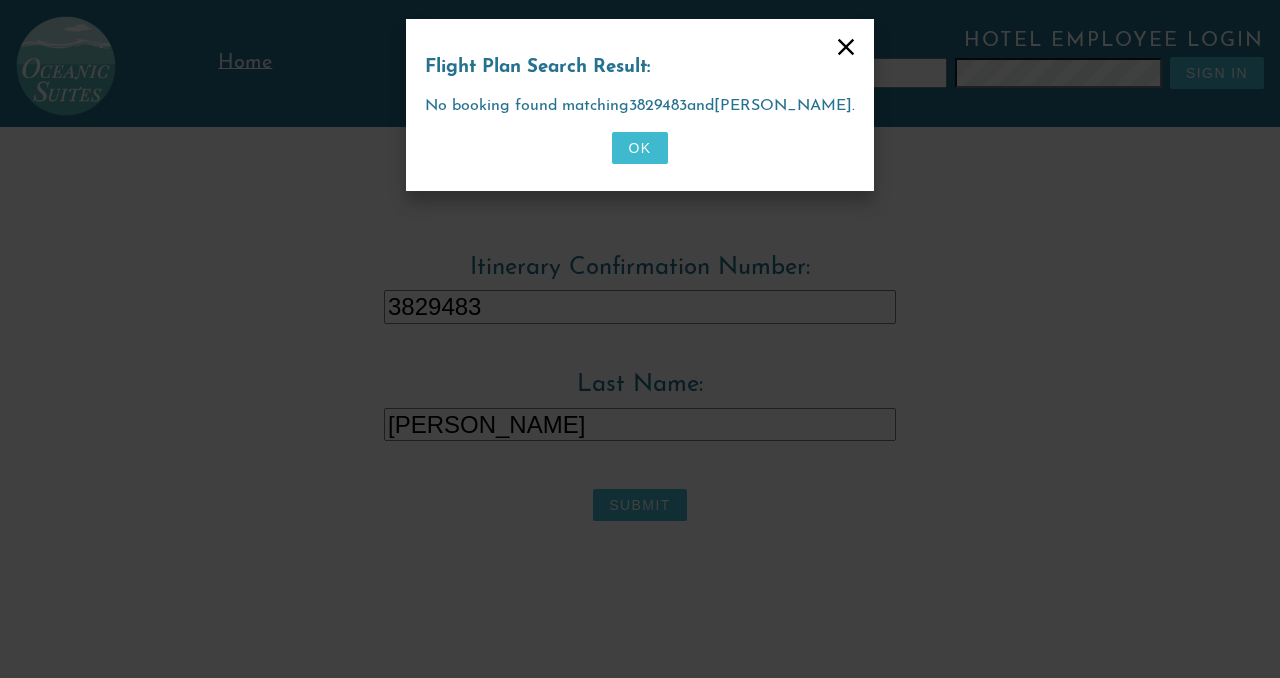 click on "OK" at bounding box center [639, 148] 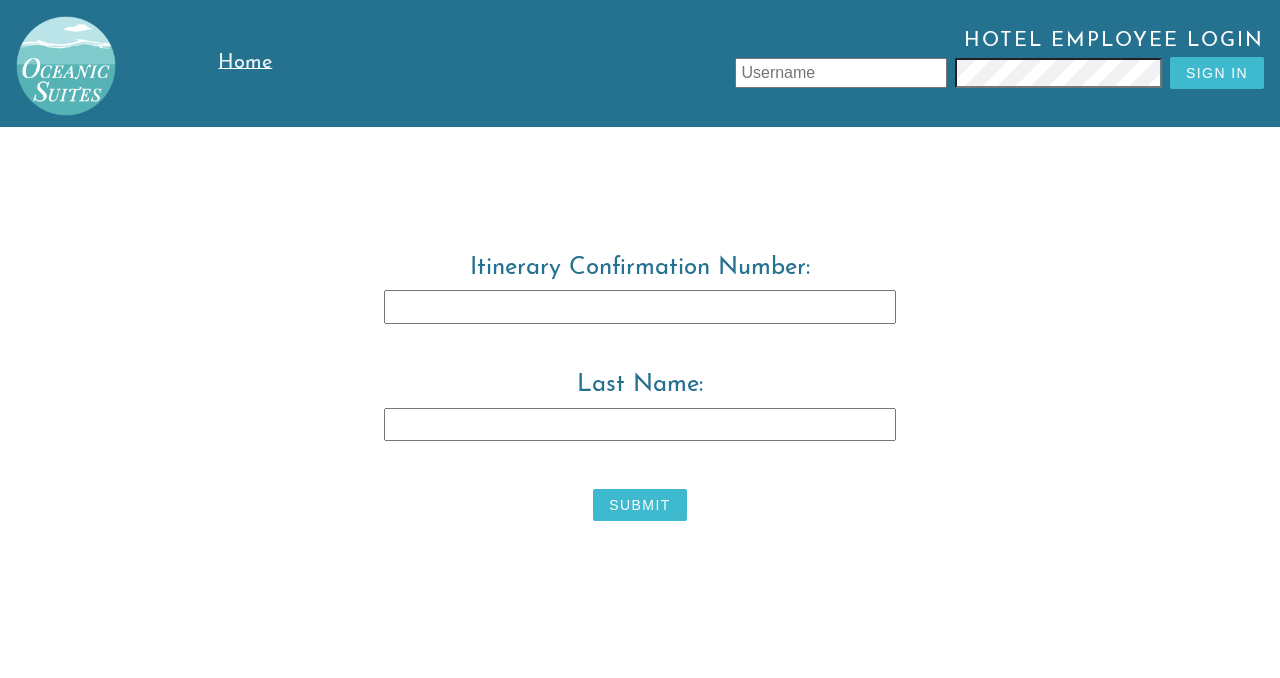 click on "Last Name:" at bounding box center [640, 422] 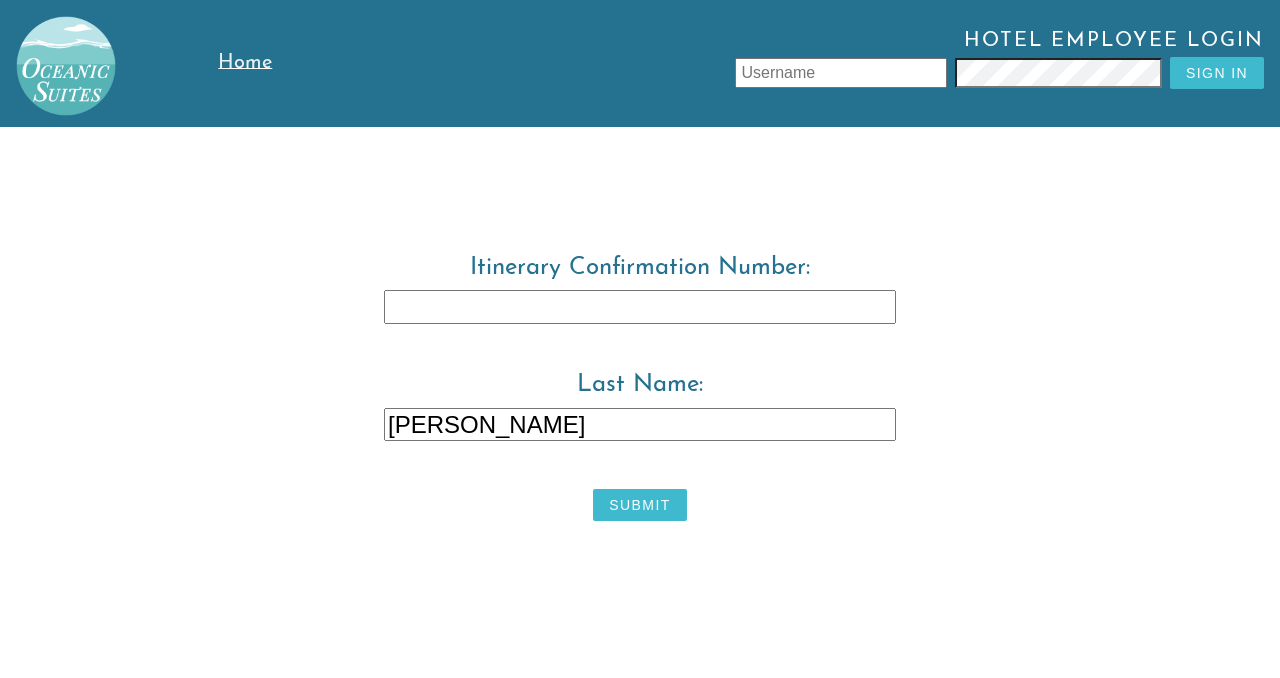 type on "[PERSON_NAME]" 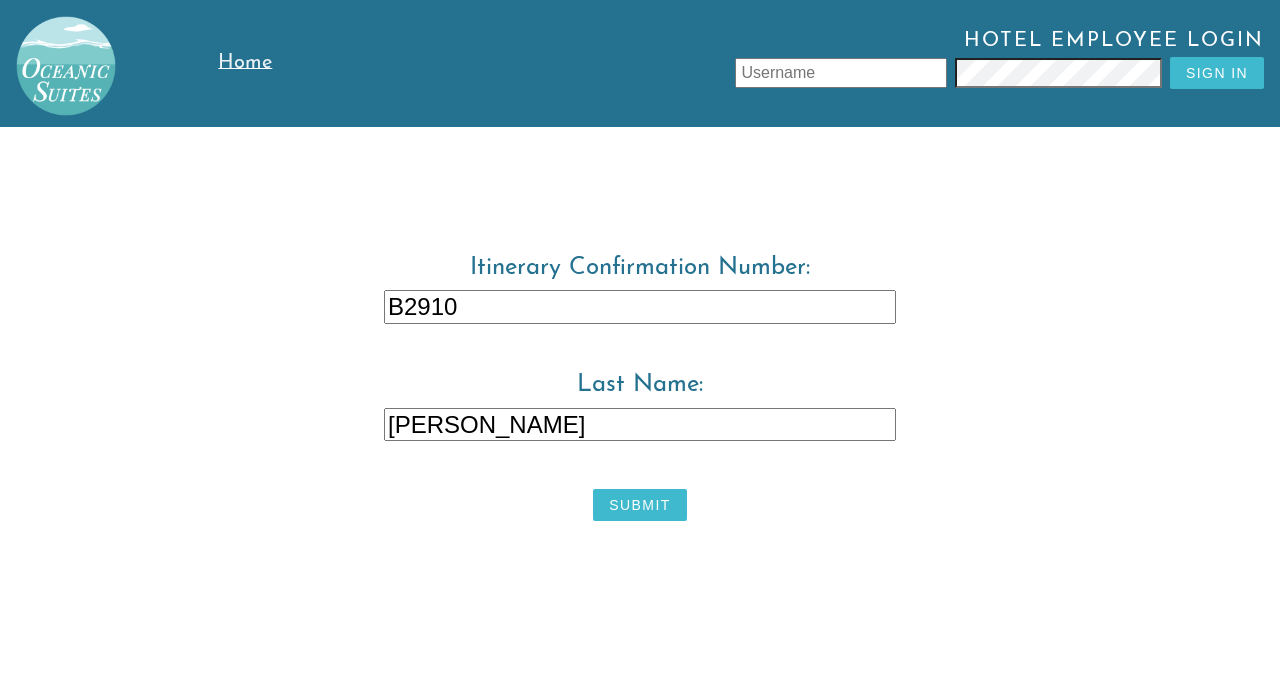 type on "B2910" 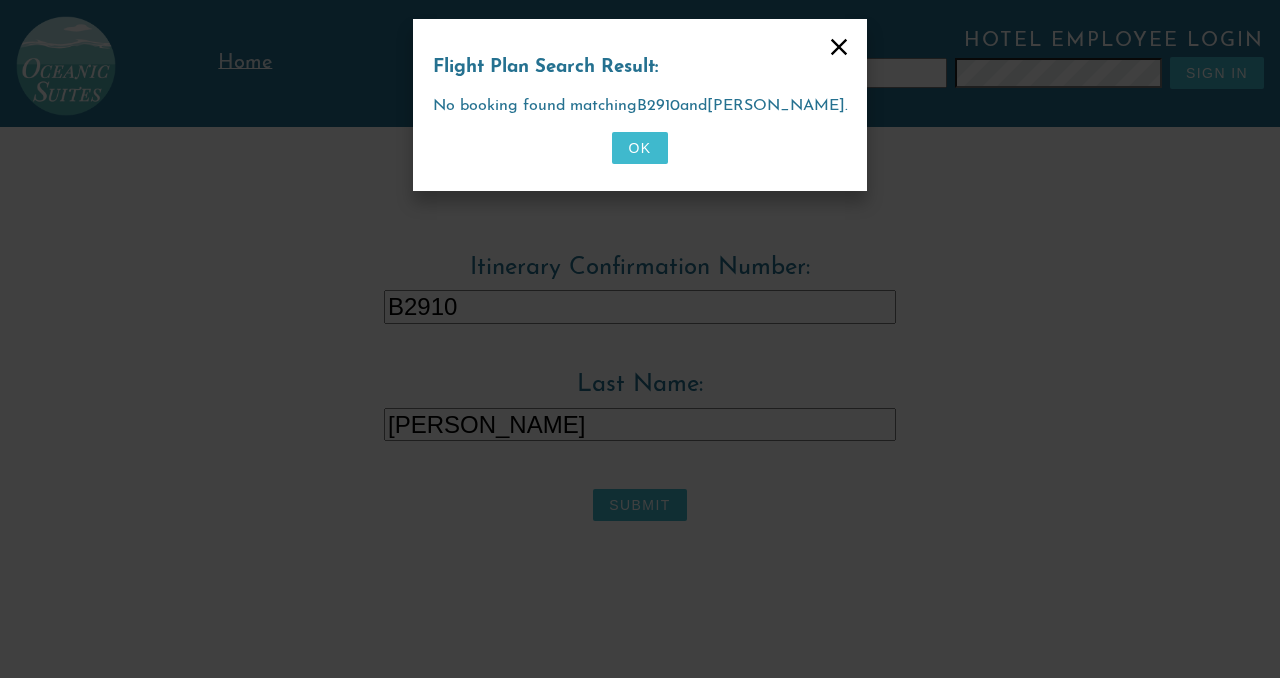click on "OK" at bounding box center (639, 148) 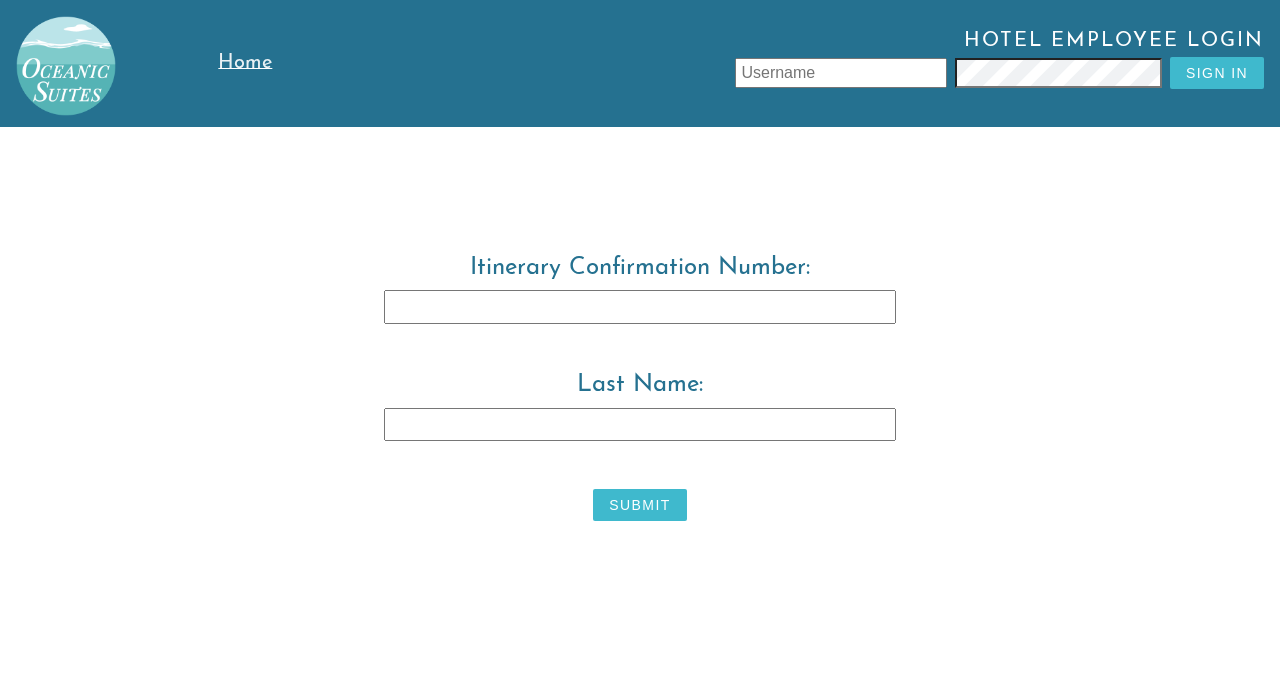 click on "Last Name:" at bounding box center [640, 425] 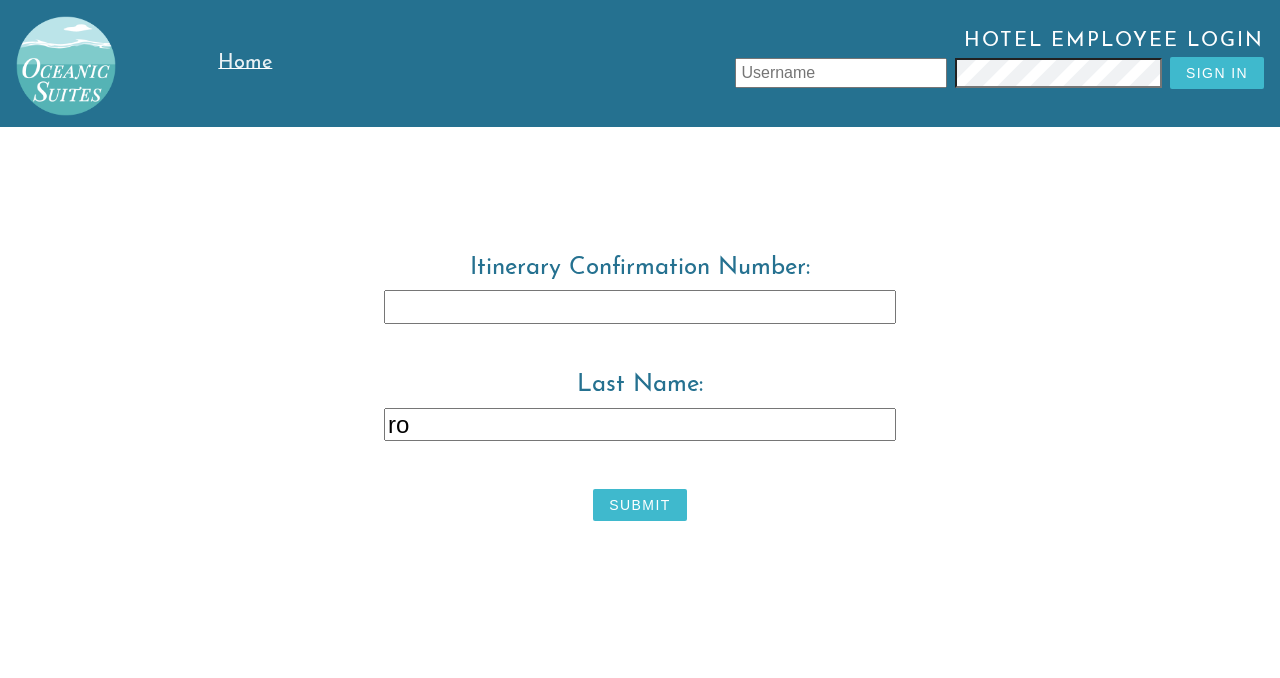 type on "r" 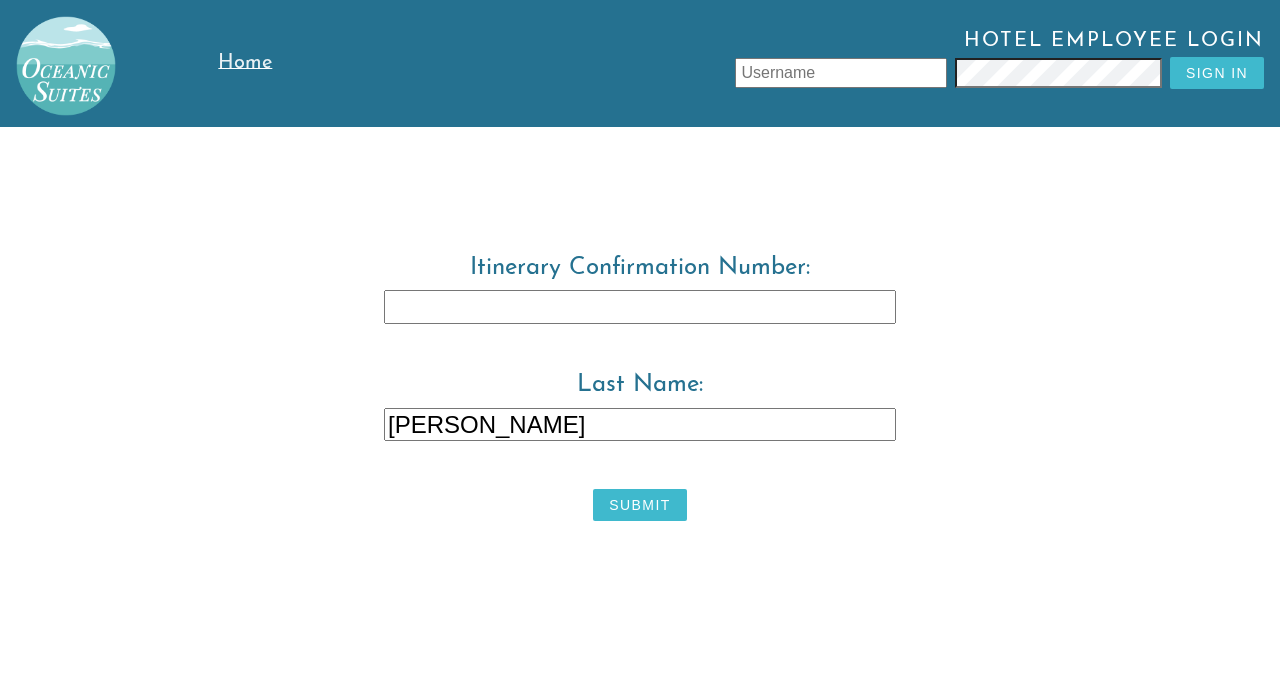 type on "[PERSON_NAME]" 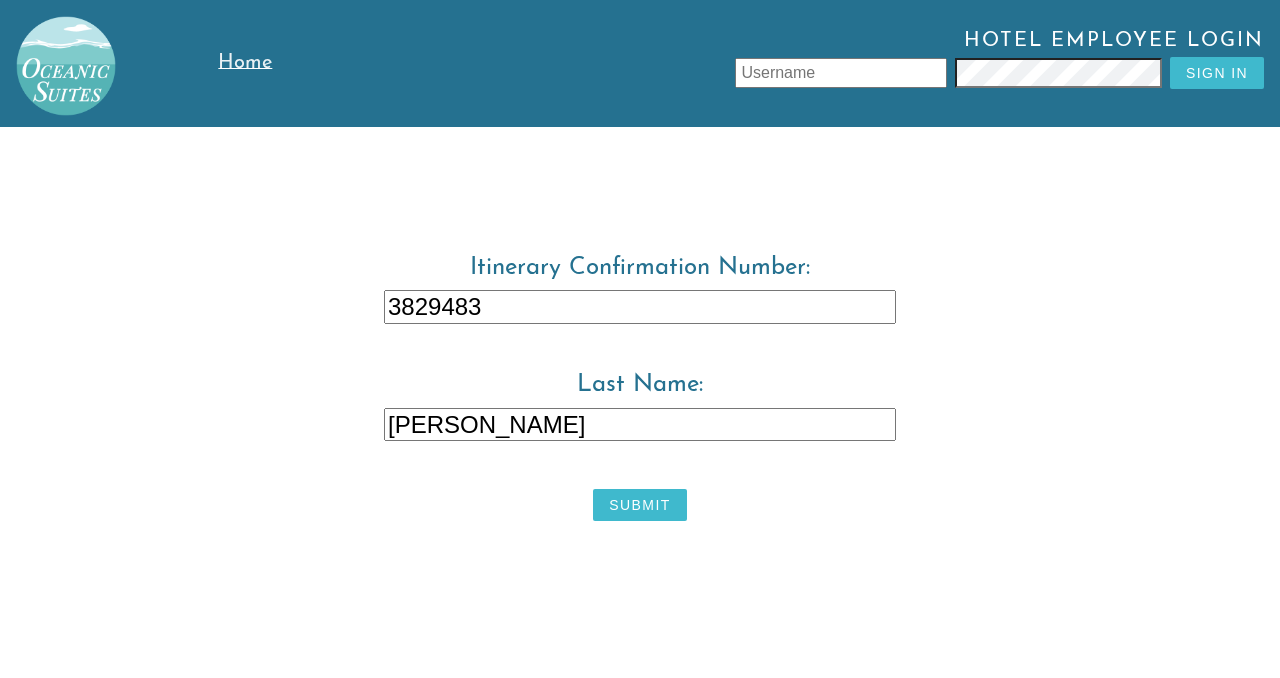 type on "3829483" 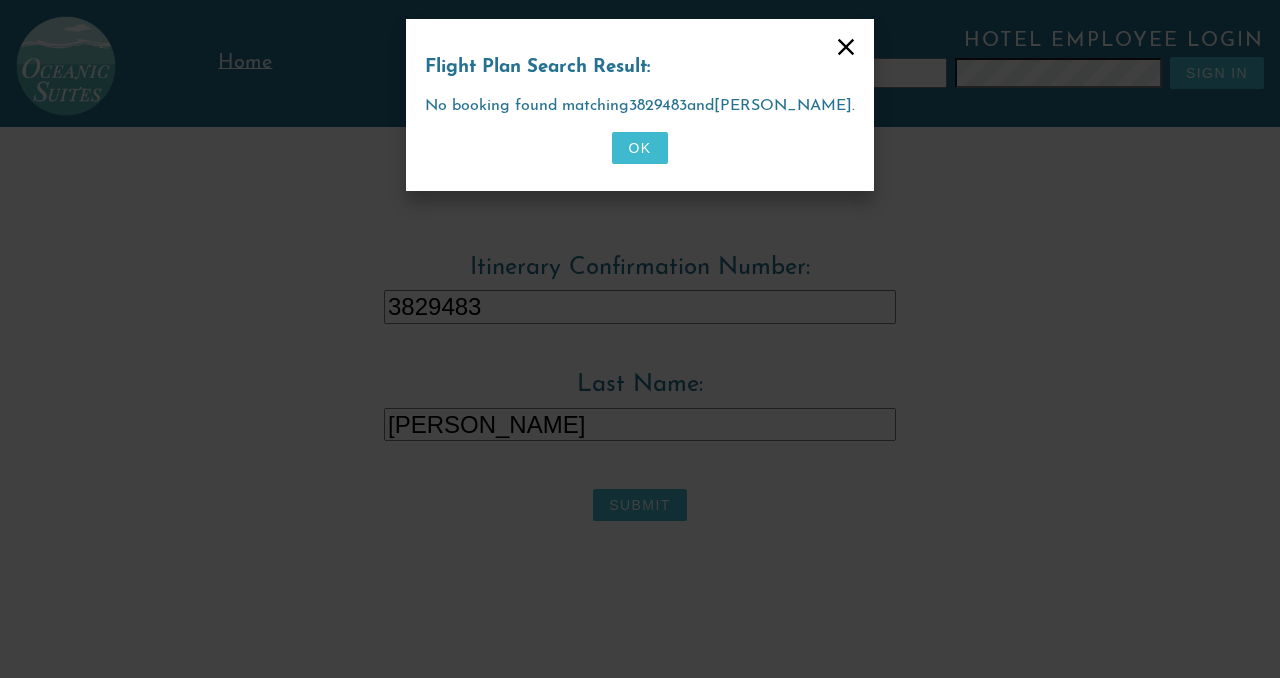 click on "OK" at bounding box center [639, 148] 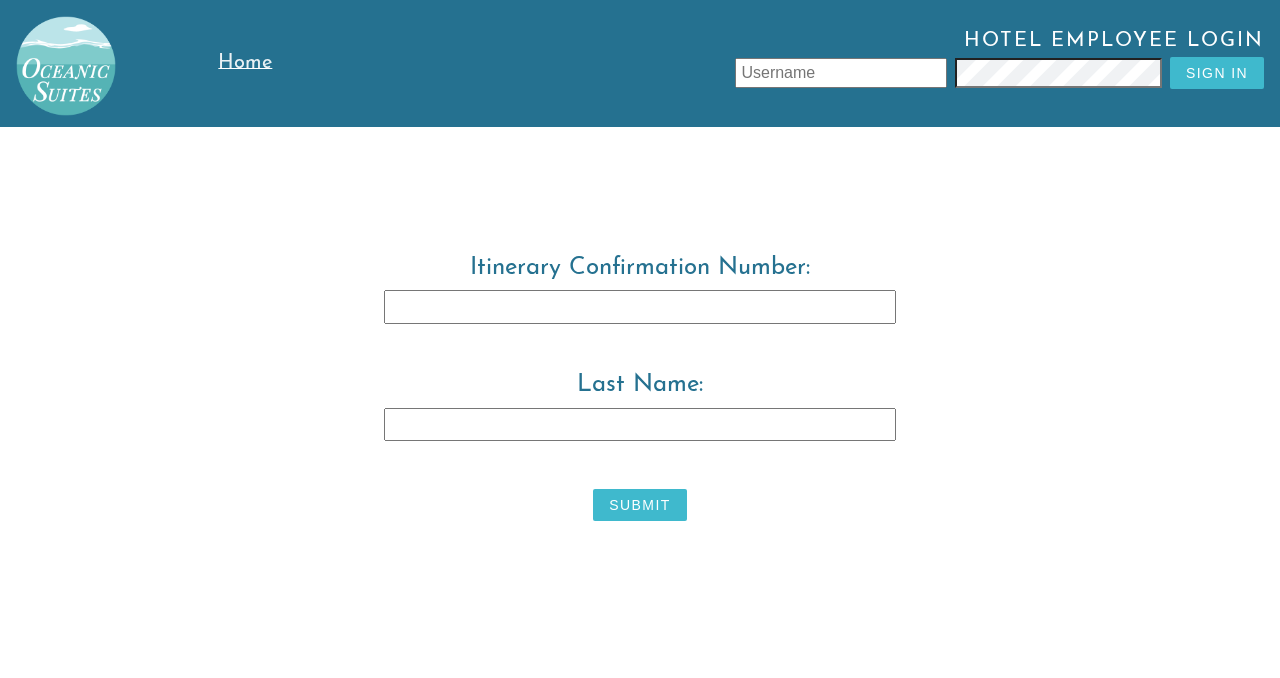 click on "Home" at bounding box center (245, 63) 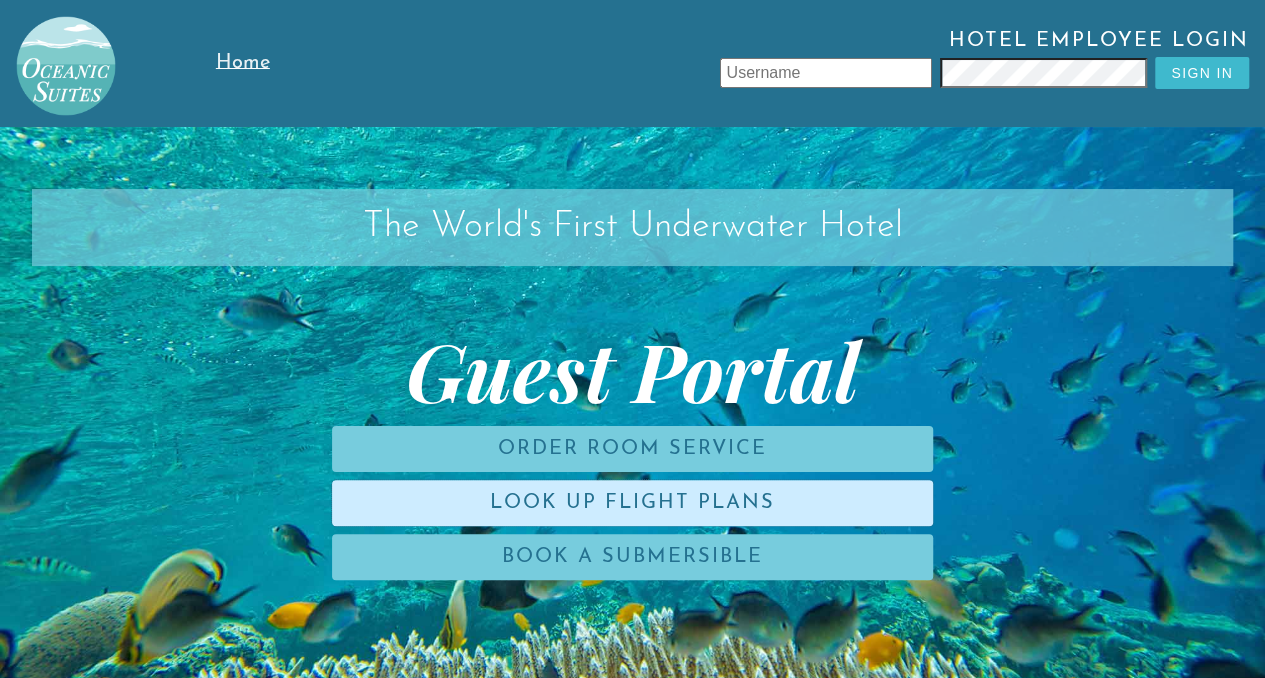 click on "Look Up Flight Plans" at bounding box center [632, 503] 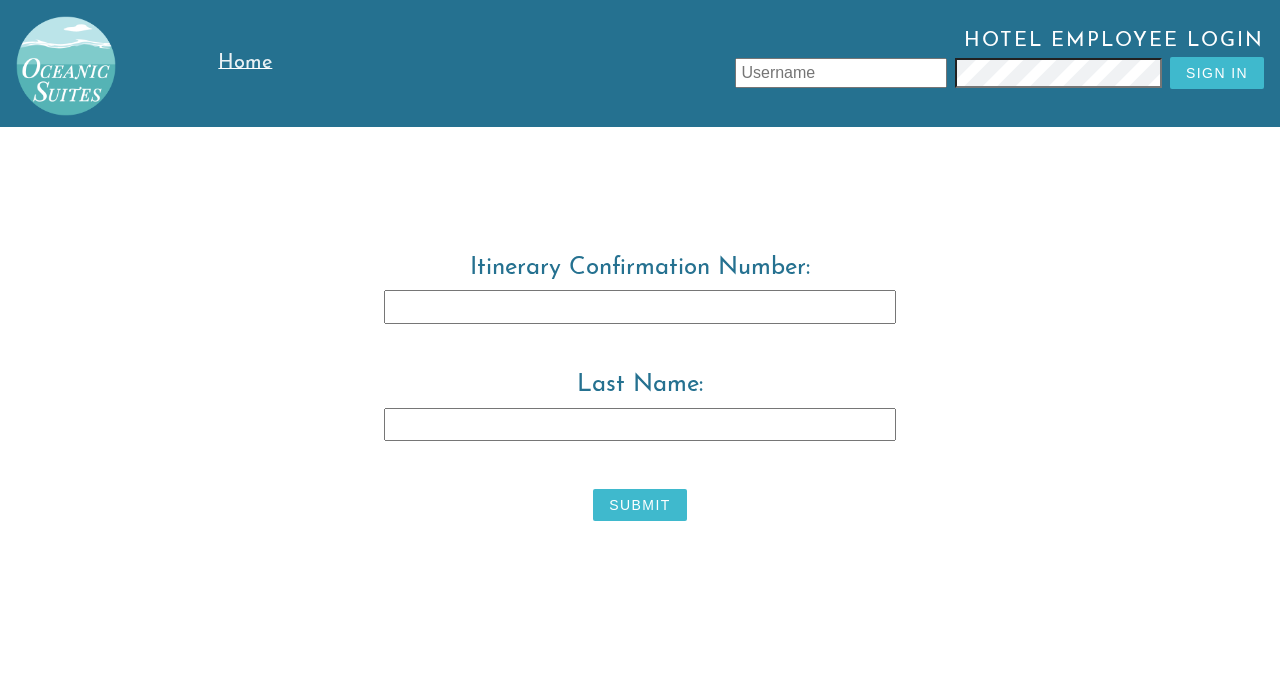 click on "Home" at bounding box center [245, 63] 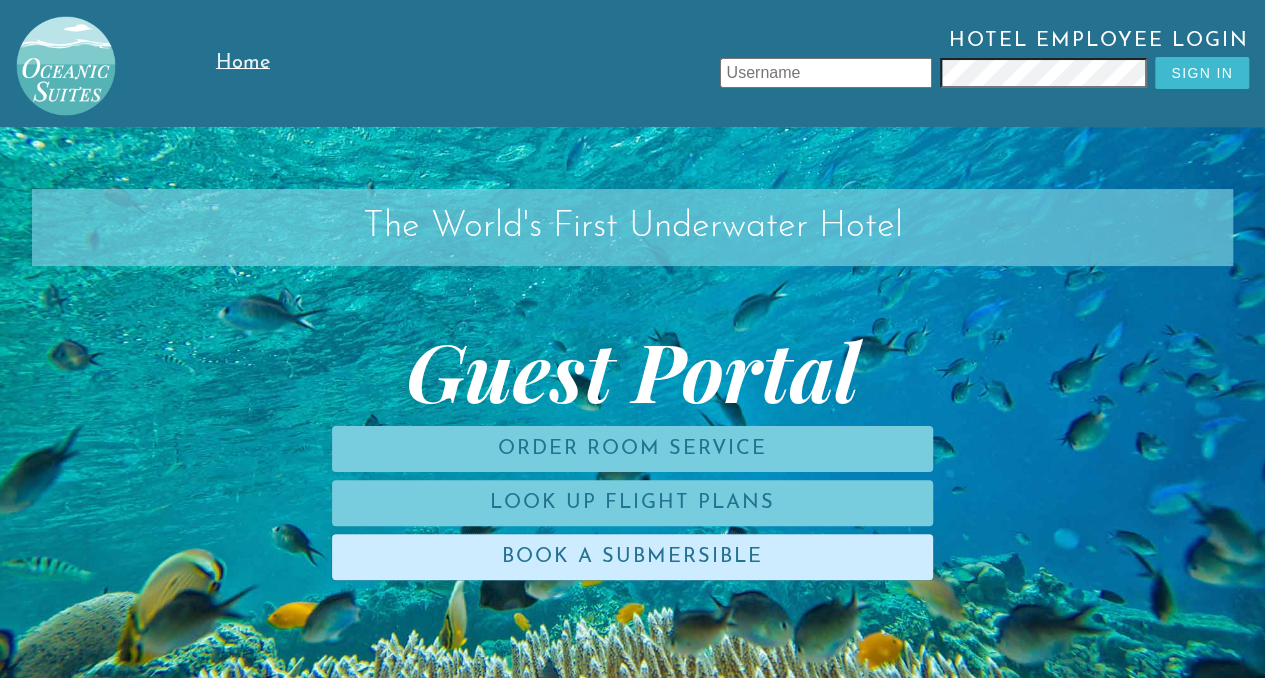 click on "Book a Submersible" at bounding box center [632, 557] 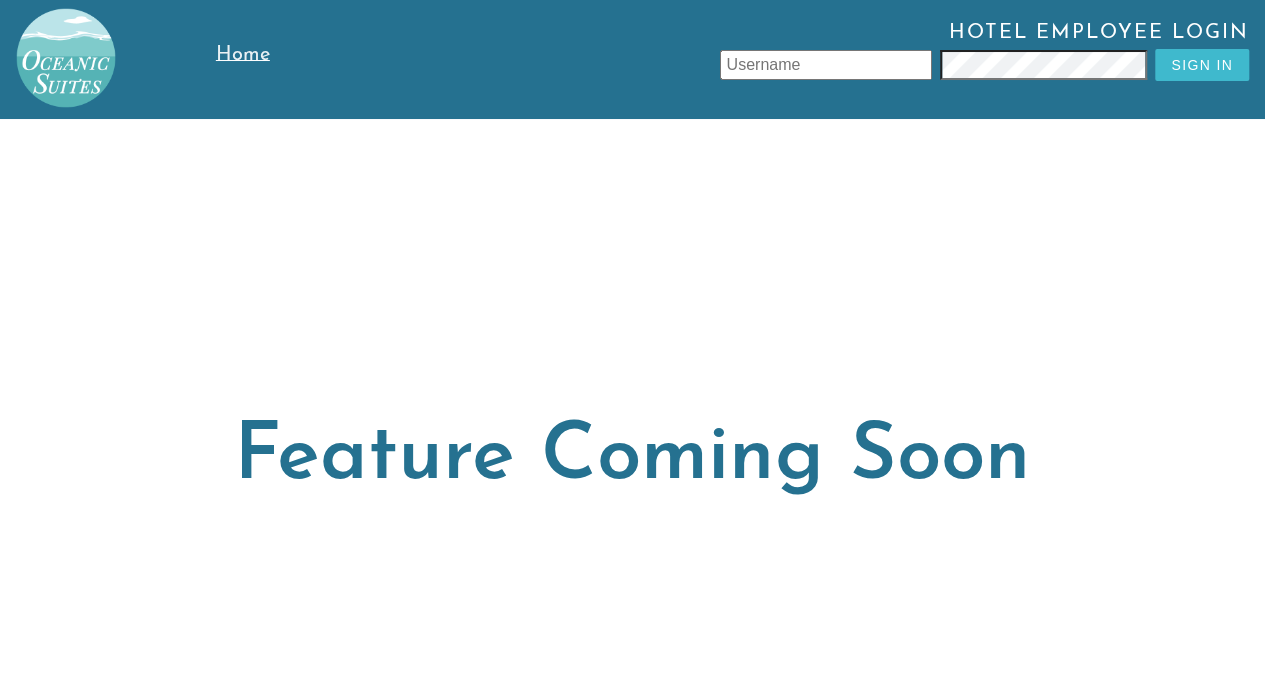 scroll, scrollTop: 0, scrollLeft: 0, axis: both 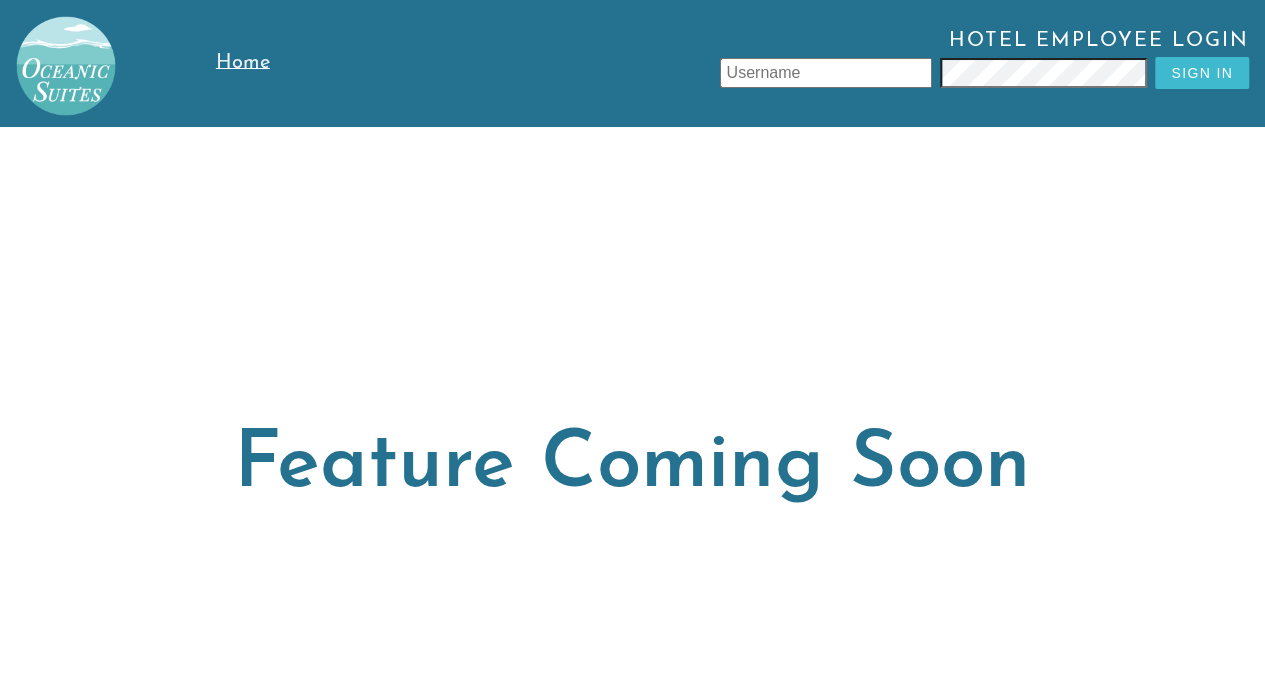 click on "Home" at bounding box center (266, 63) 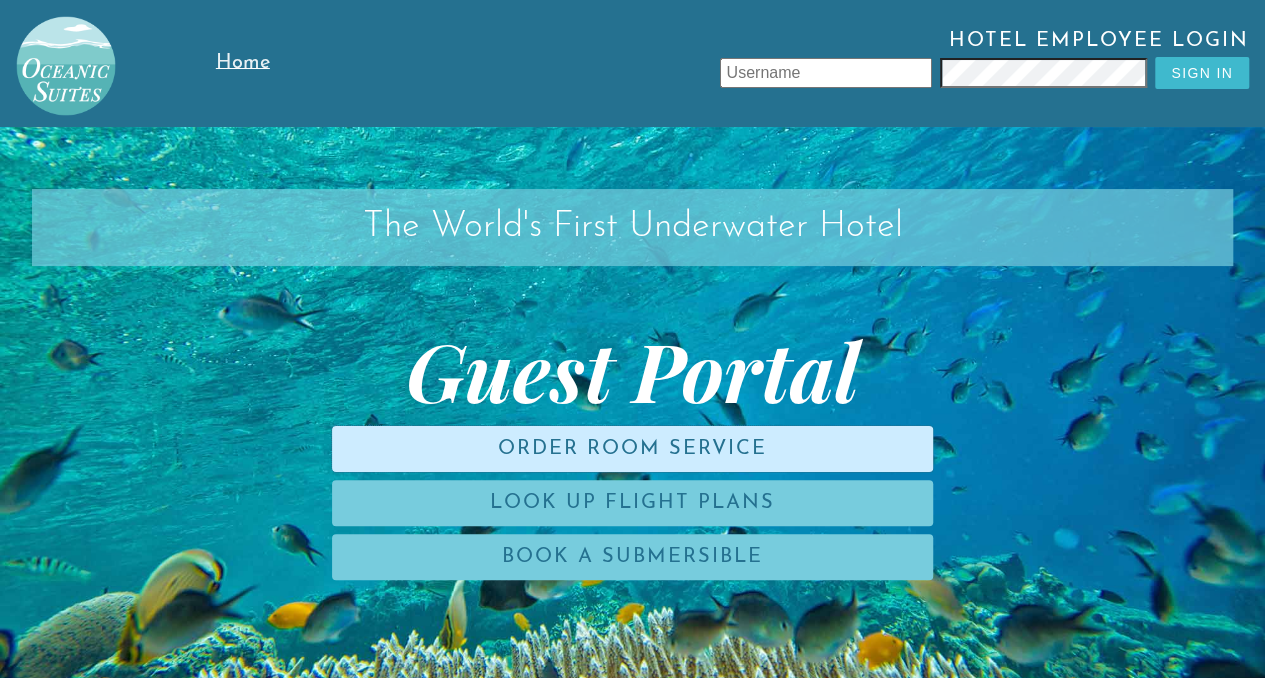 click on "Order Room Service" at bounding box center [632, 449] 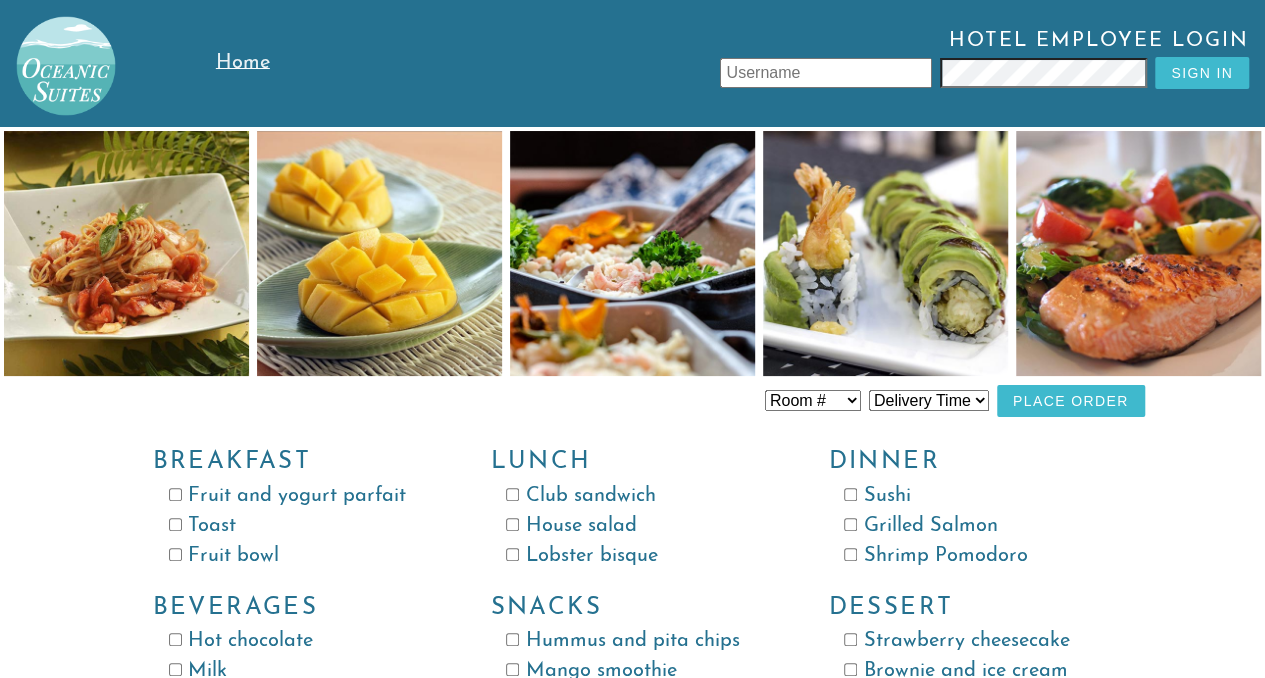 click on "Toast" at bounding box center (175, 524) 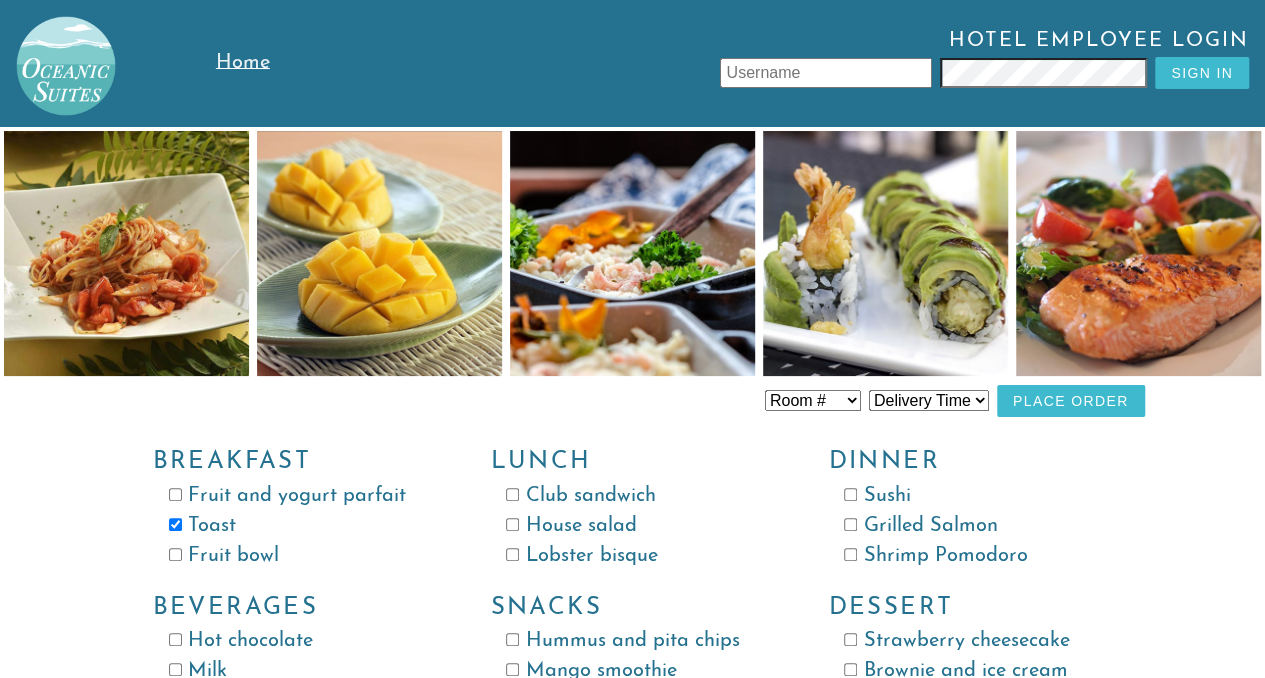 click on "Fruit bowl" at bounding box center (175, 554) 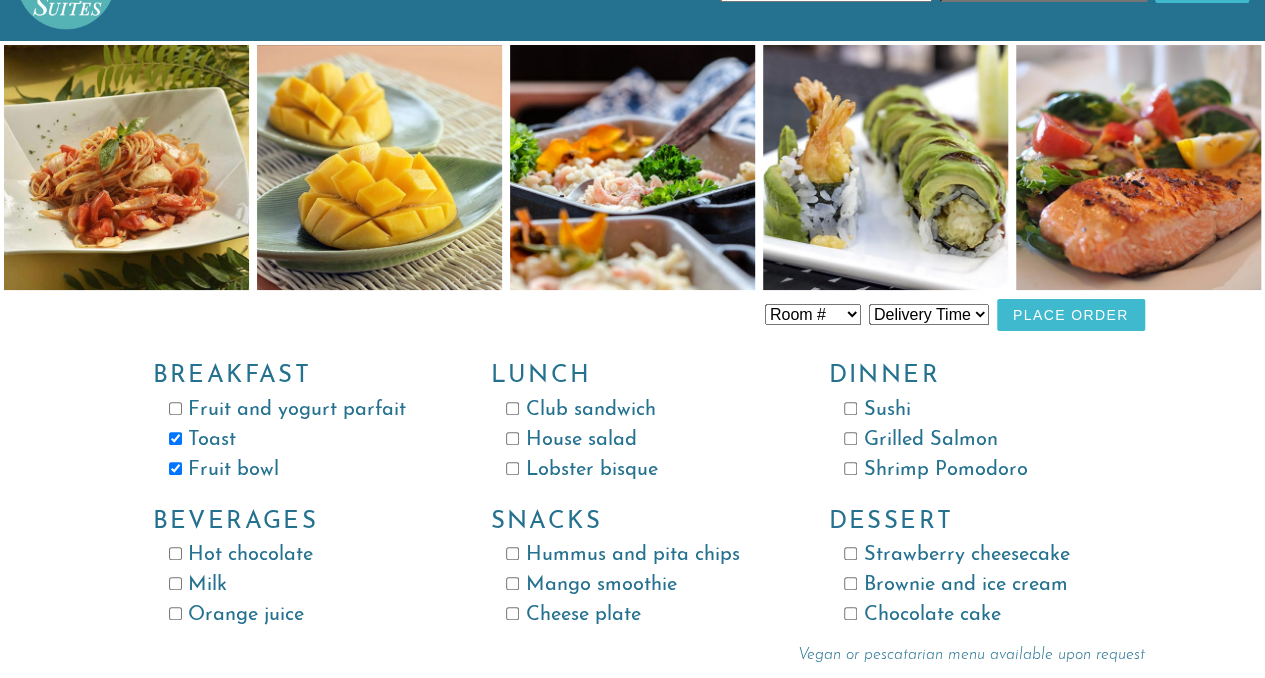 scroll, scrollTop: 89, scrollLeft: 0, axis: vertical 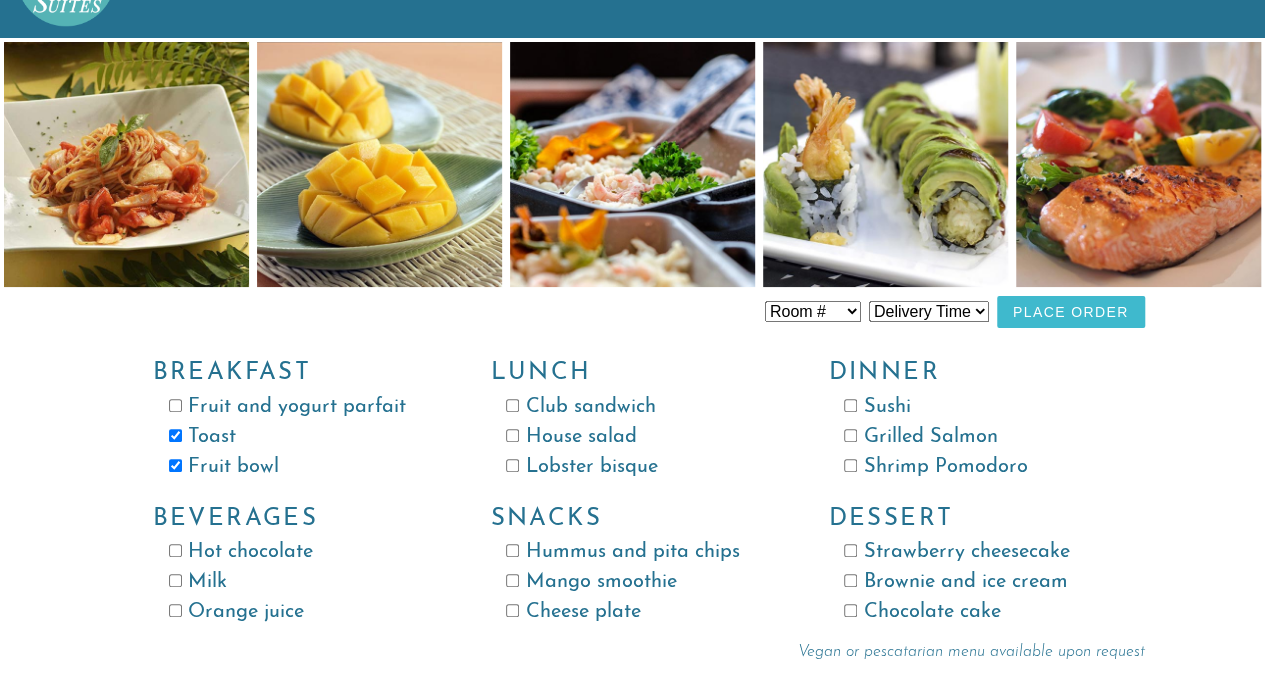 click on "Beverages   Hot chocolate   Milk   Orange juice" at bounding box center (290, 555) 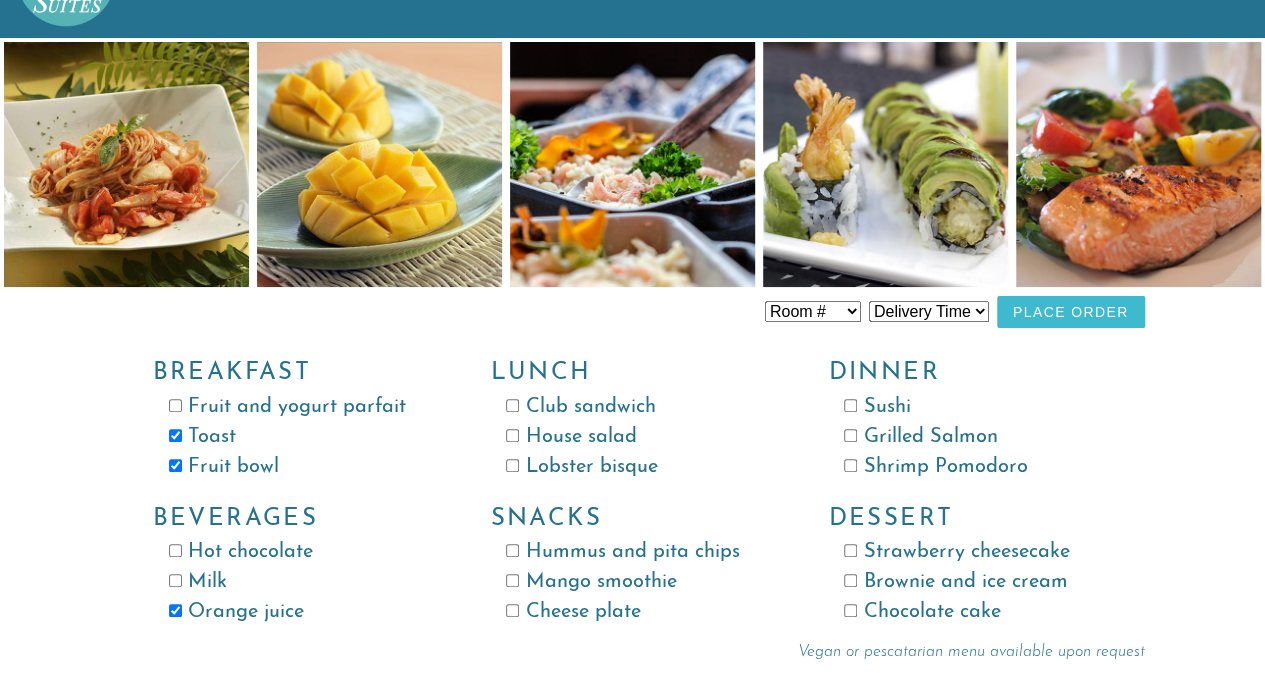 click on "Delivery Time 8:00 AM 9:00 AM 10:00 AM 11:00 AM 12:00 PM 1:00 PM 2:00 PM 3:00 PM 4:00 PM 5:00 PM 6:00 PM 7:00 PM 8:00 PM 9:00 PM" at bounding box center [929, 311] 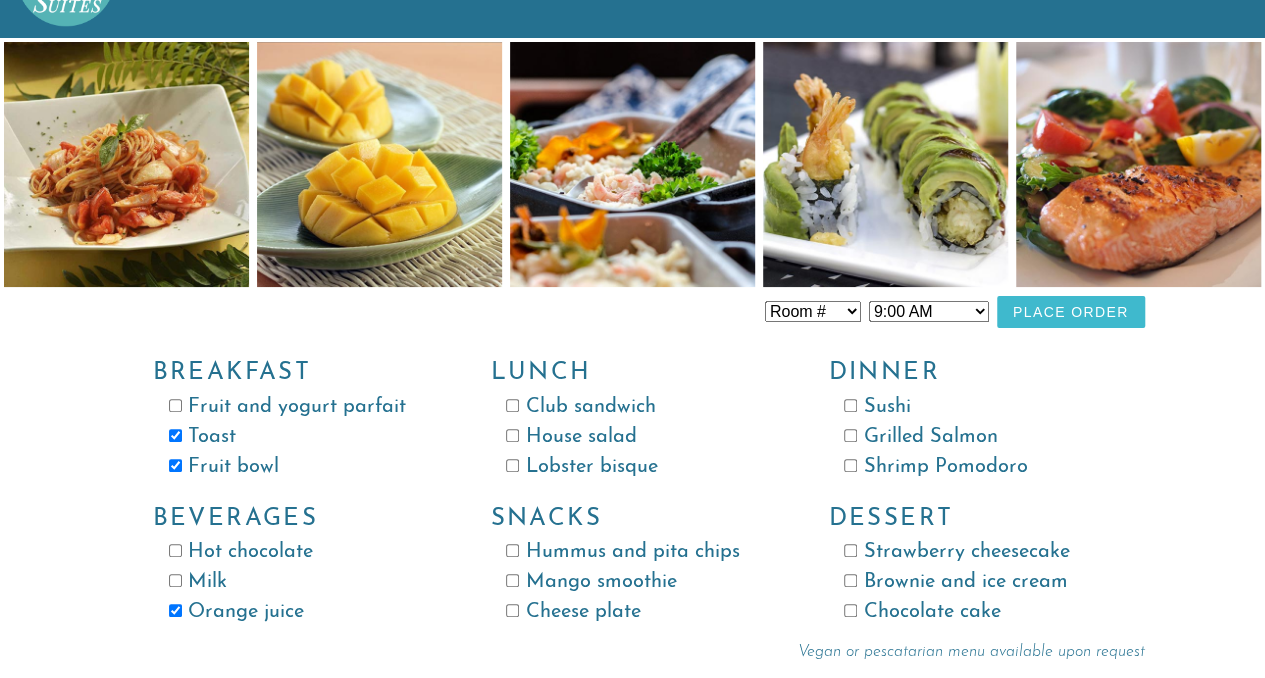 click on "Room # Room 100 Room 101 Room 102 Room 103 Room 104 Room 105 Room 106 Room 107 Room 108 Room 109 Room 110 Room 111 Room 112" at bounding box center [813, 311] 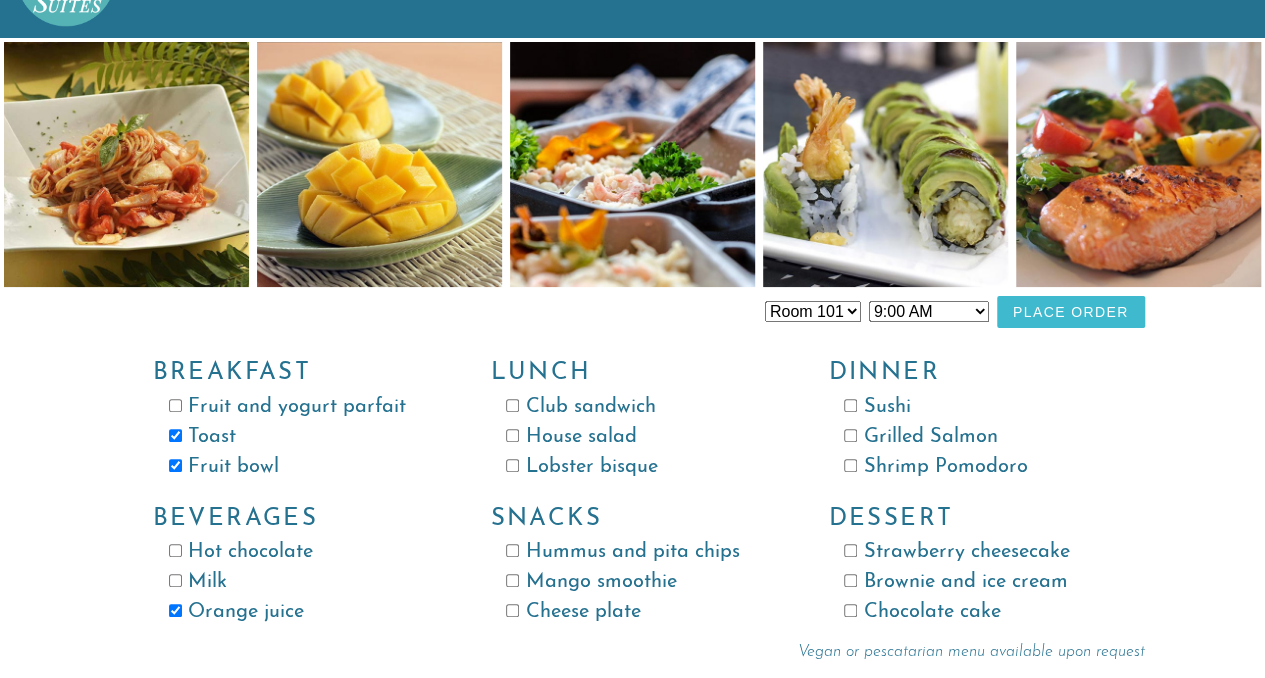 click on "Place Order" at bounding box center [1071, 312] 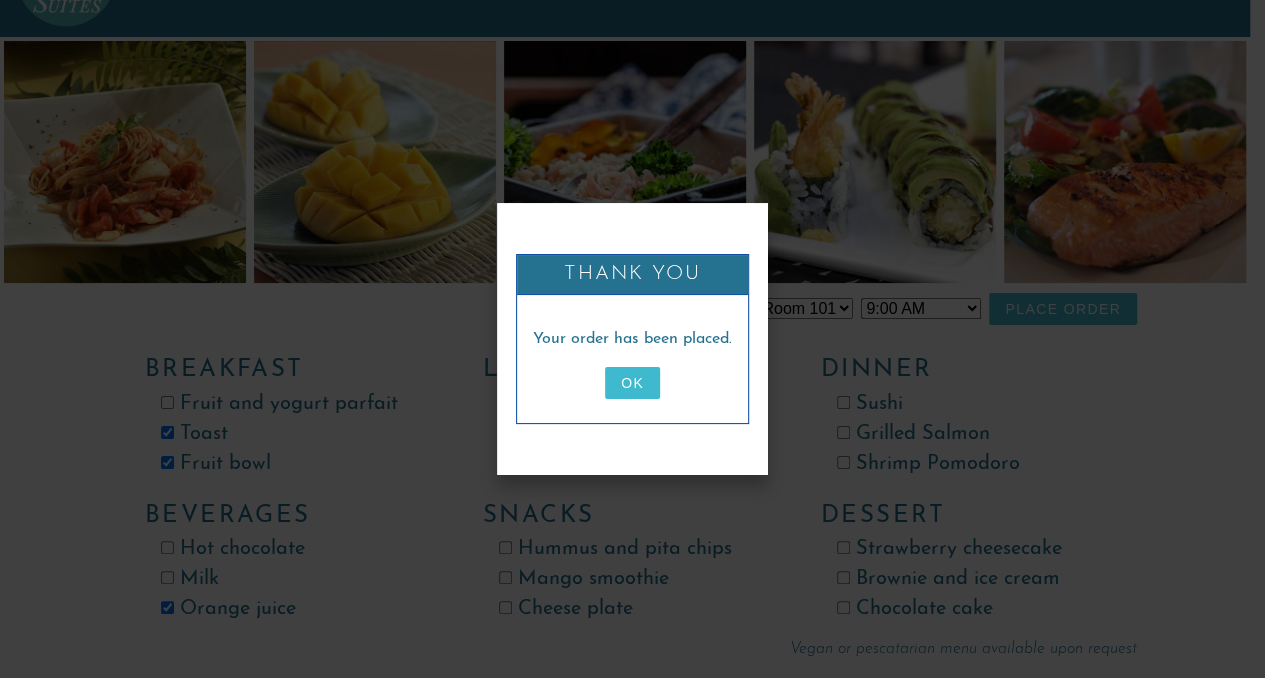 scroll, scrollTop: 0, scrollLeft: 0, axis: both 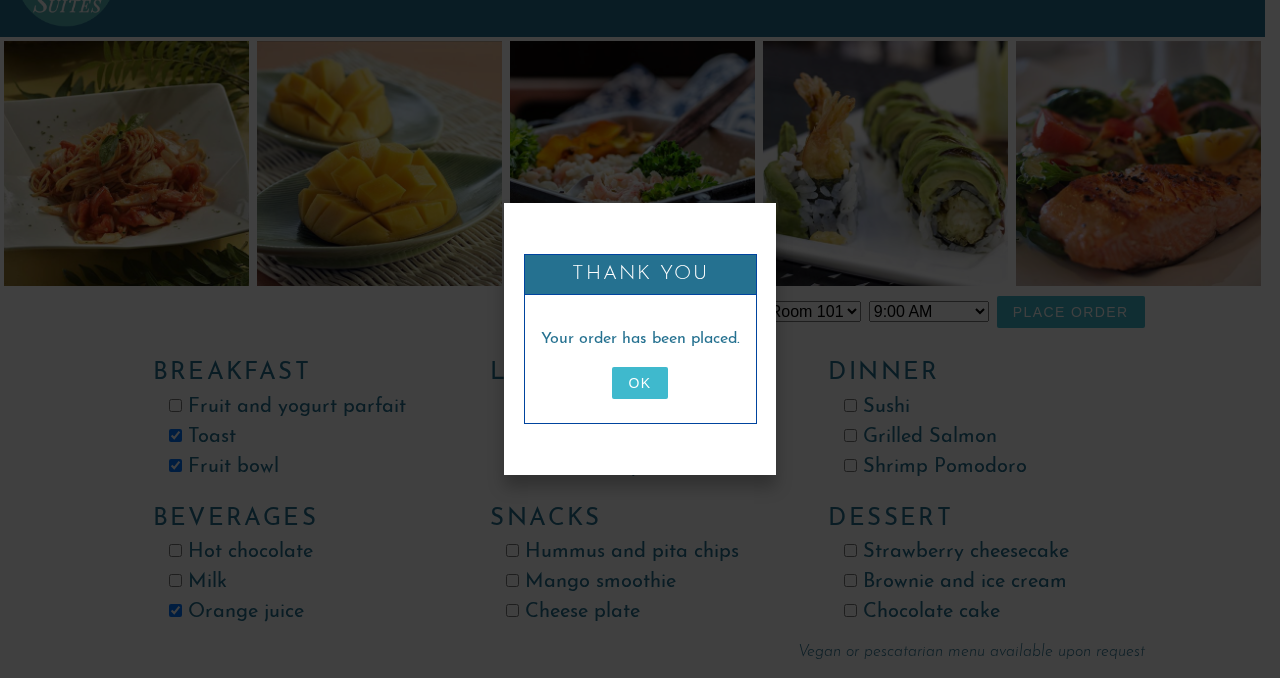 click on "Your order has been placed. OK" at bounding box center (640, 367) 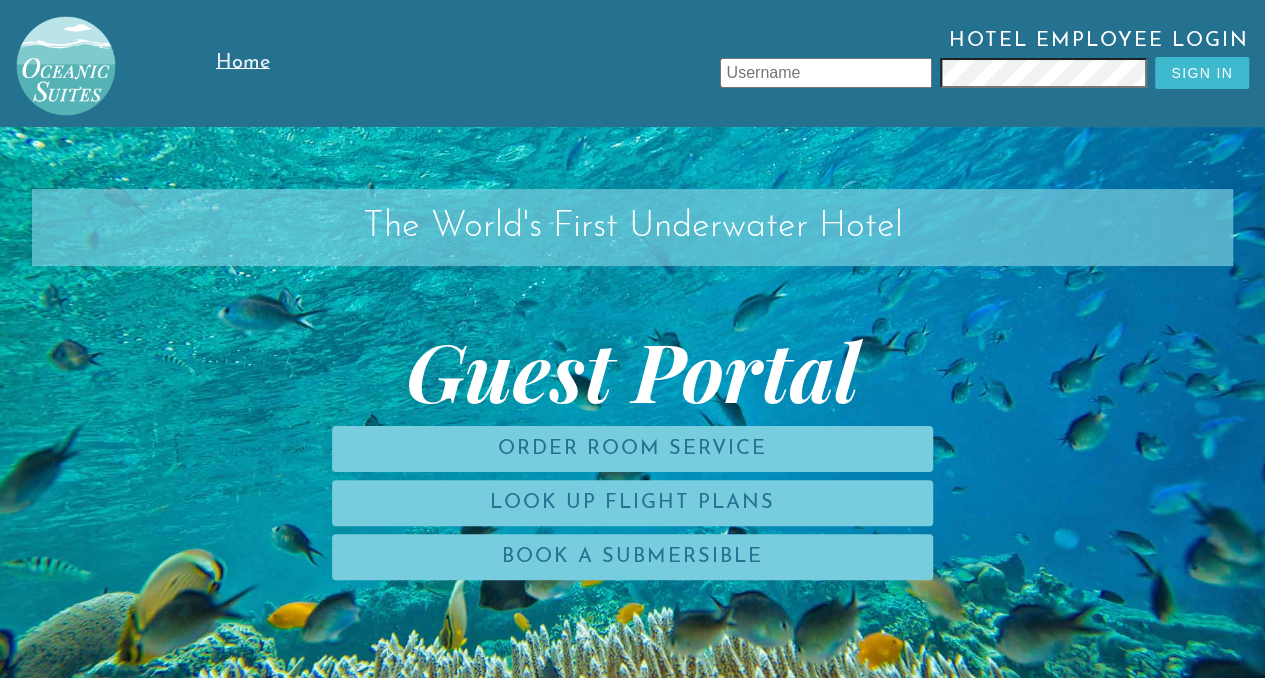 click on "Hotel Employee Login Sign In" at bounding box center (782, 63) 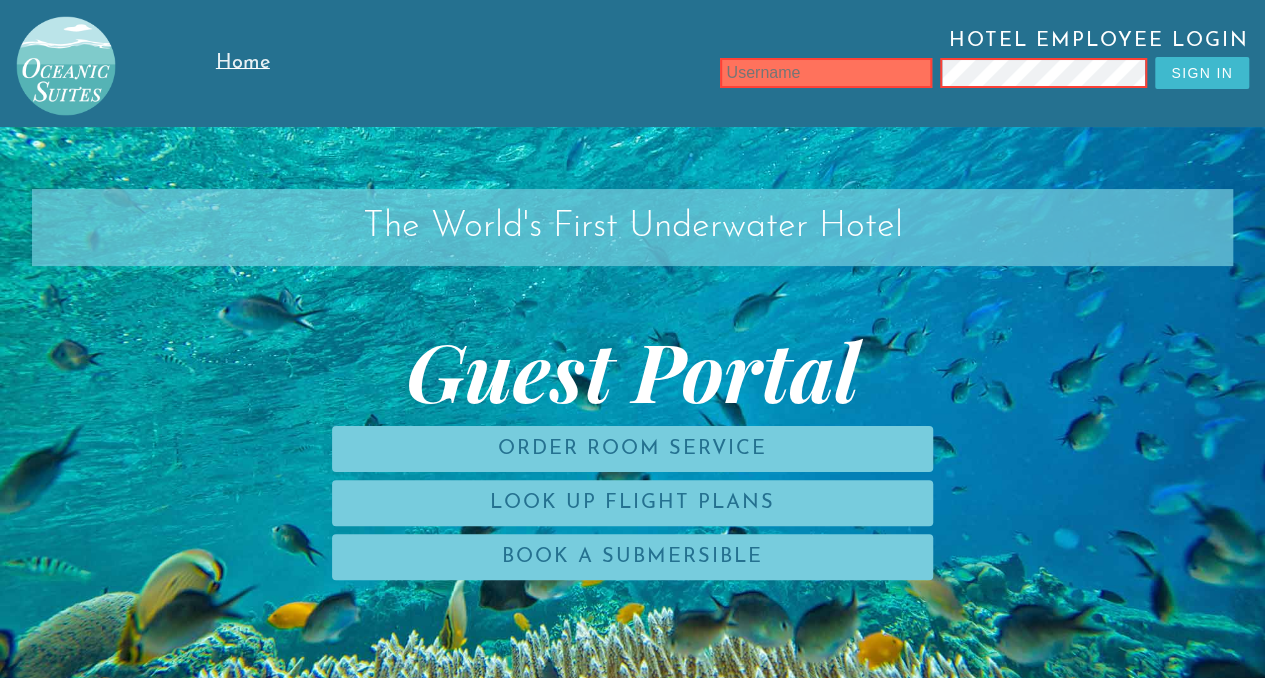 click on "Hotel Employee Login" at bounding box center (782, 43) 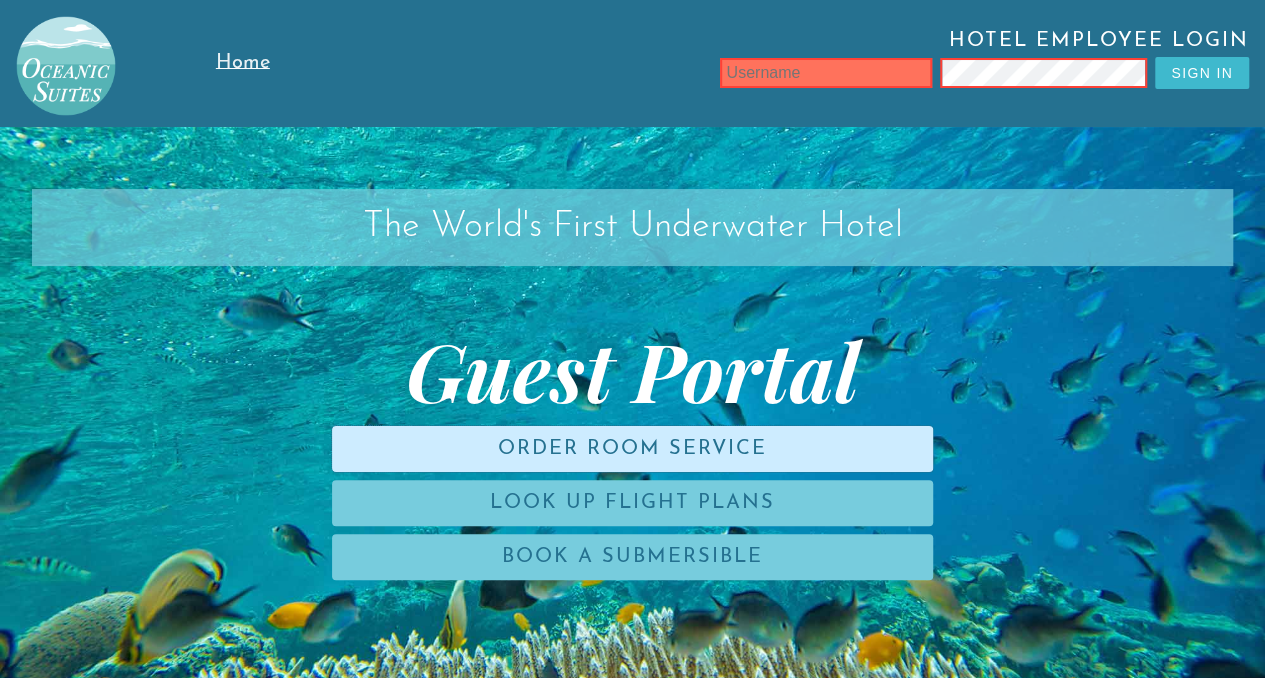 click on "Order Room Service" at bounding box center (632, 449) 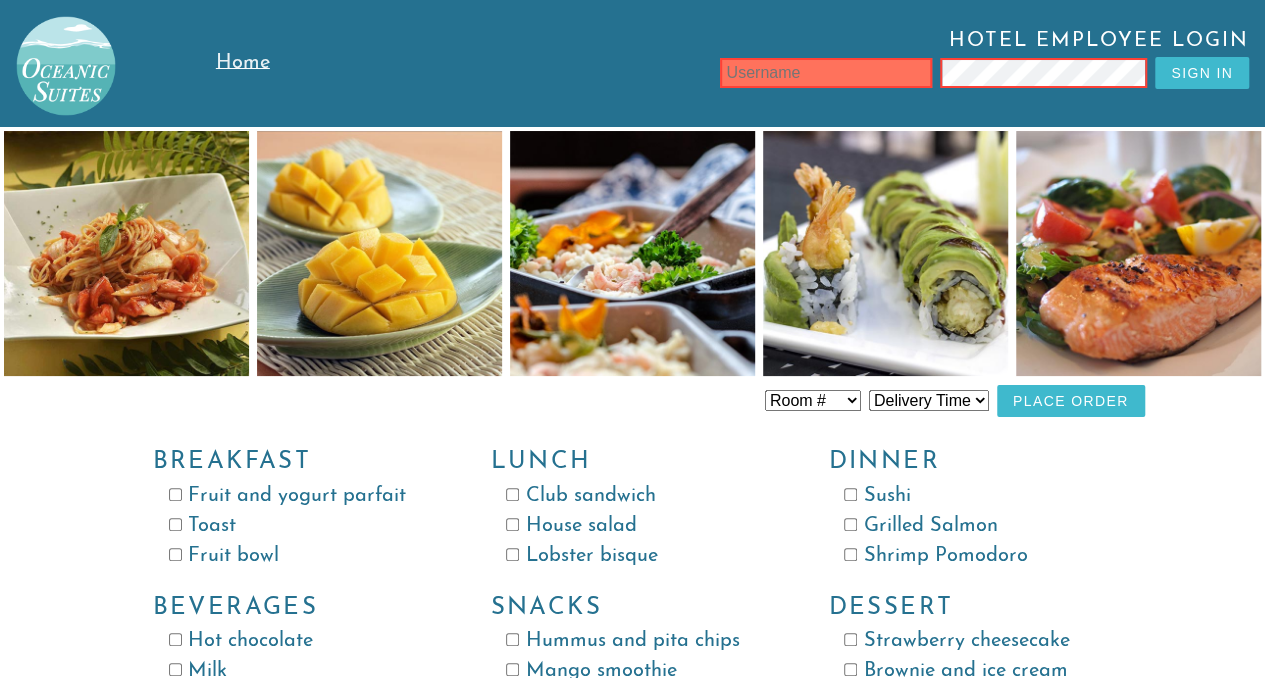 click on "Home" at bounding box center [243, 63] 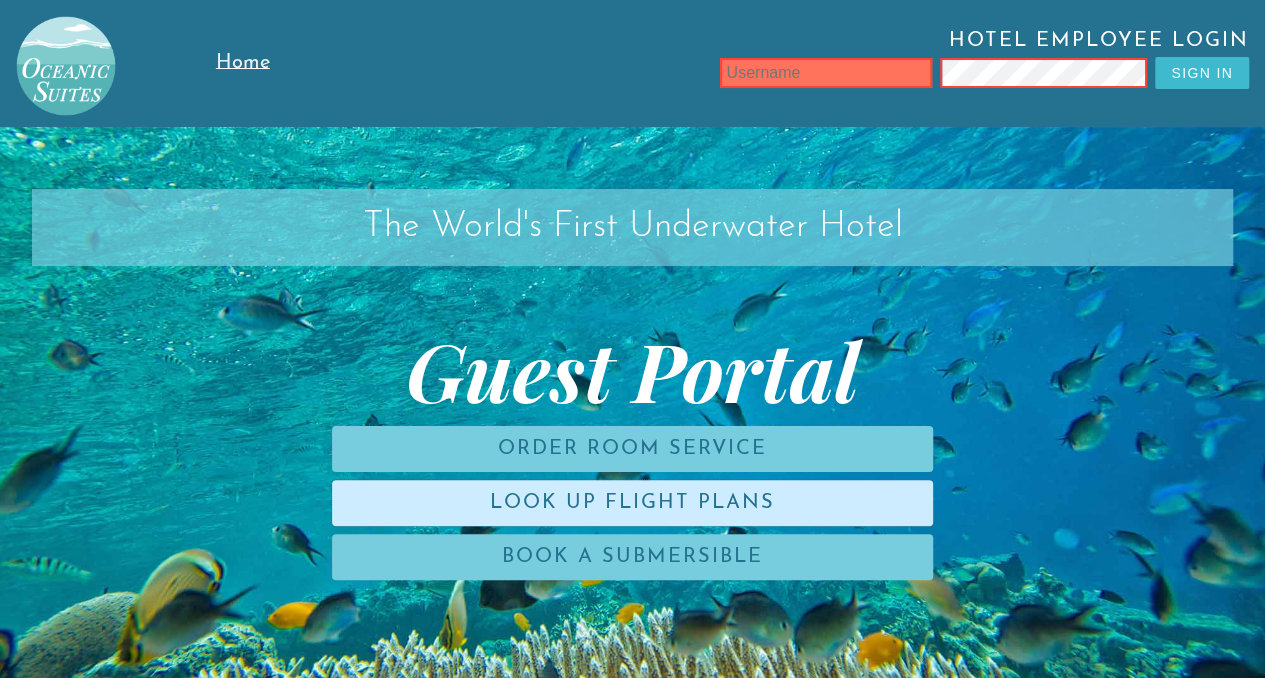 click on "Look Up Flight Plans" at bounding box center (632, 503) 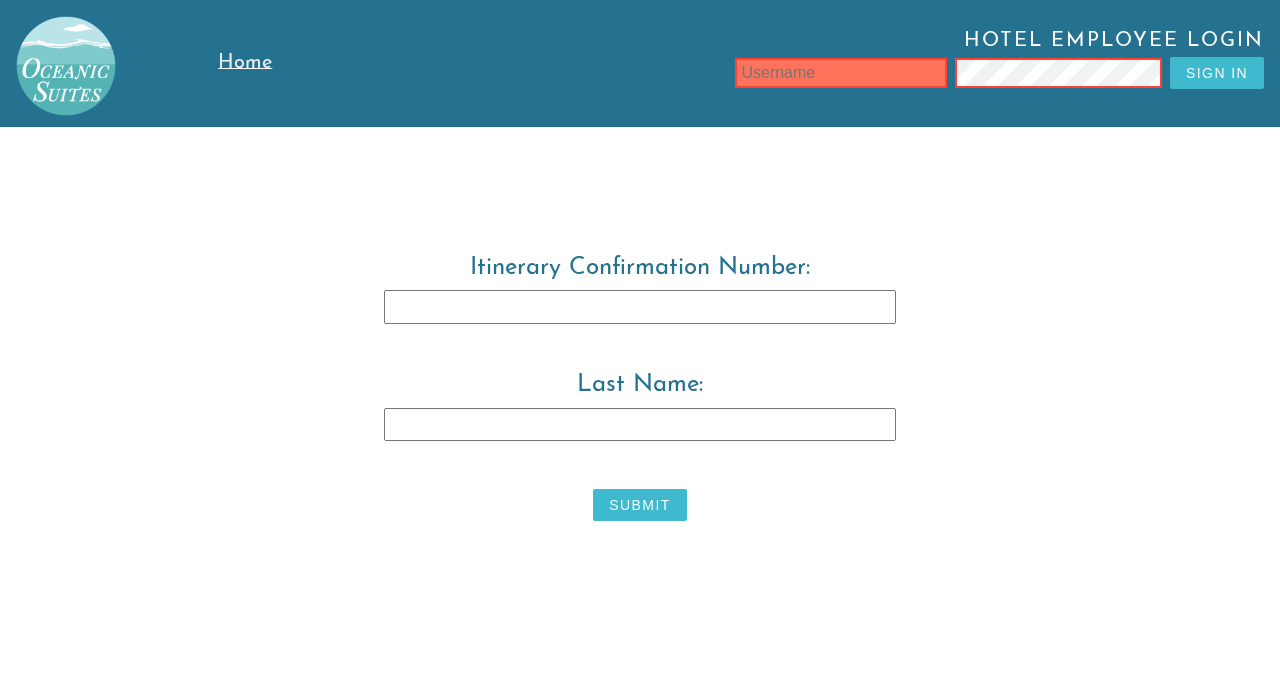 click on "Last Name:" at bounding box center [640, 425] 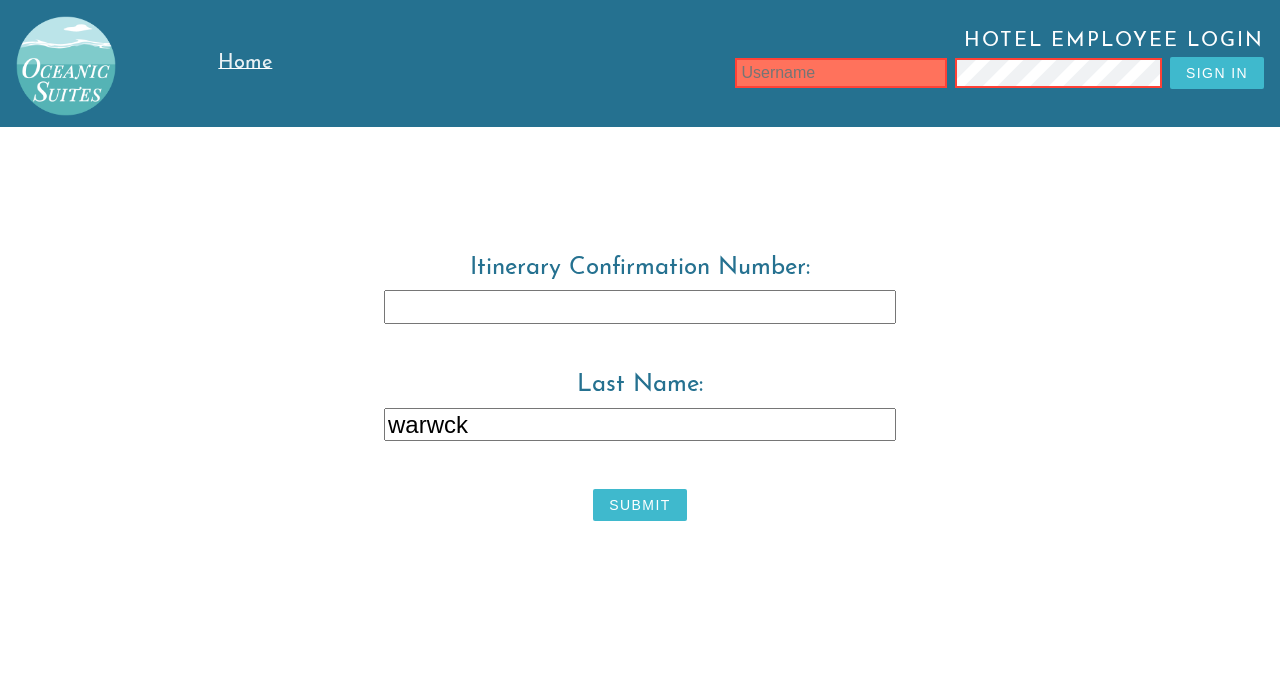 click on "warwck" at bounding box center [640, 425] 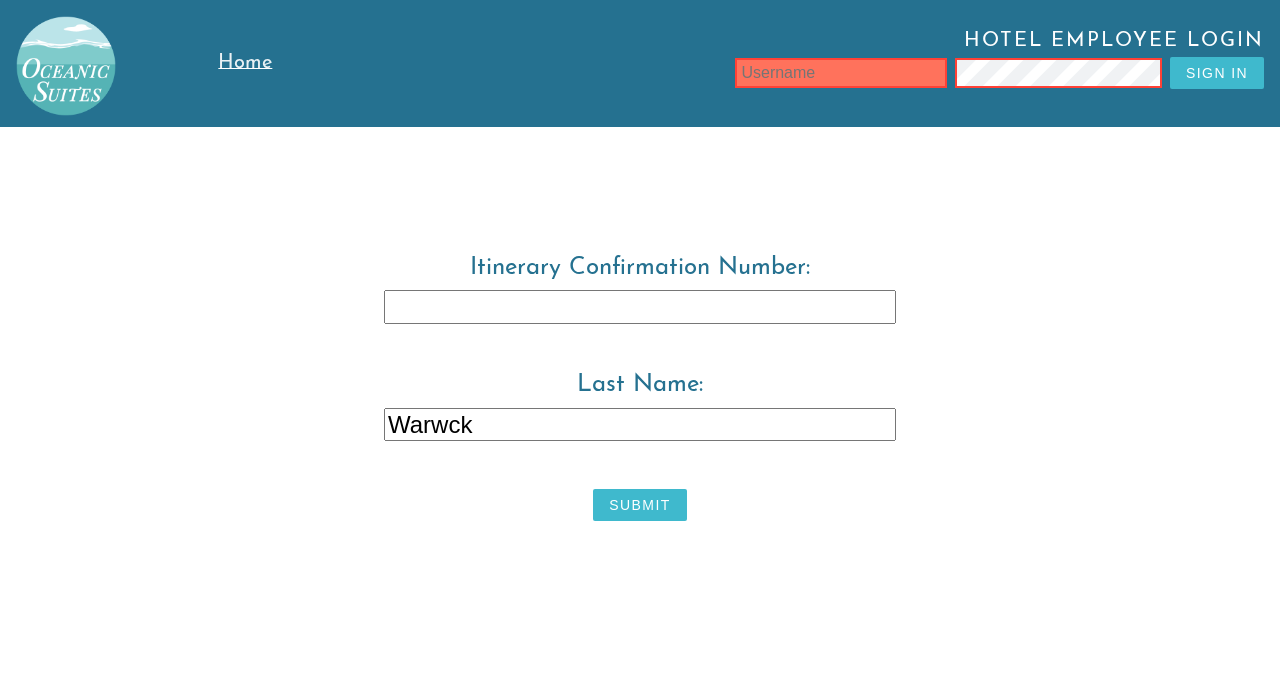 type on "Warwck" 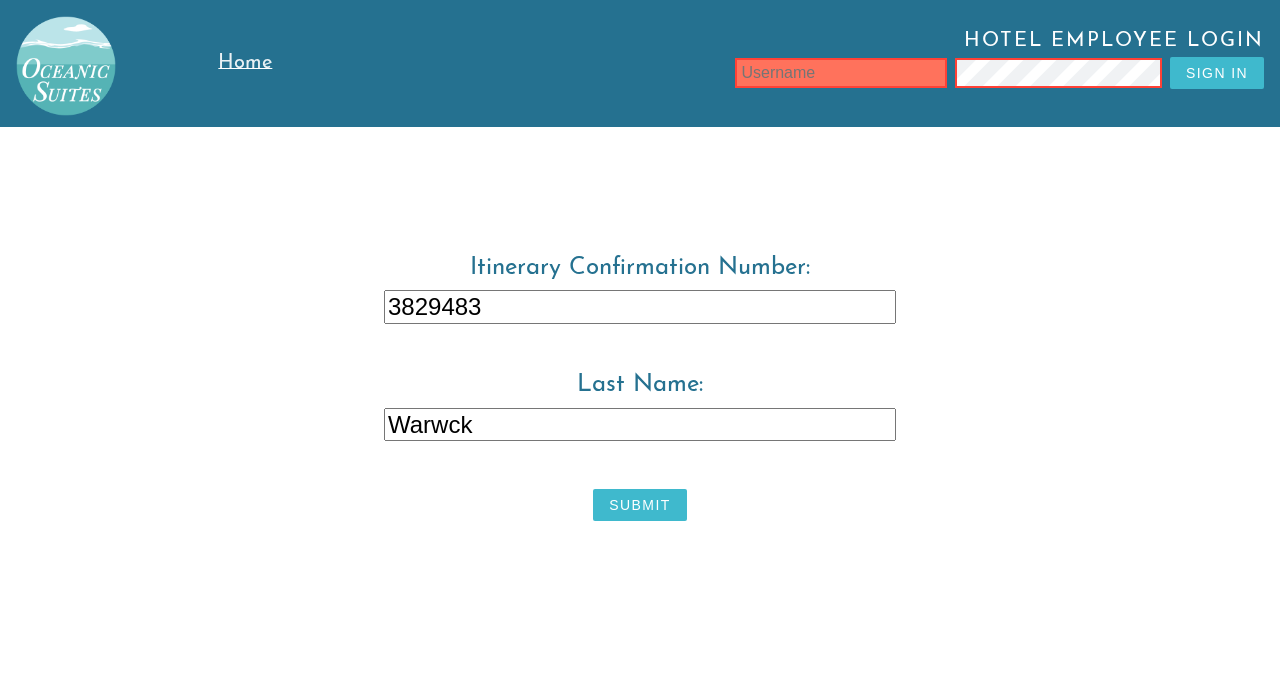 type on "3829483" 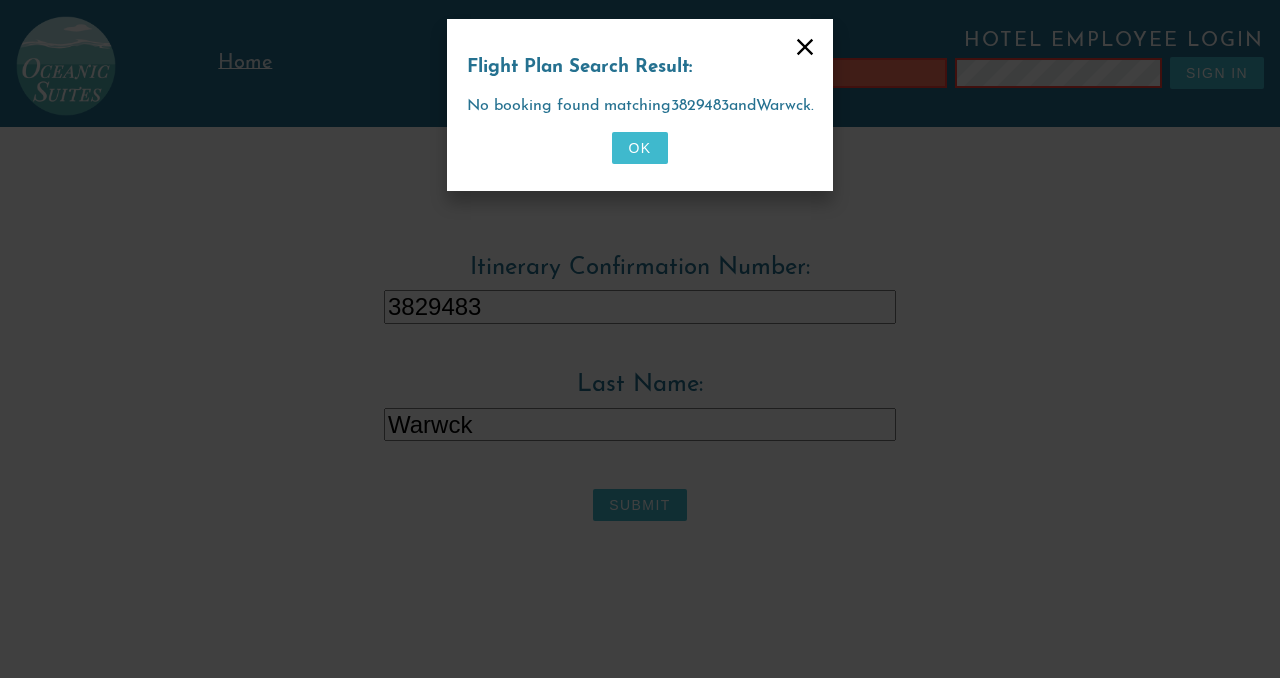 click on "OK" at bounding box center (639, 148) 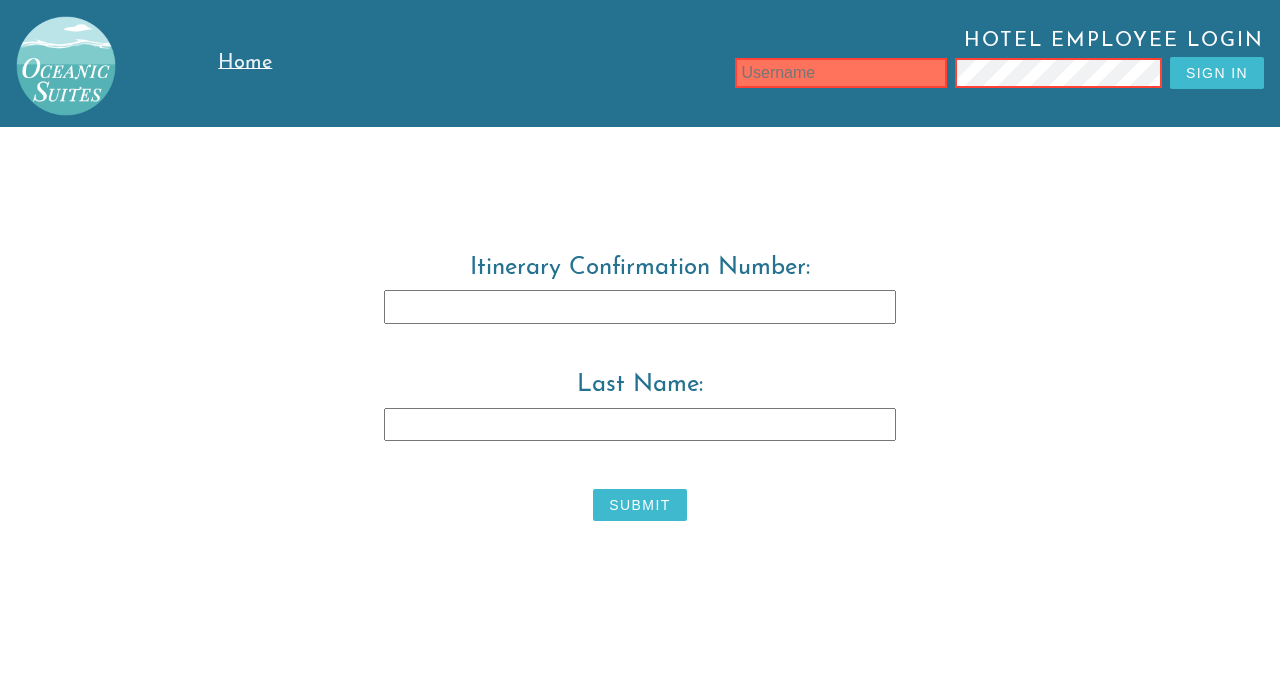 click on "Last Name:" at bounding box center (640, 425) 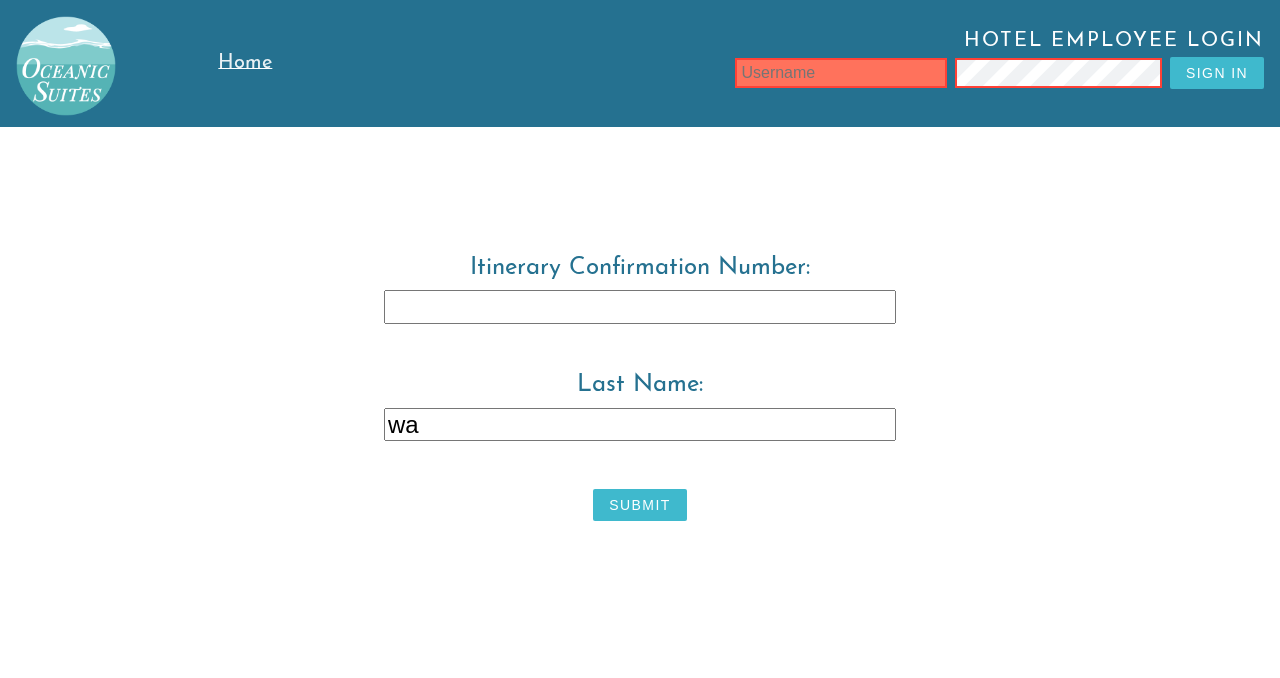 type on "w" 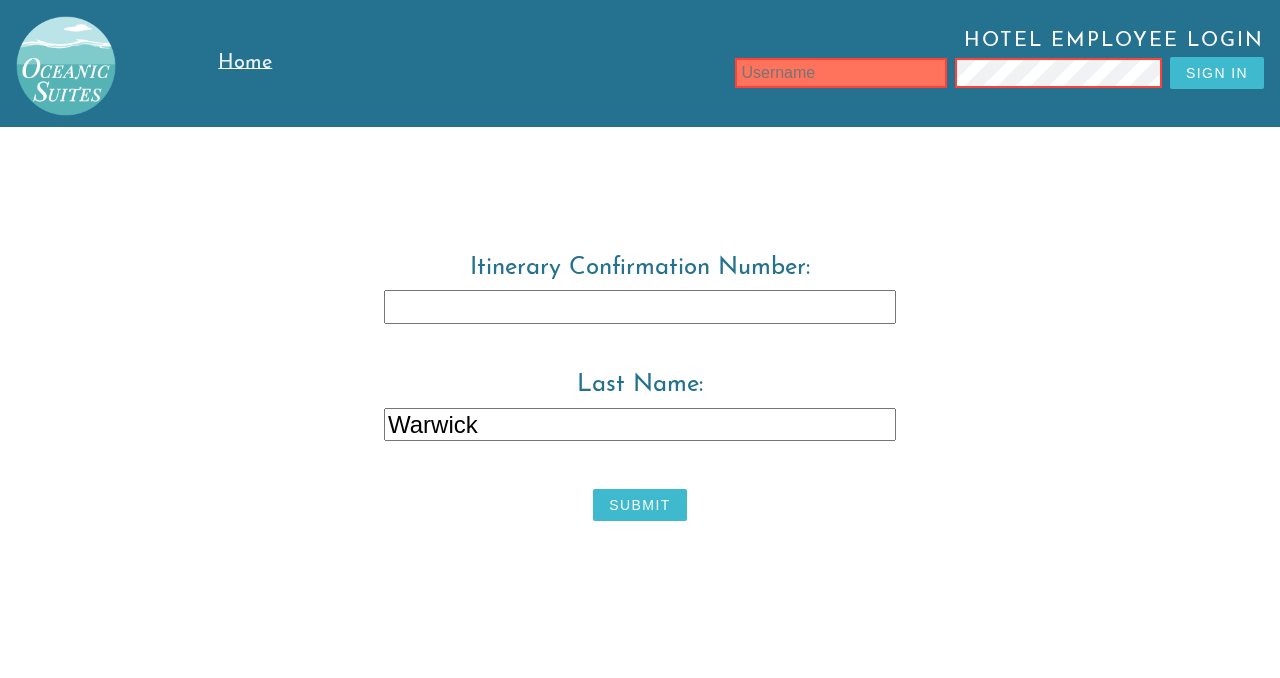 type on "Warwick" 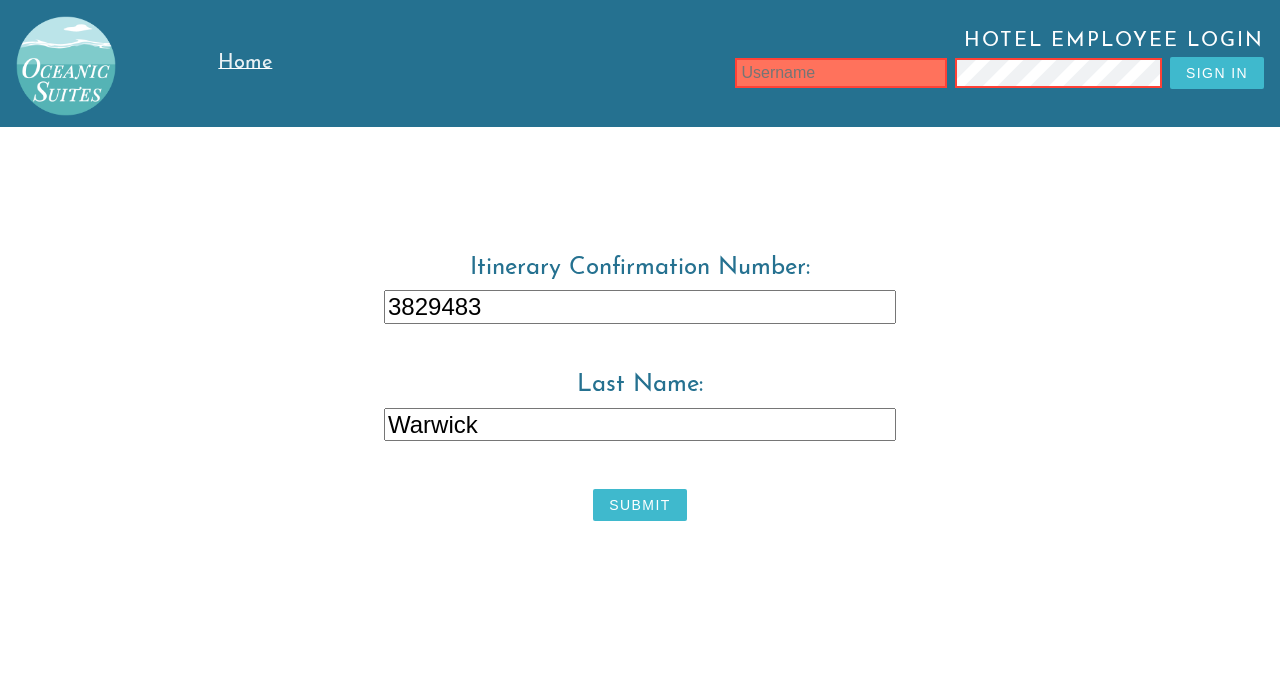 type on "3829483" 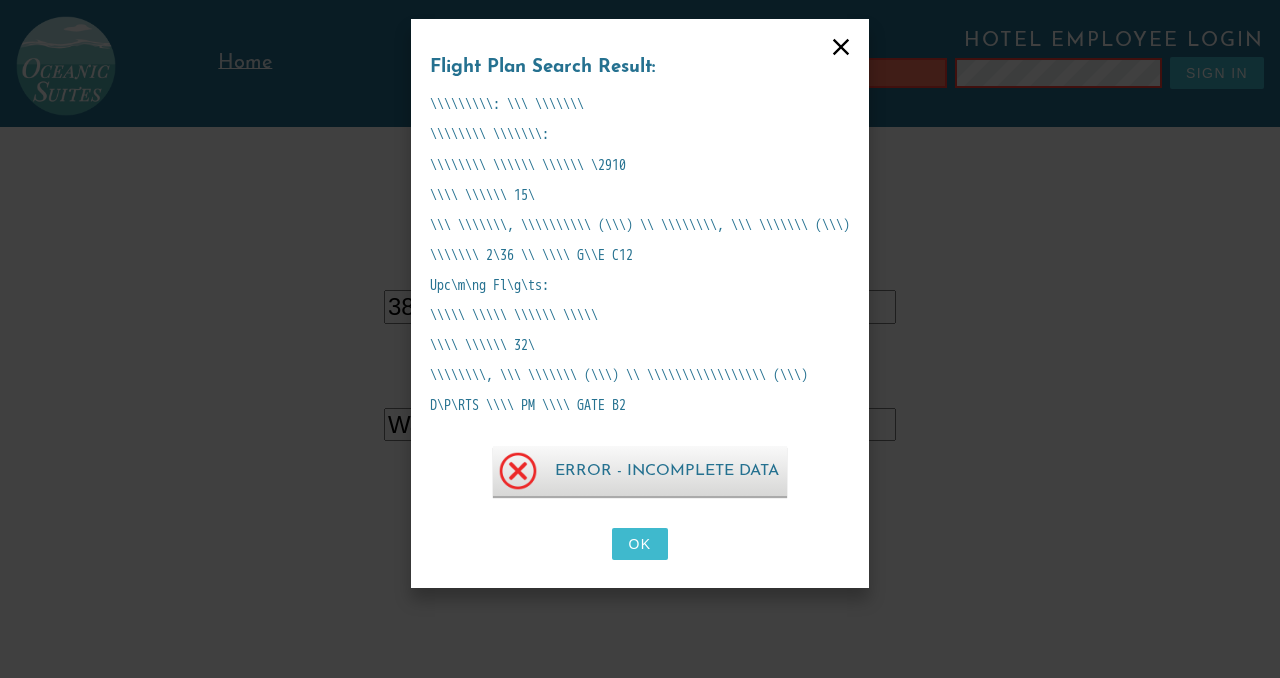 click on "Error - Incomplete Data" at bounding box center [667, 471] 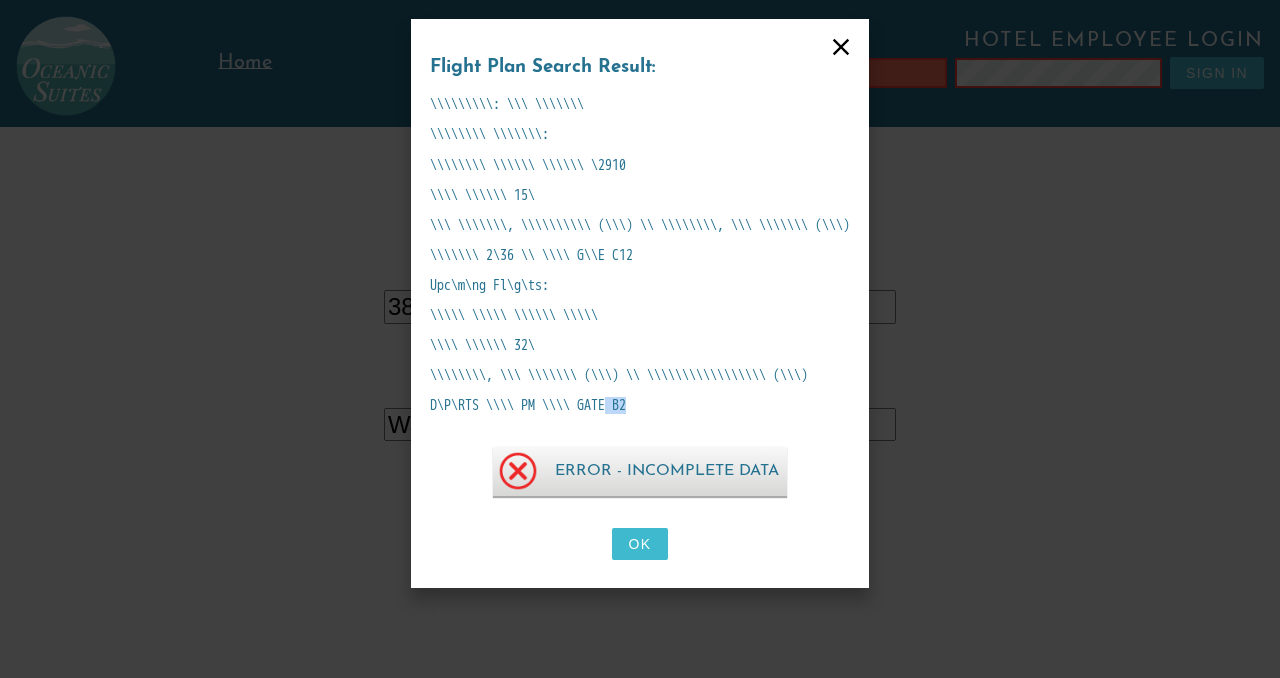 drag, startPoint x: 675, startPoint y: 398, endPoint x: 604, endPoint y: 412, distance: 72.36712 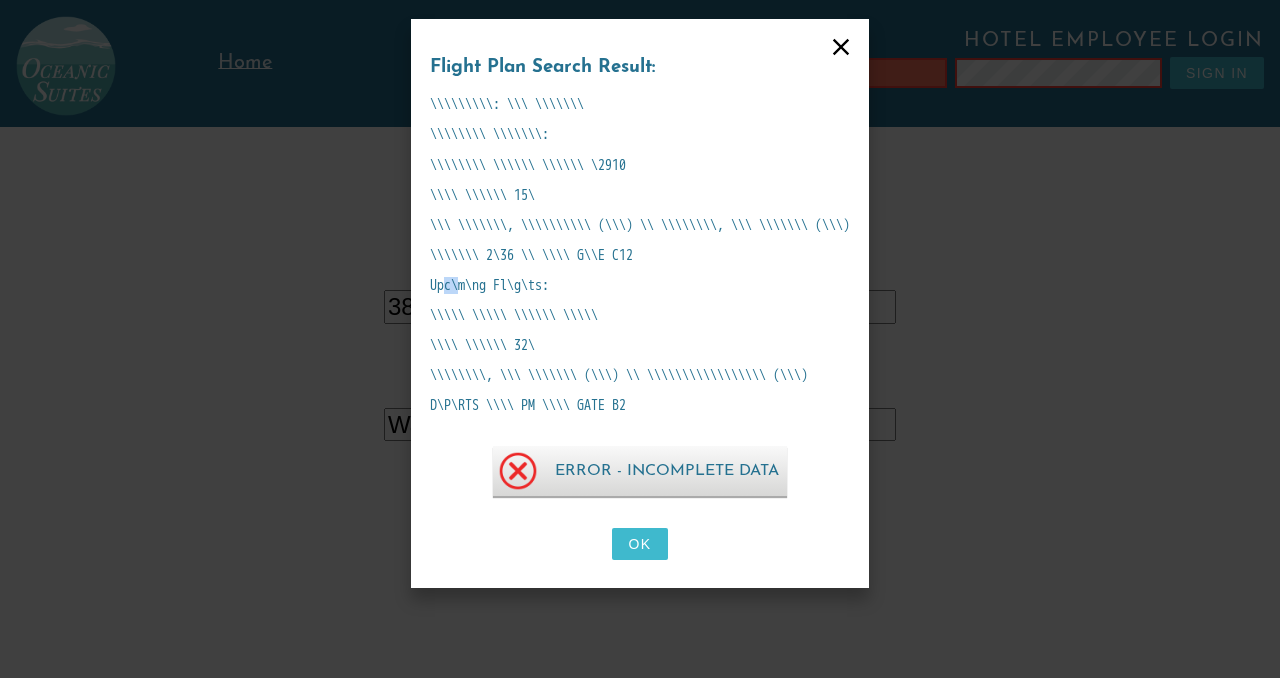 drag, startPoint x: 437, startPoint y: 293, endPoint x: 422, endPoint y: 265, distance: 31.764761 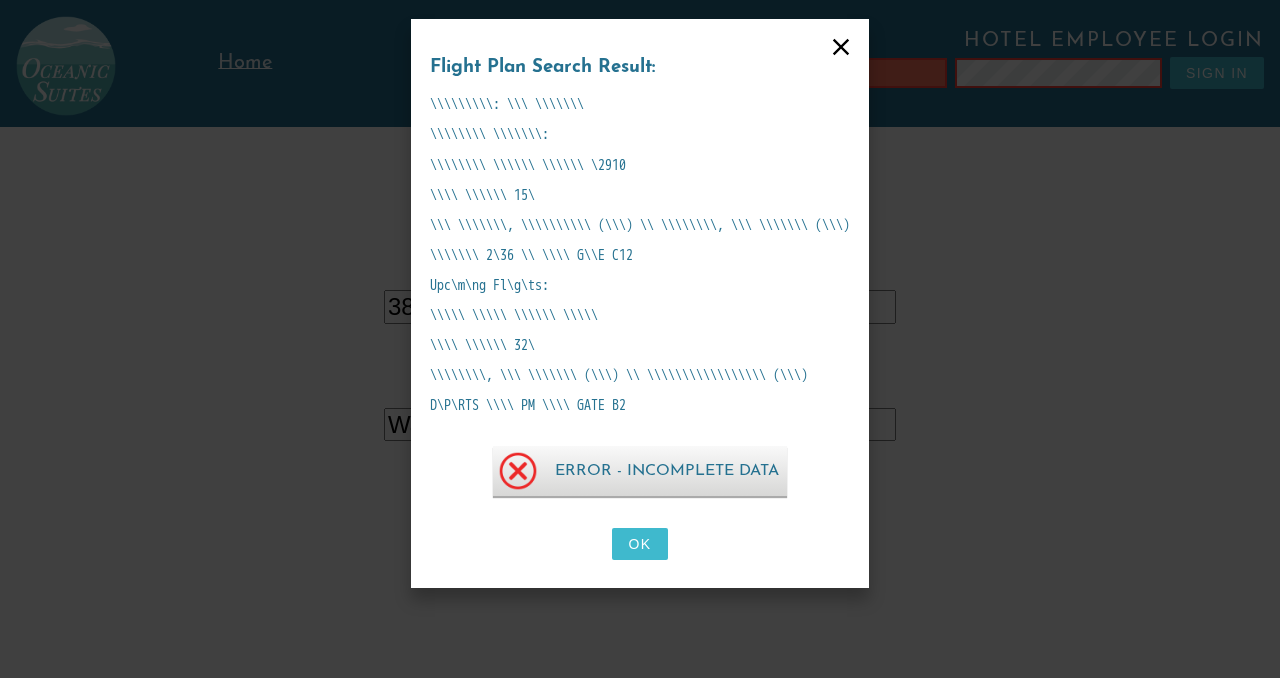 click on "Flight Plan Search Result: \\\\\\\\\: \\\ \\\\\\\ \\\\\\\\ \\\\\\\: \\\\\\\\ \\\\\\ \\\\\\ \2910 \\\\ \\\\\\ 15\ \\\ \\\\\\\, \\\\\\\\\\ (\\\) \\ \\\\\\\\, \\\ \\\\\\\ (\\\) \\\\\\\ 2\36 \\ \\\\ G\\E C12 Upc\m\ng Fl\g\ts: \\\\\ \\\\\ \\\\\\ \\\\\ \\\\ \\\\\\ 32\ \\\\\\\\, \\\ \\\\\\\ (\\\) \\ \\\\\\\\\\\\\\\\\ (\\\) D\P\RTS \\\\ PM \\\\ GATE B2 Error - Incomplete Data OK" at bounding box center [640, 303] 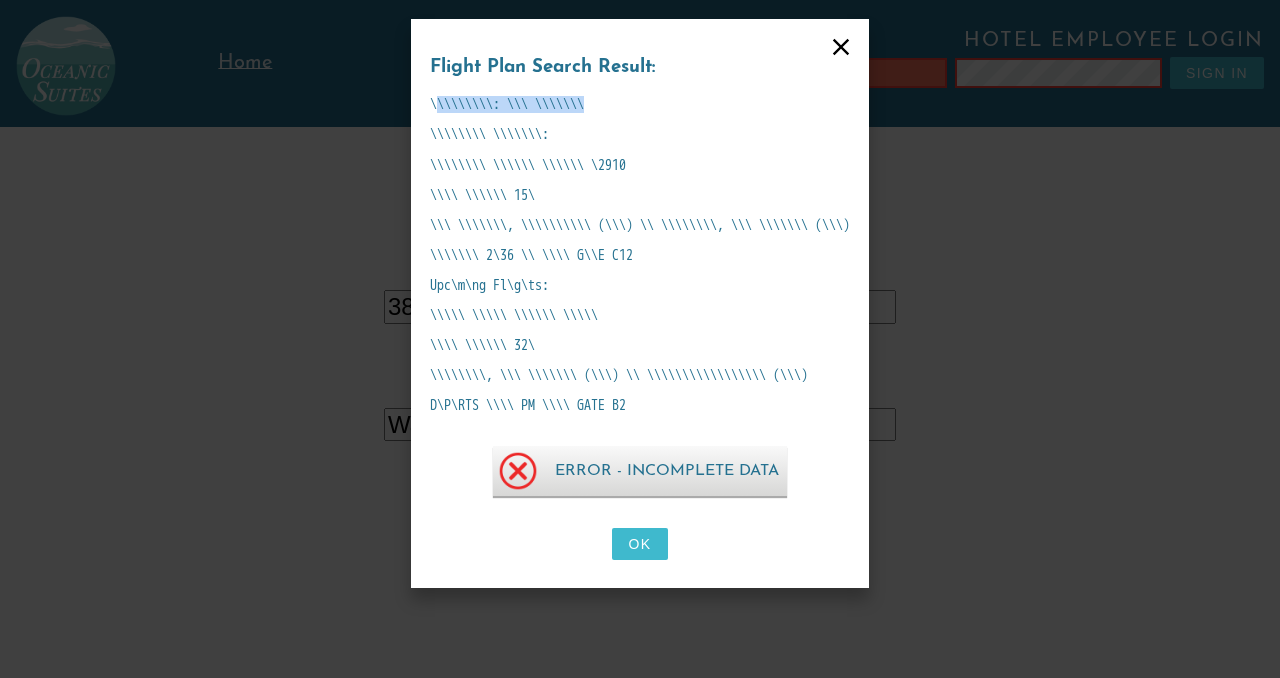 drag, startPoint x: 413, startPoint y: 101, endPoint x: 637, endPoint y: 89, distance: 224.3212 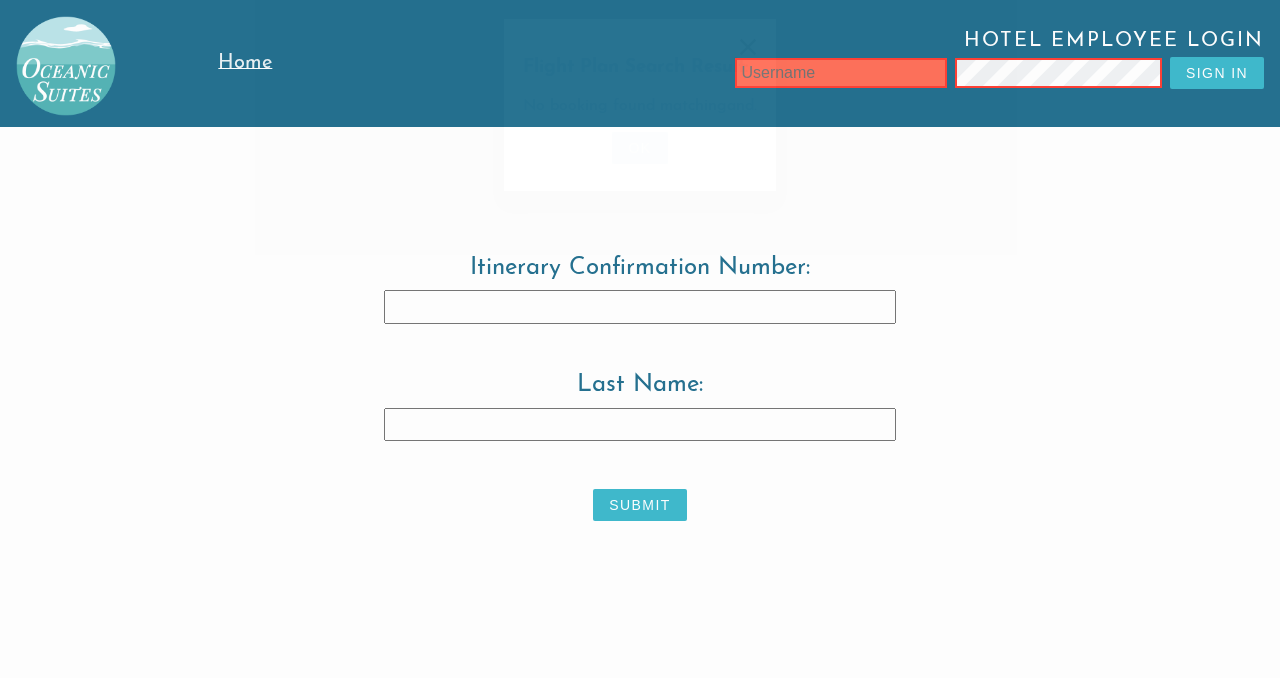 click on "Flight Plan Search Result: No booking found matching   and  . OK" at bounding box center [640, 339] 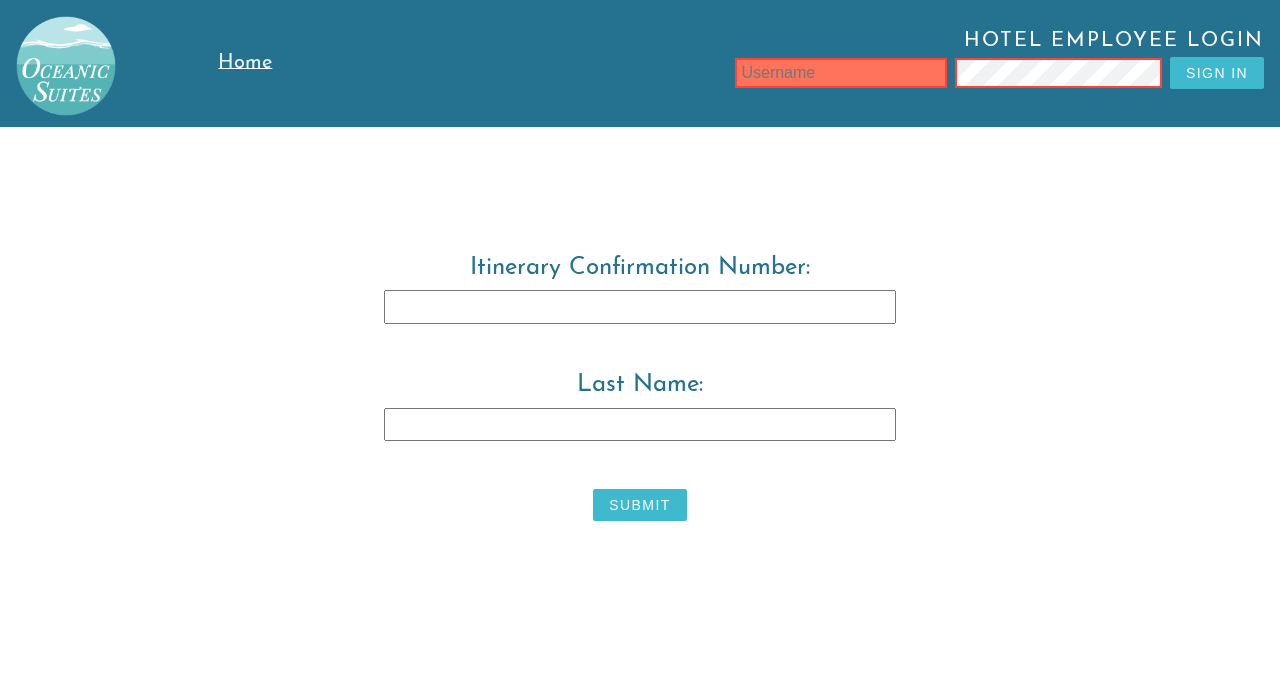 click on "Last Name:" at bounding box center (640, 425) 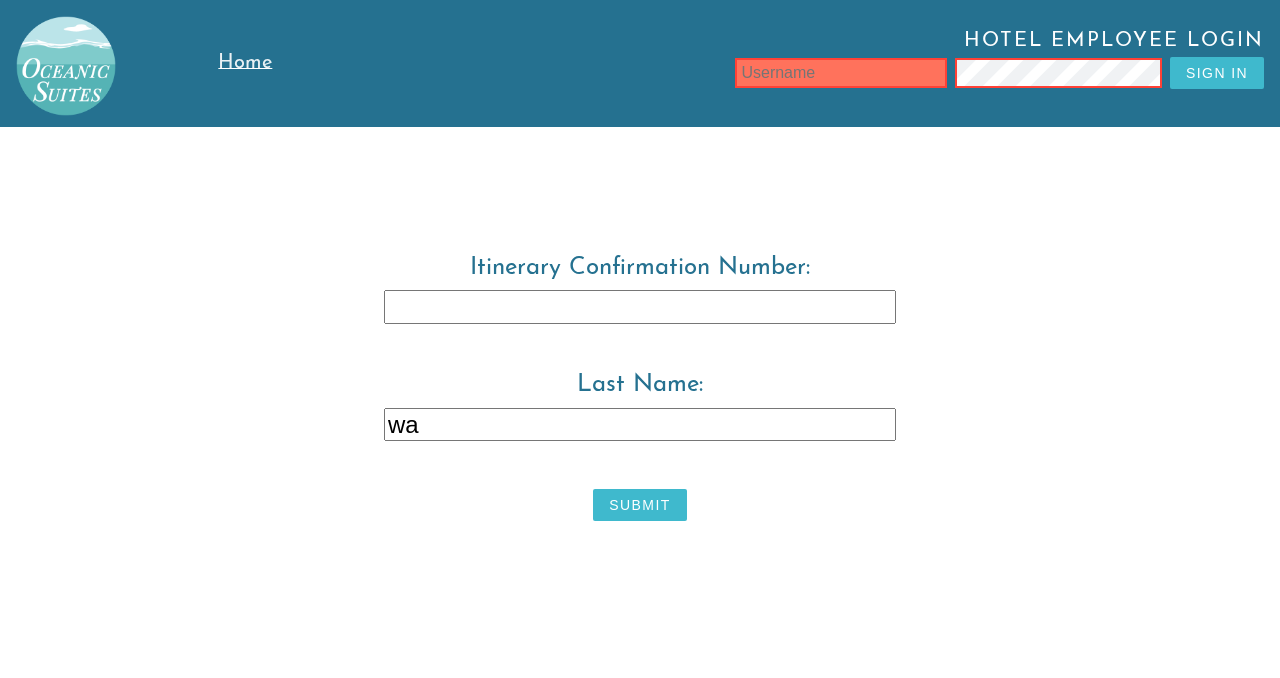 type on "w" 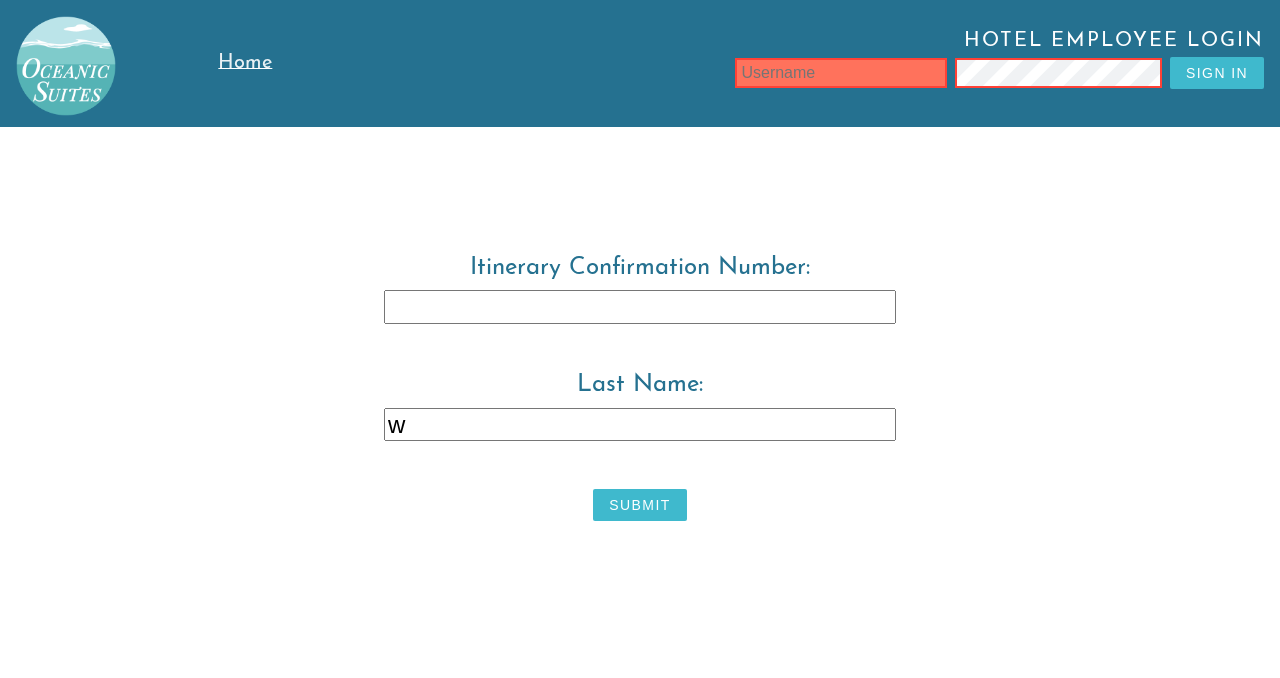 type 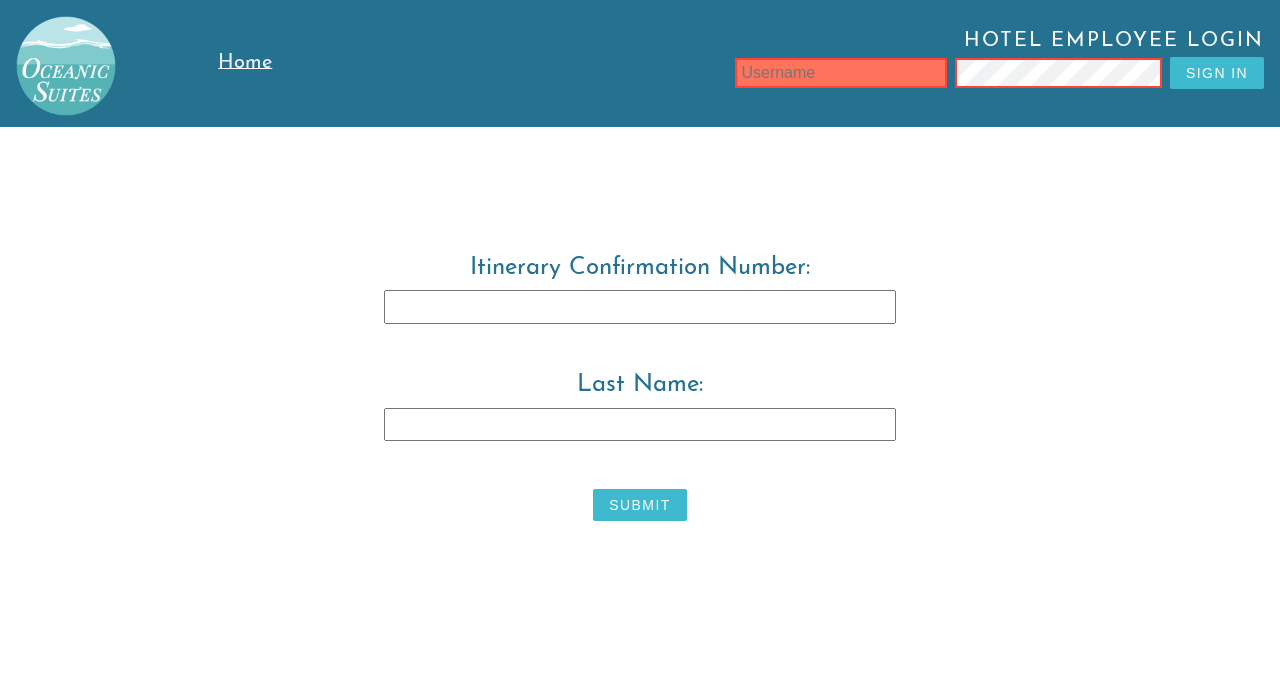 click at bounding box center [841, 73] 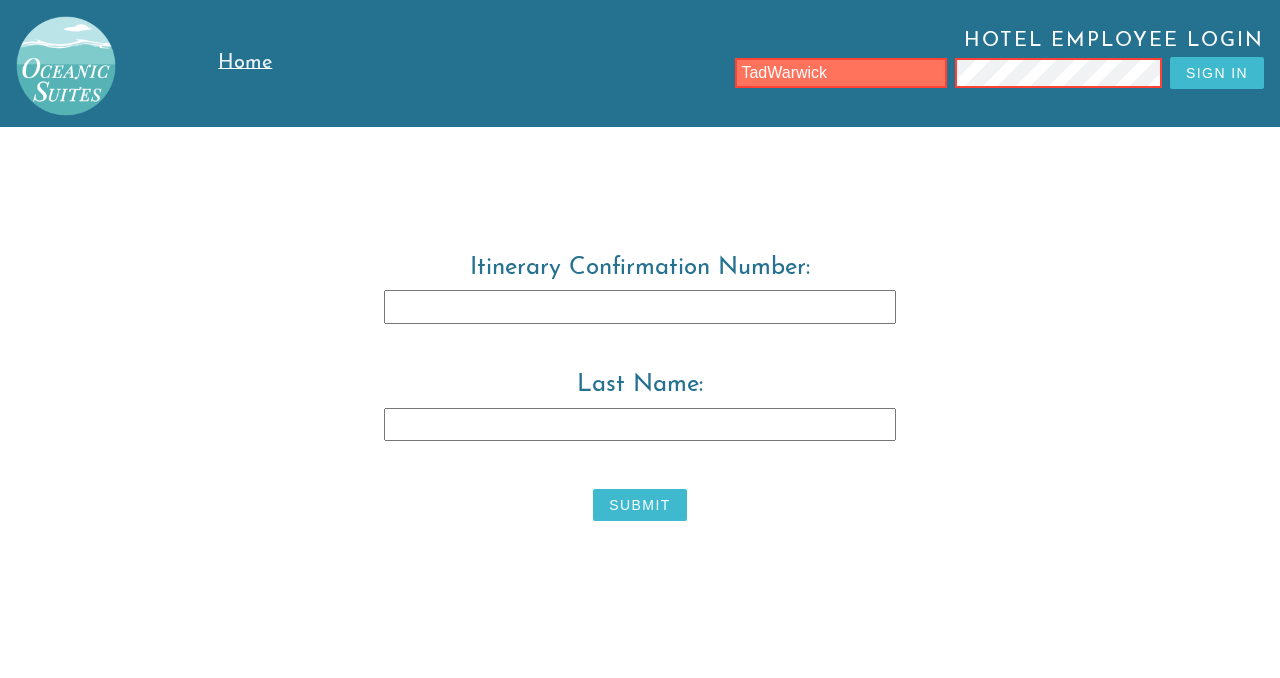 click on "TadWarwick" at bounding box center [841, 73] 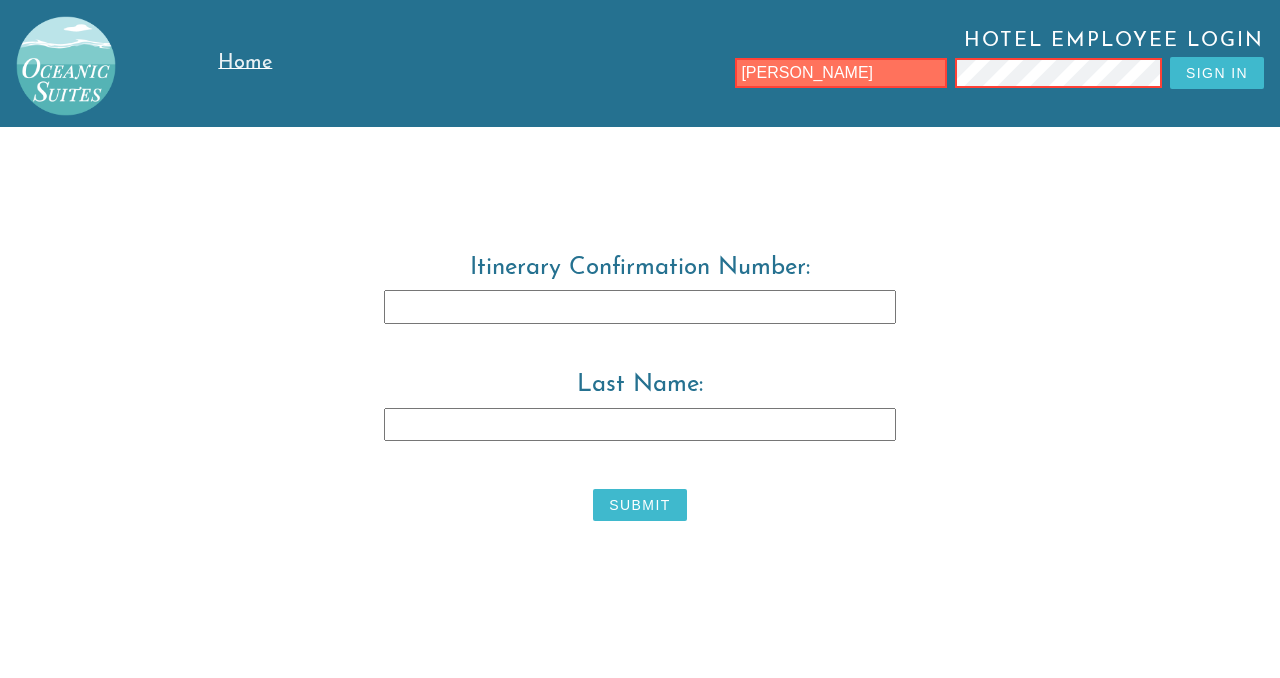 type on "[PERSON_NAME]" 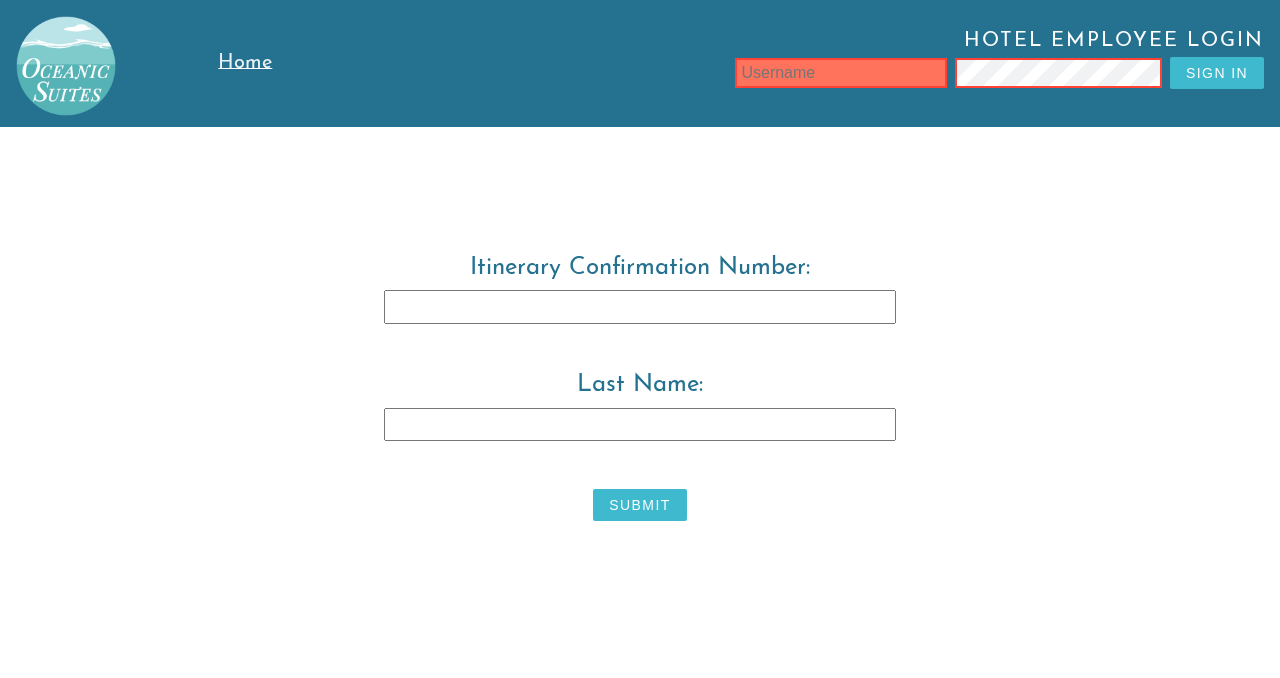 click on "Sign In" at bounding box center [1217, 73] 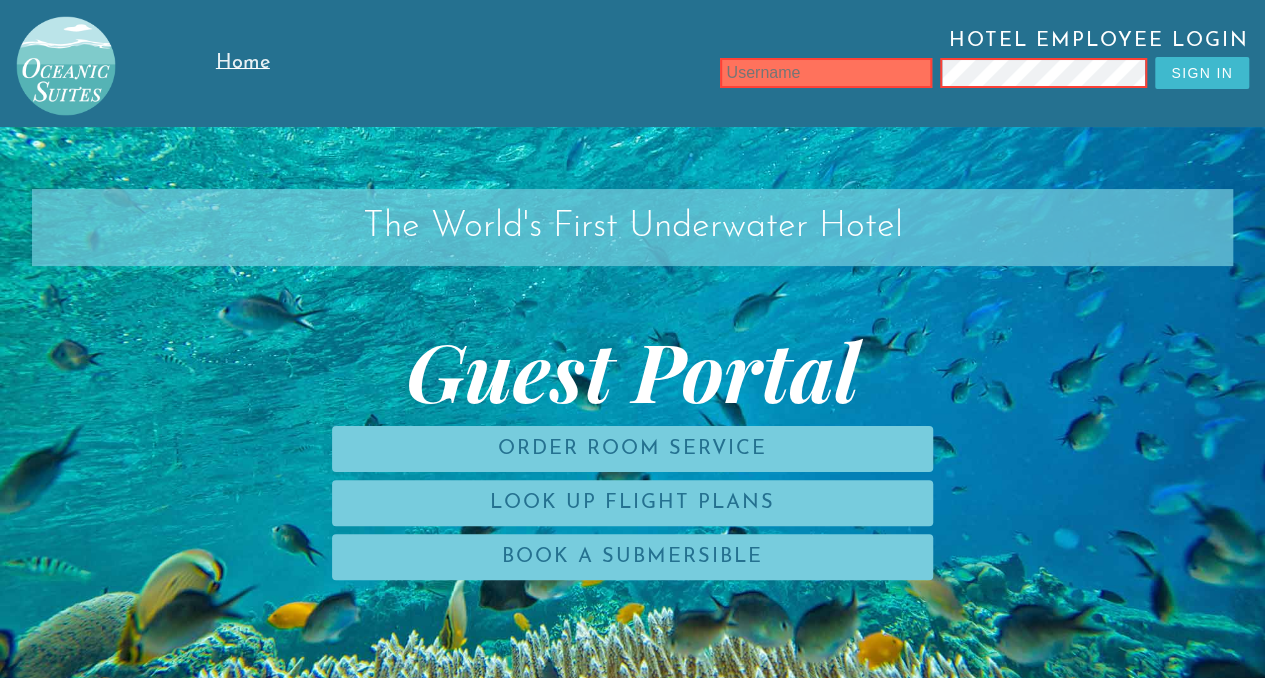scroll, scrollTop: 6, scrollLeft: 0, axis: vertical 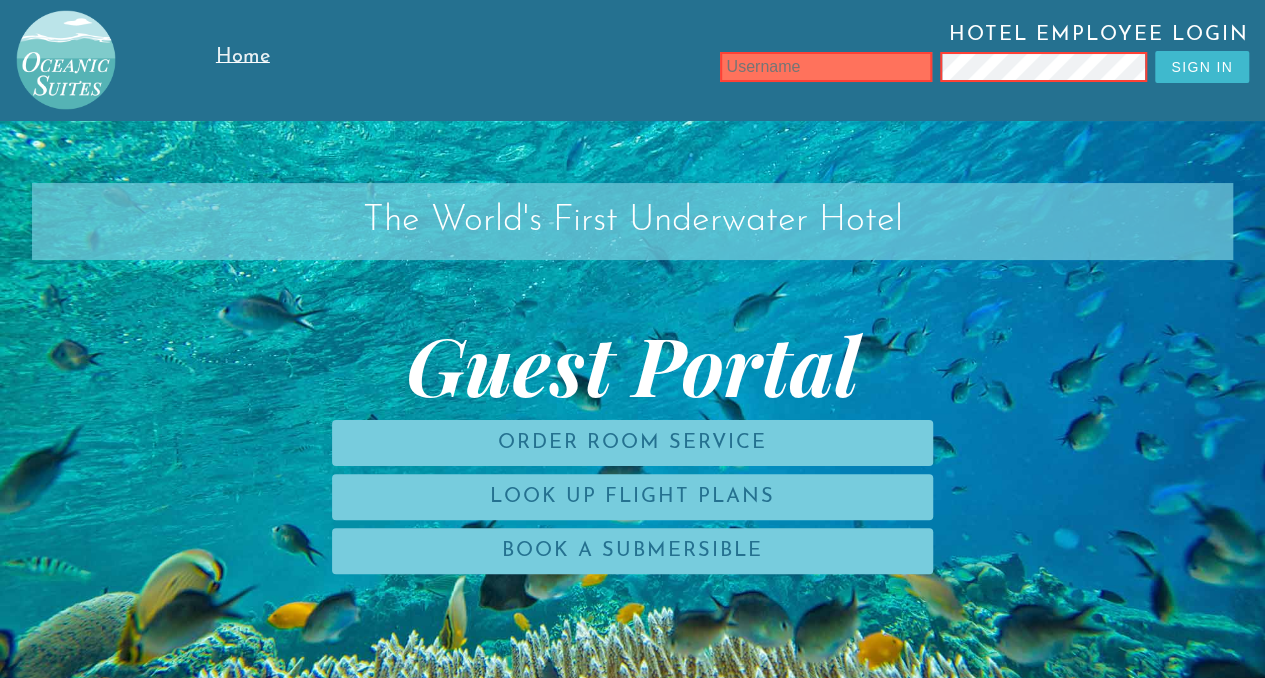 click on "Home" at bounding box center (266, 57) 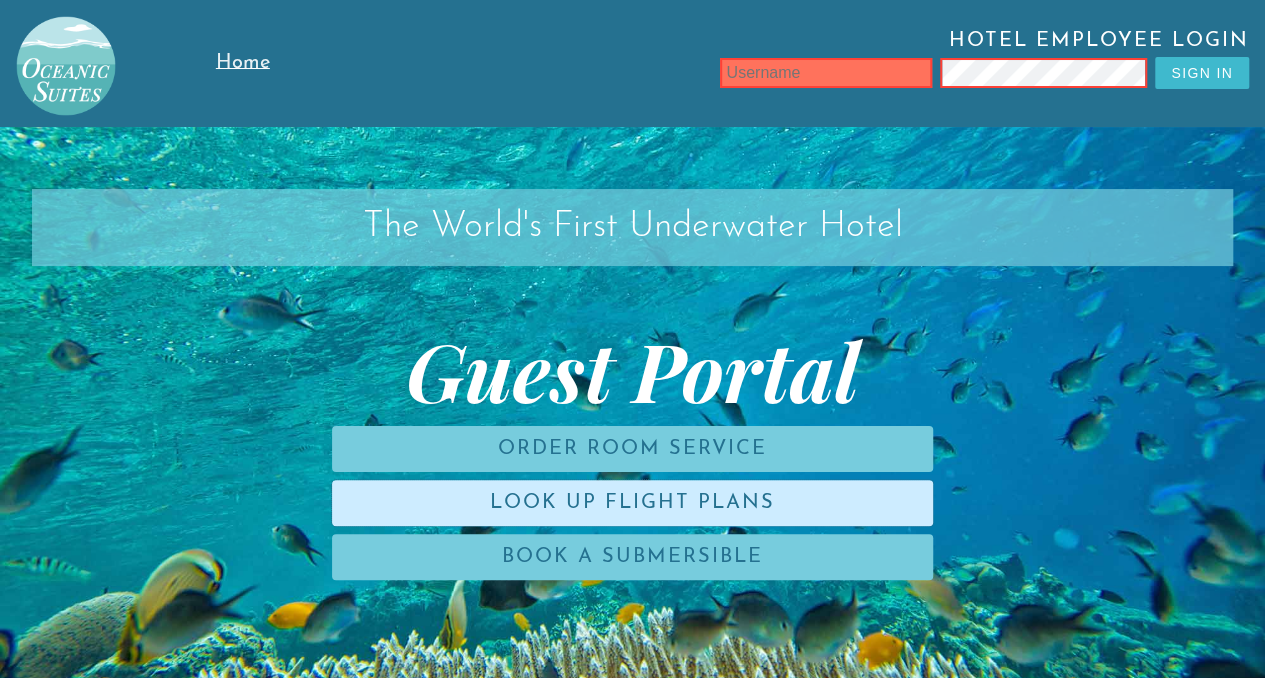 click on "Look Up Flight Plans" at bounding box center (632, 503) 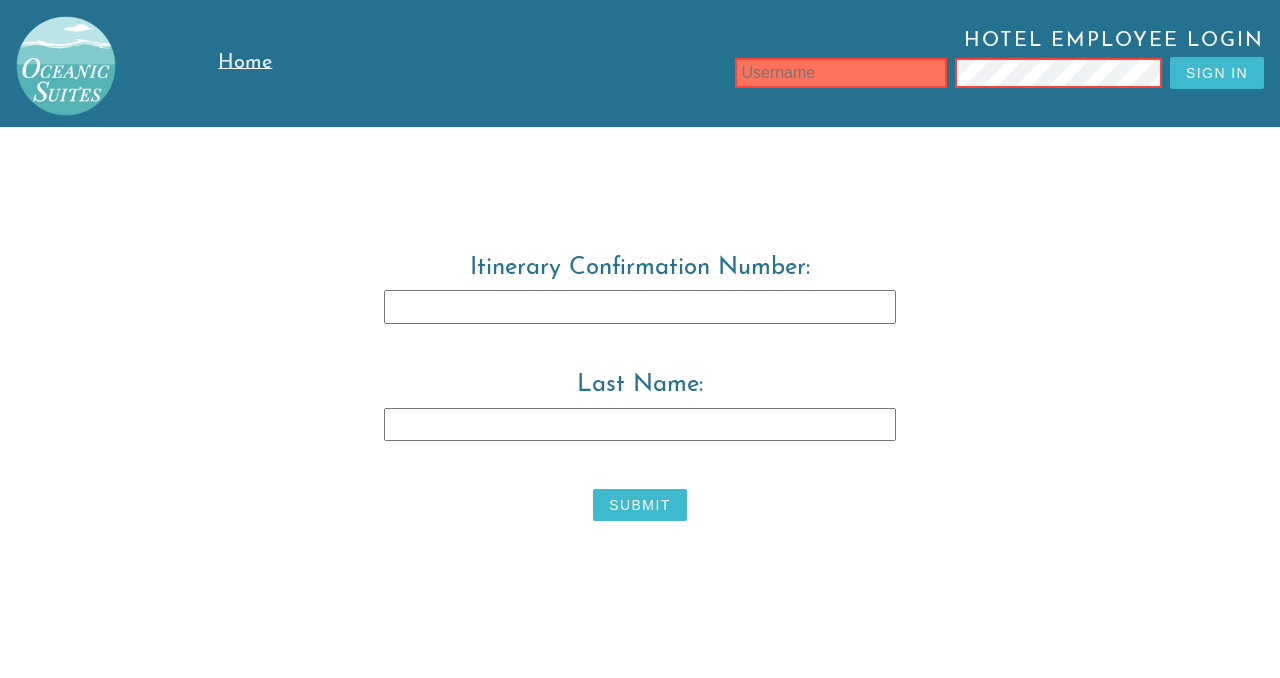 click on "Last Name:" at bounding box center (640, 425) 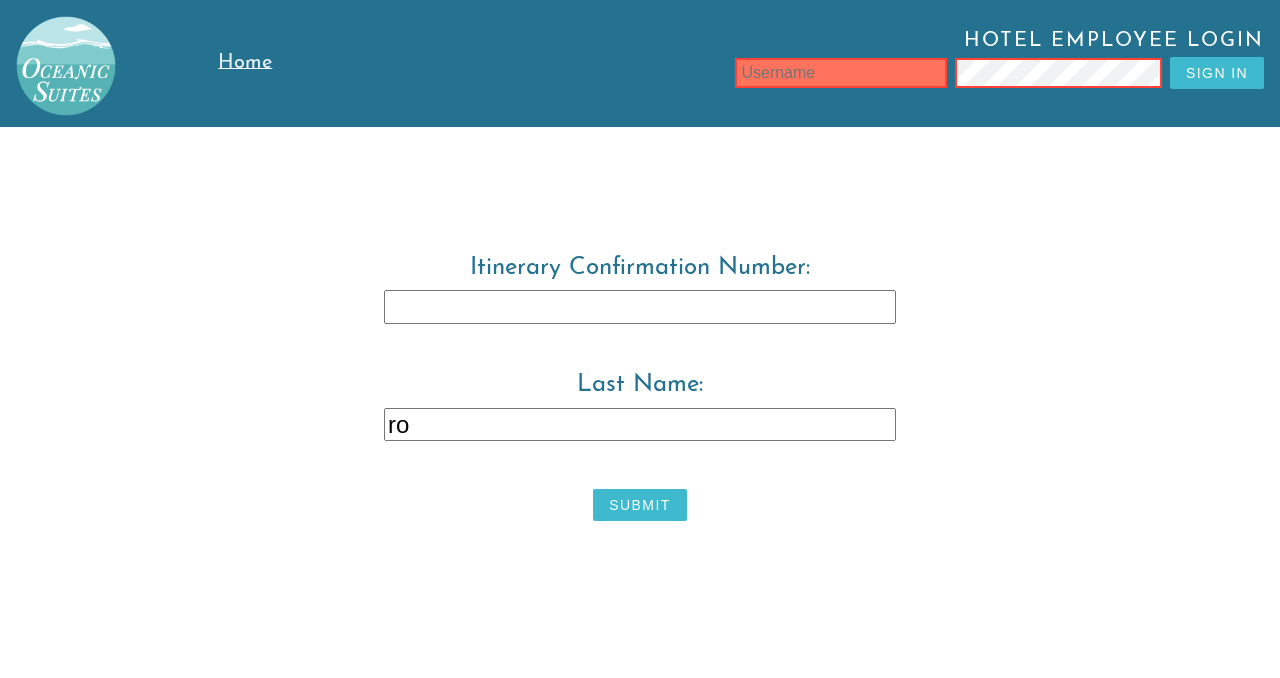 type on "r" 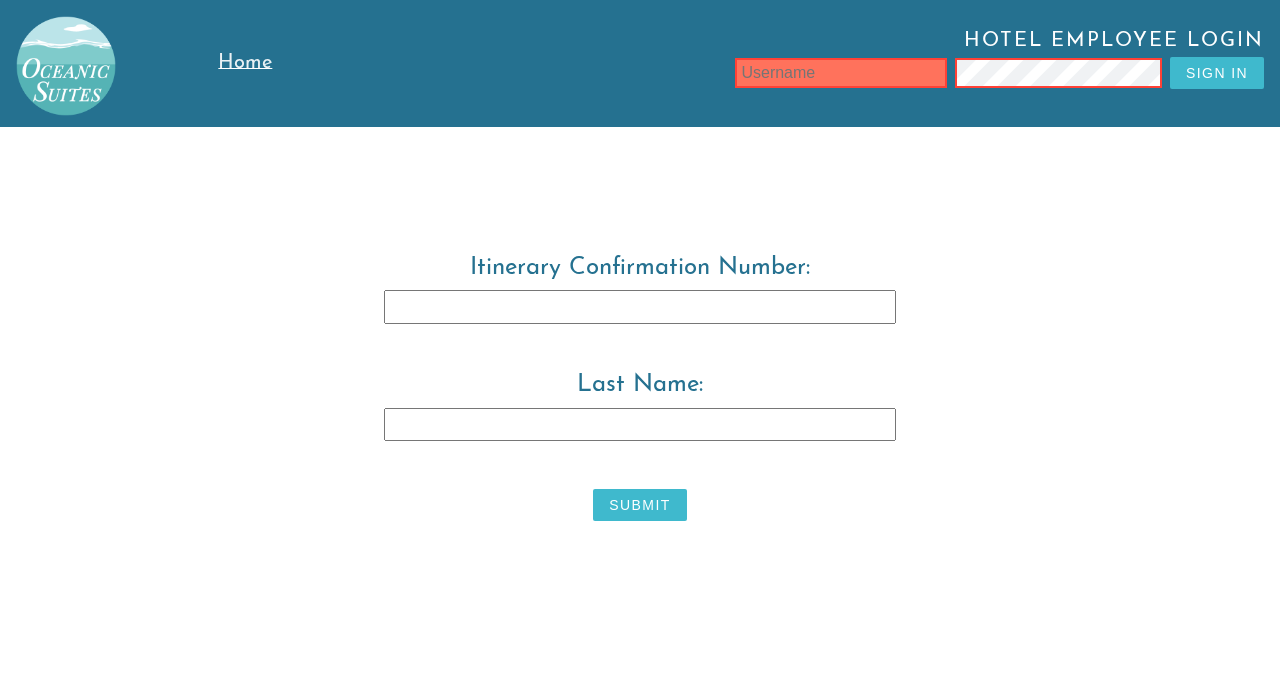 click on "Last Name:" at bounding box center (640, 425) 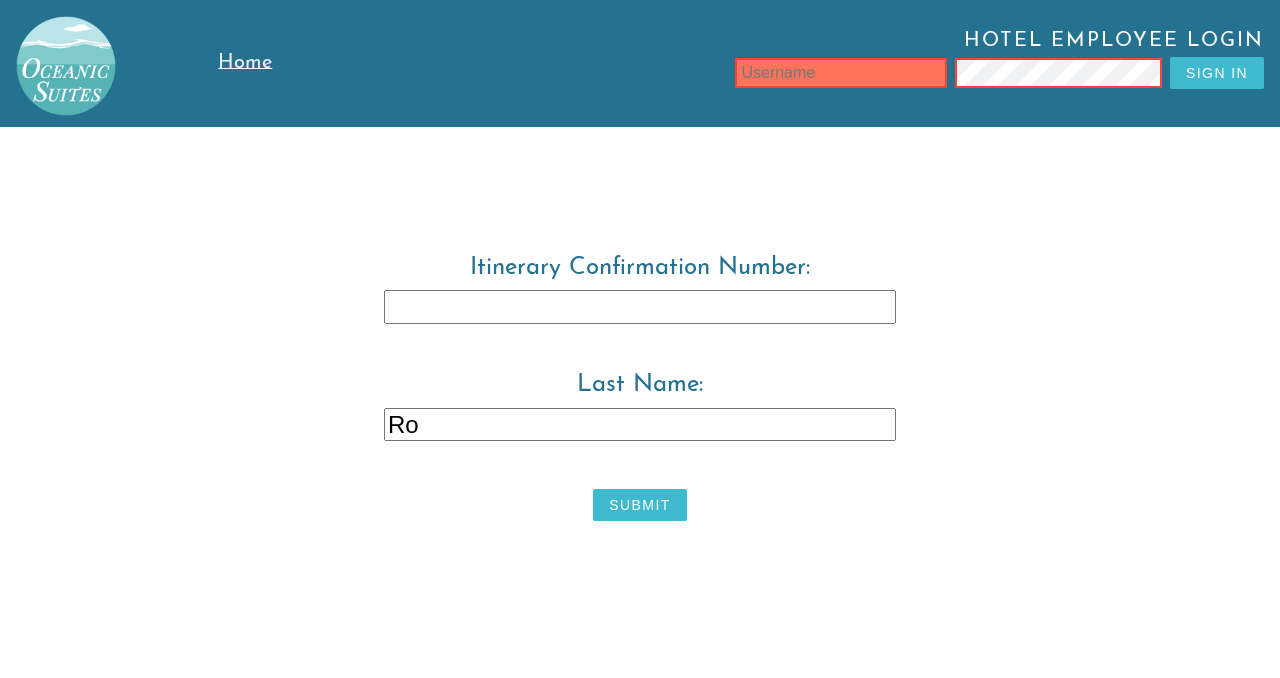 click on "Ro" at bounding box center (640, 425) 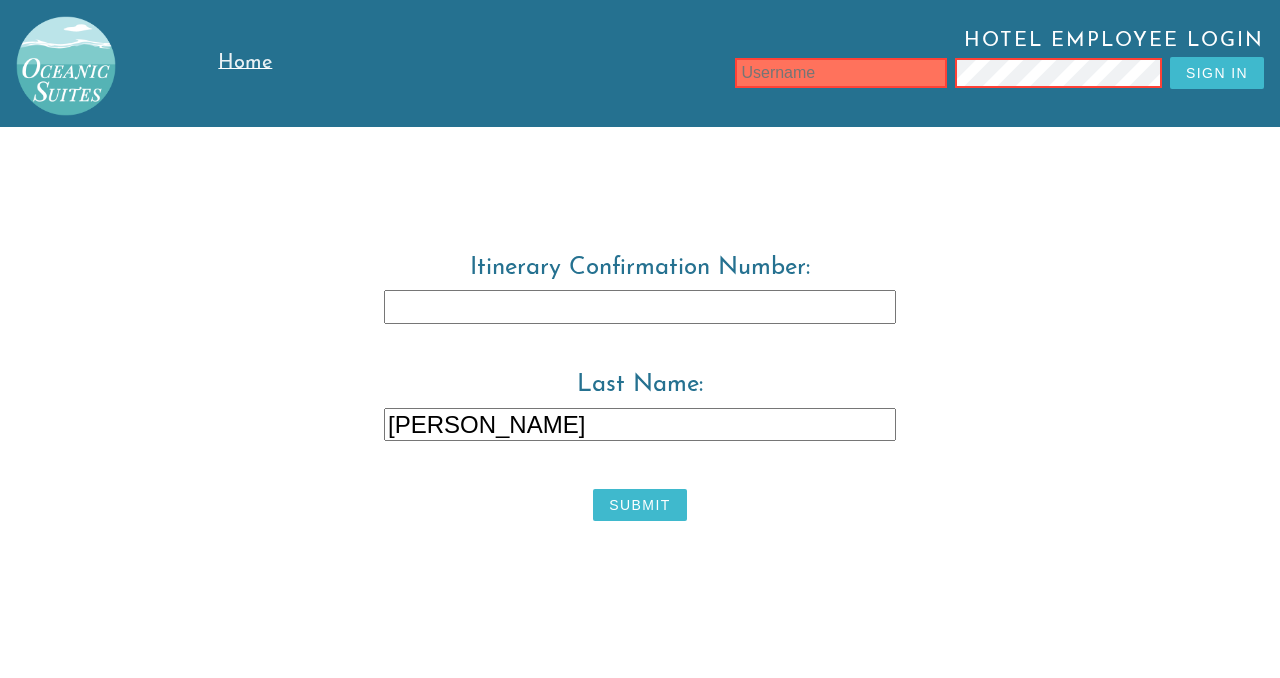 type on "[PERSON_NAME]" 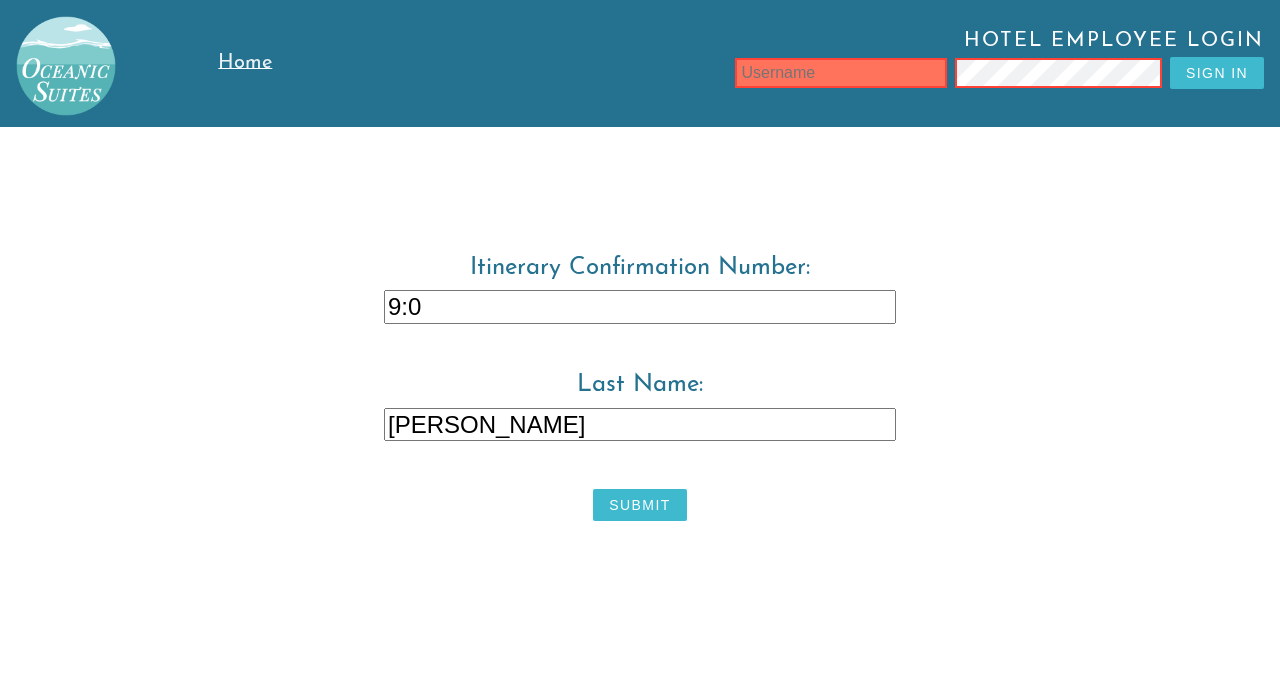 click on "9:0" at bounding box center [640, 307] 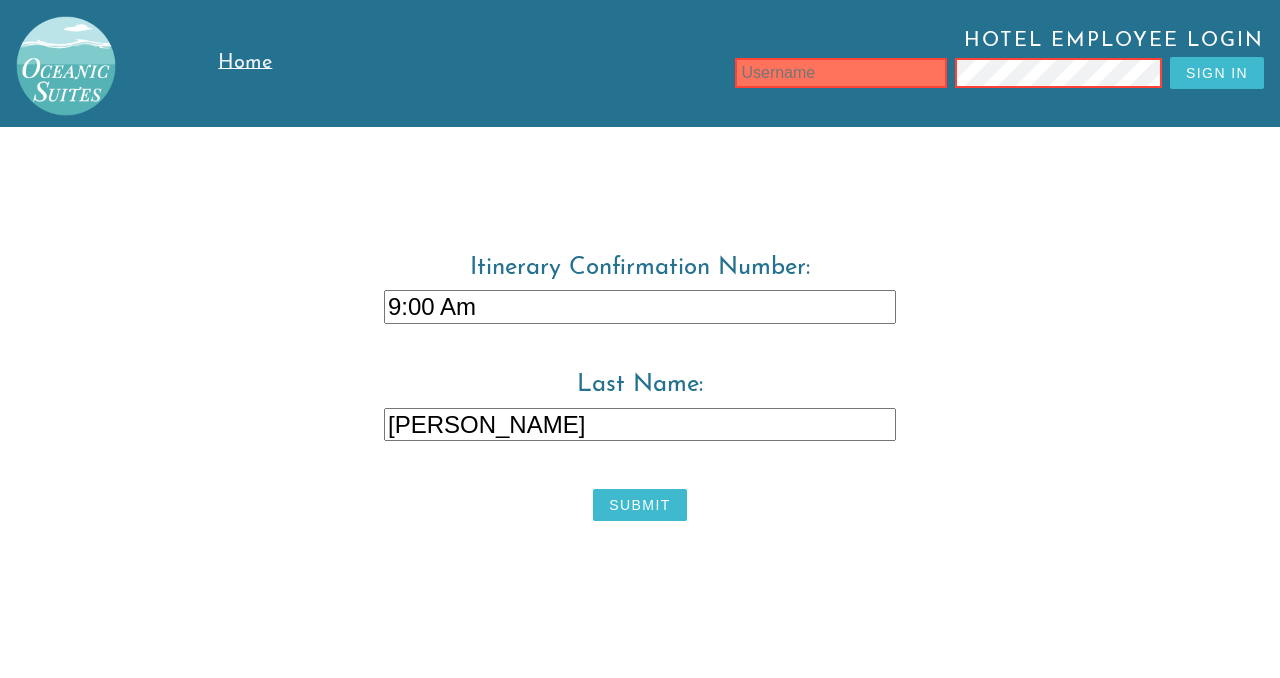 type on "9:00 Am" 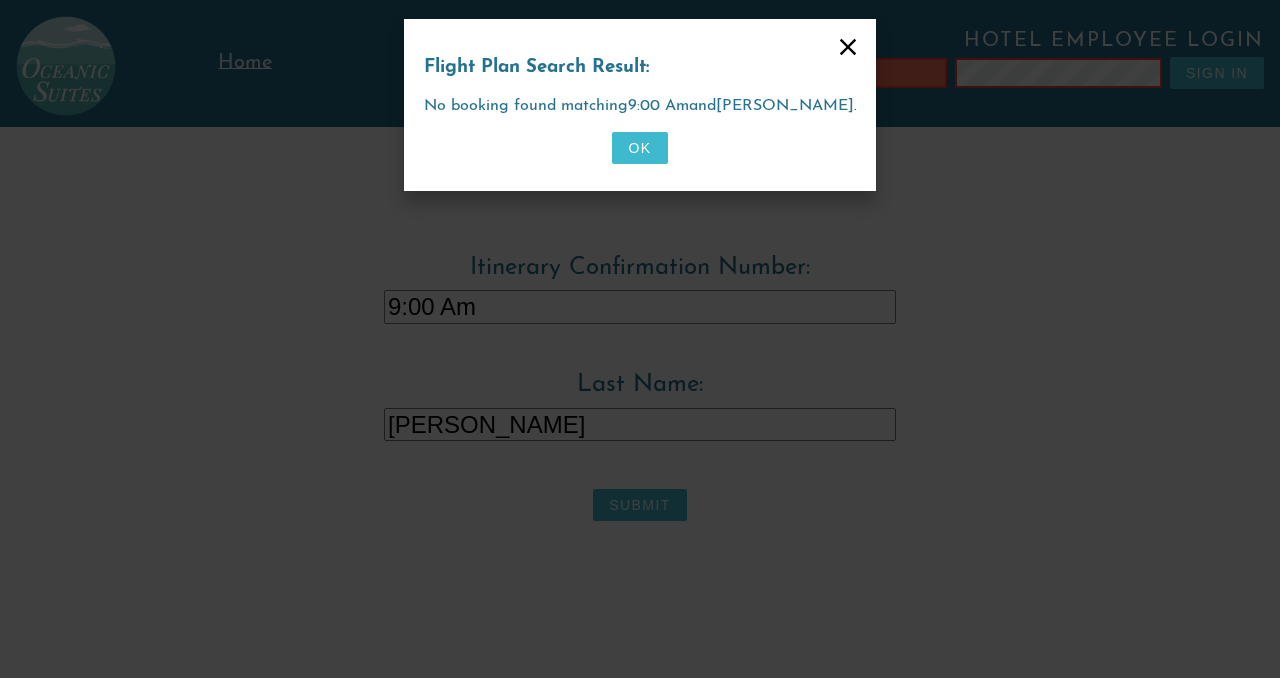 click on "OK" at bounding box center [639, 148] 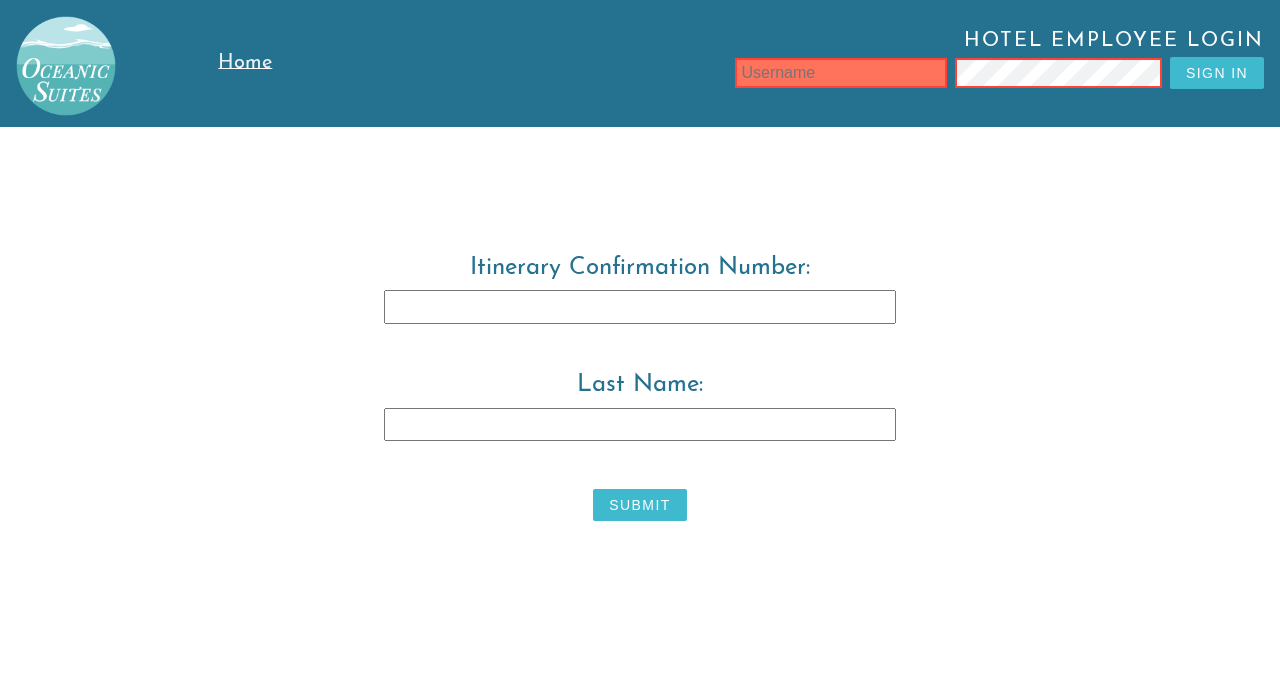 click on "Last Name:" at bounding box center [640, 425] 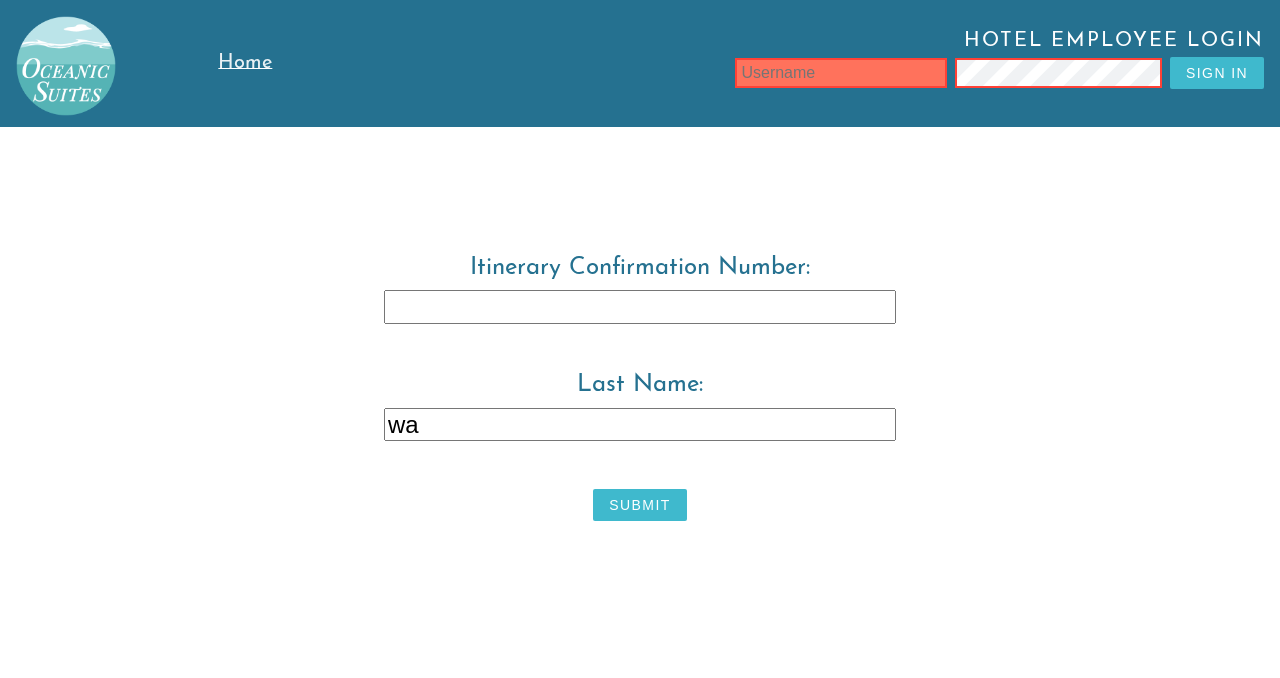 type on "w" 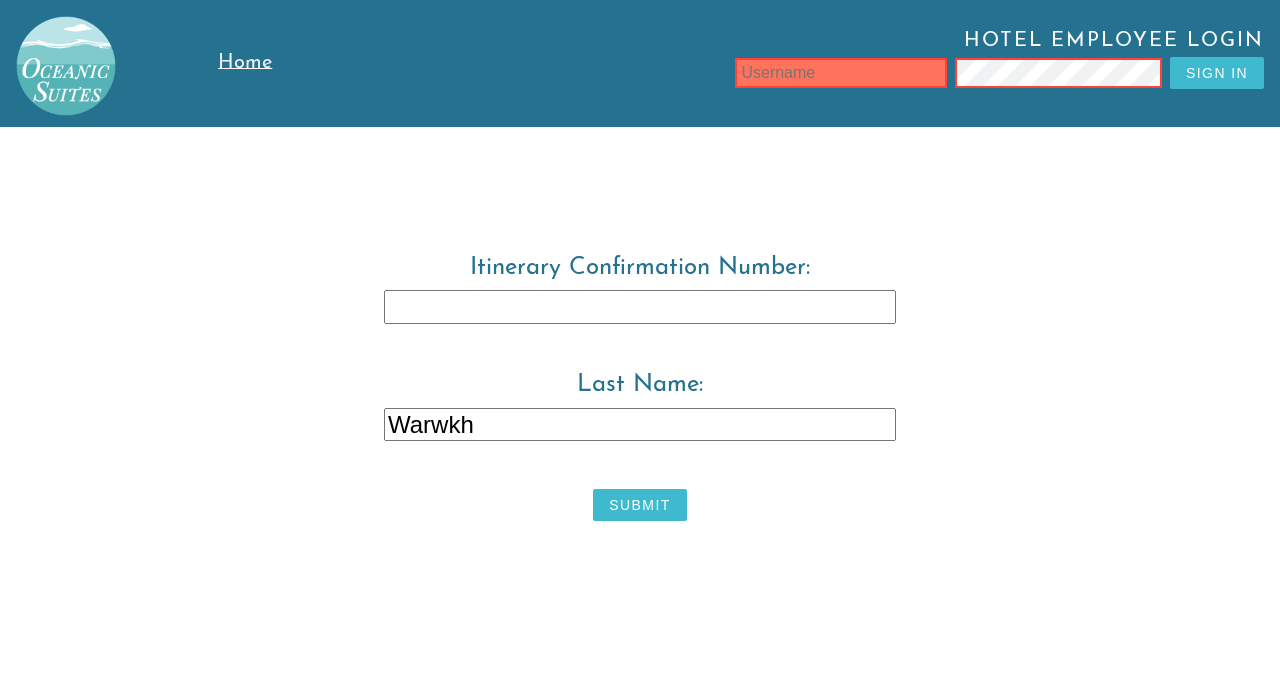 click on "Itinerary Confirmation Number:" at bounding box center [640, 307] 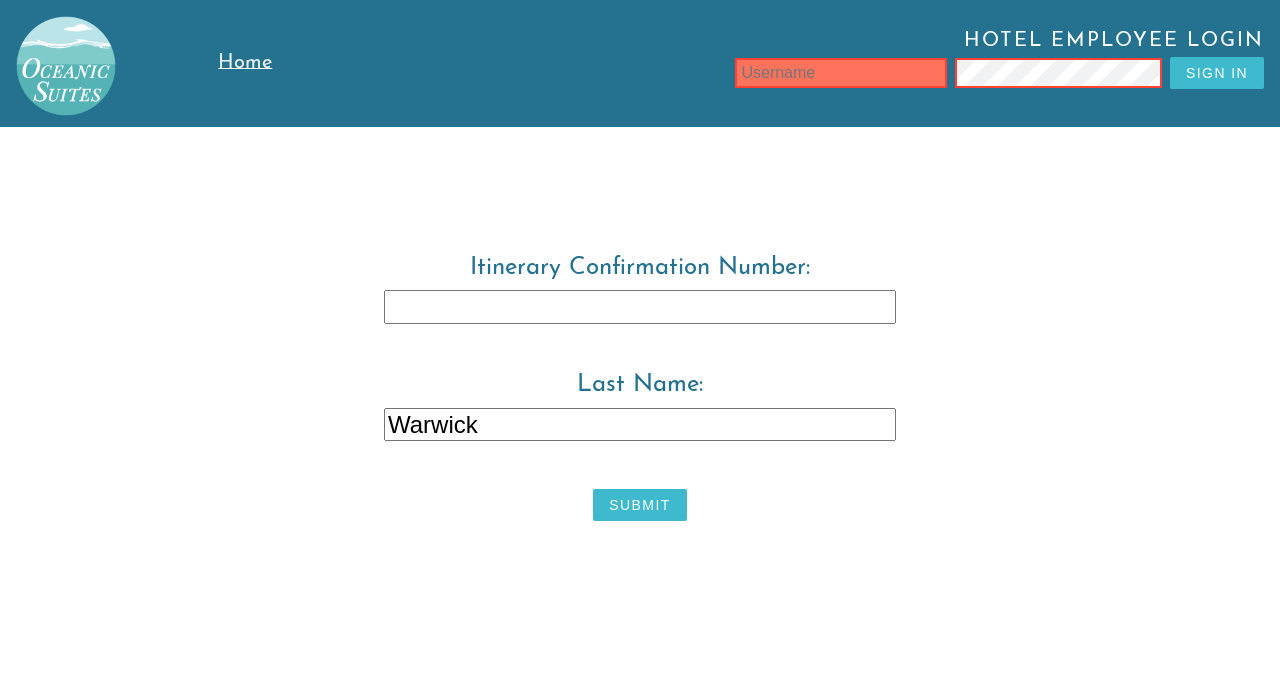 type on "Warwick" 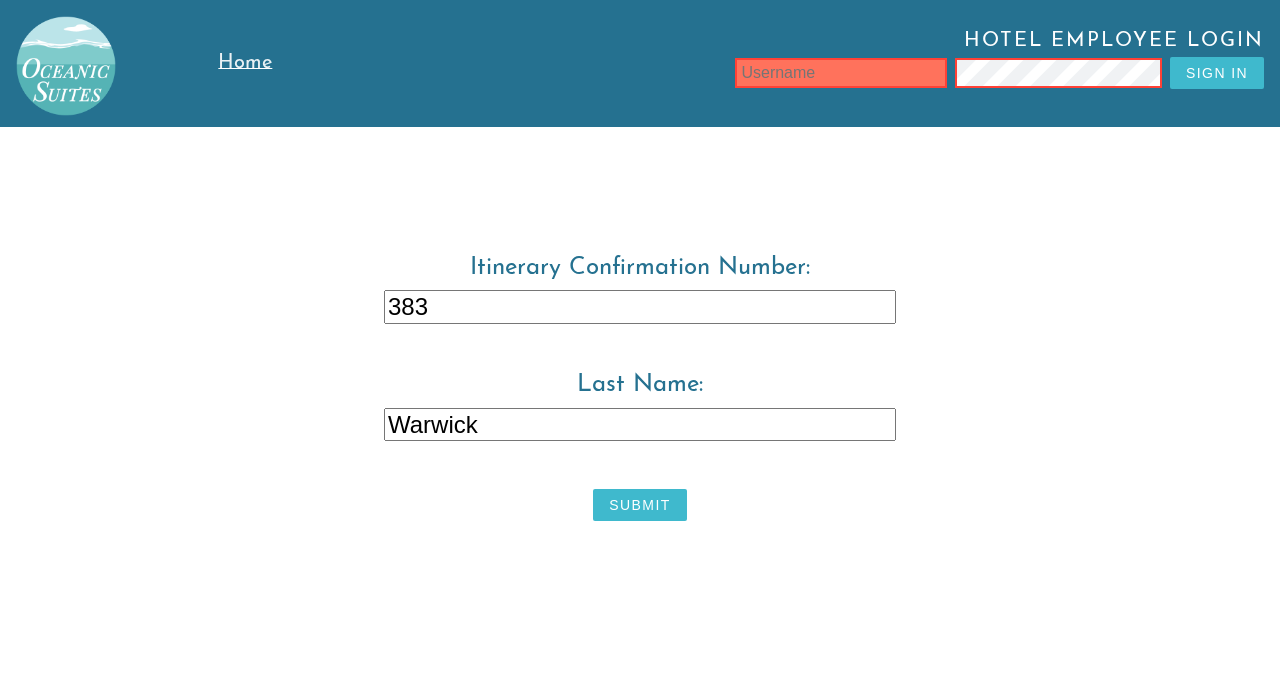 type on "383" 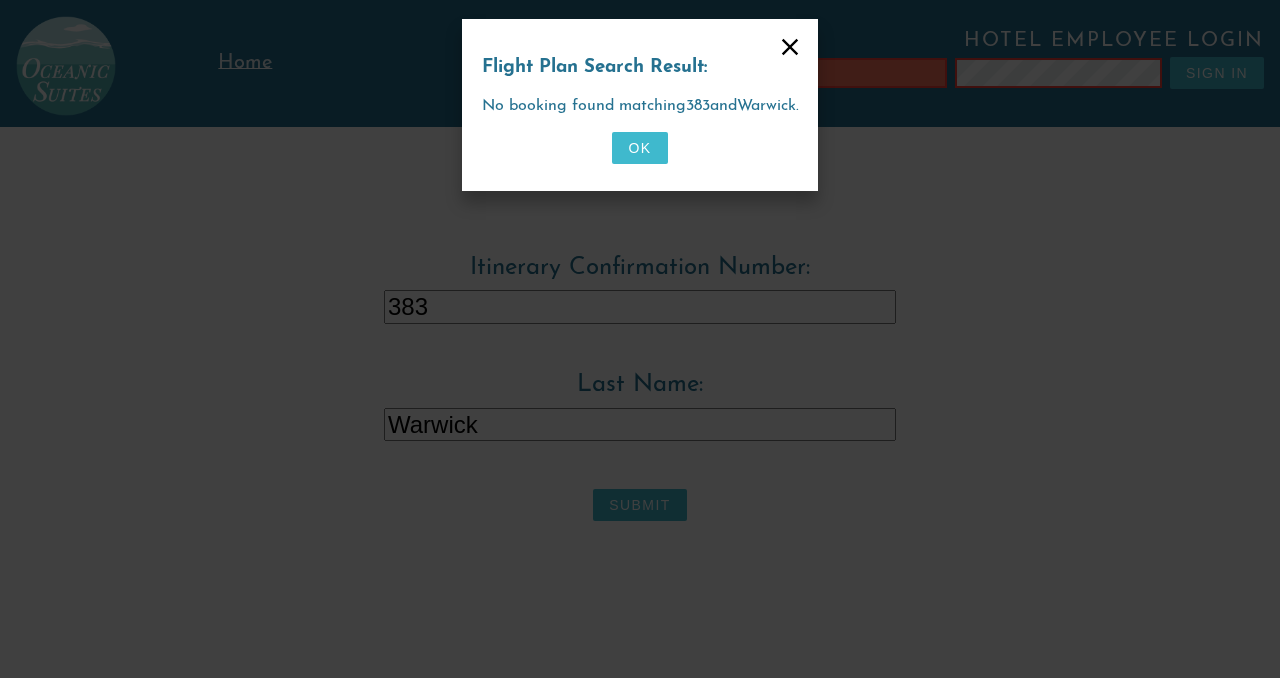click on "OK" at bounding box center [639, 148] 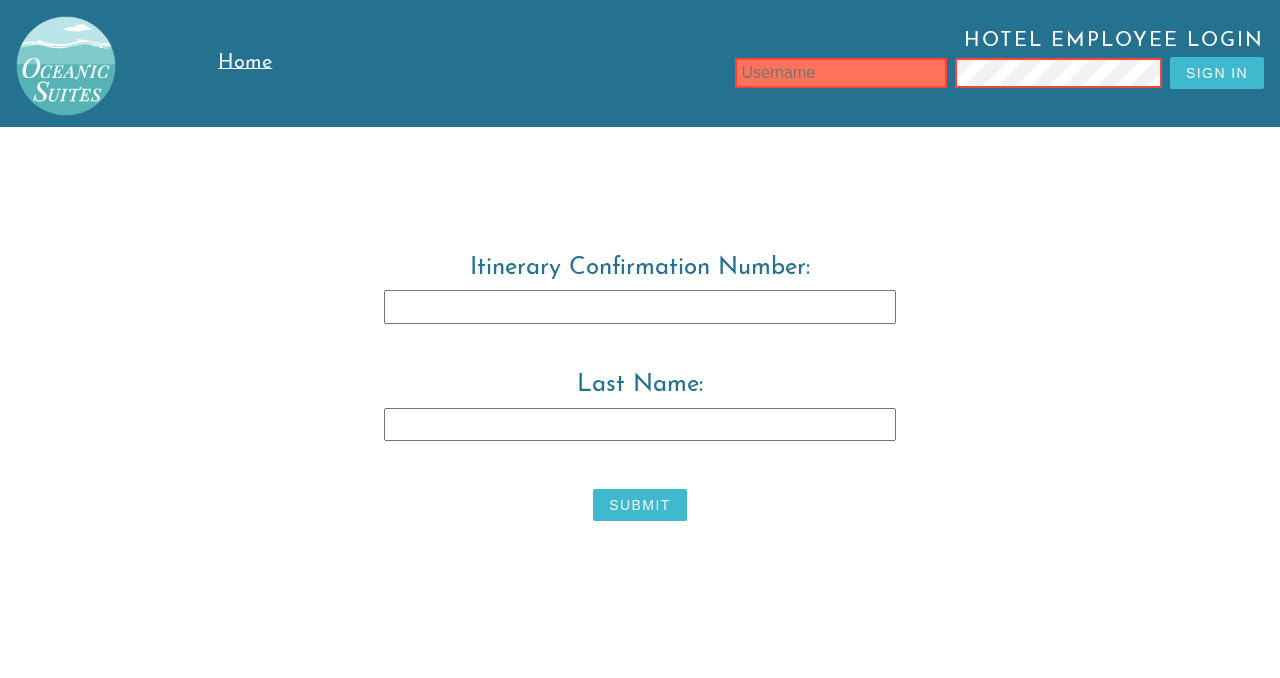 click on "Home" at bounding box center [245, 63] 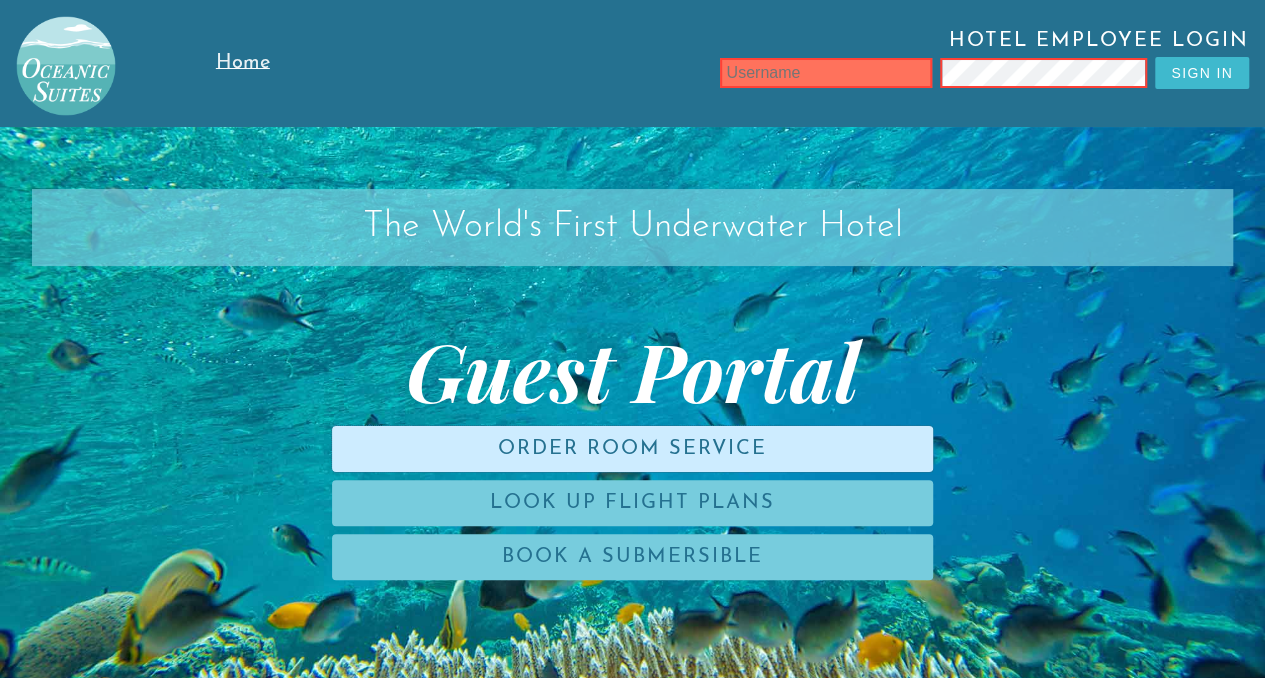 click on "Order Room Service" at bounding box center [632, 449] 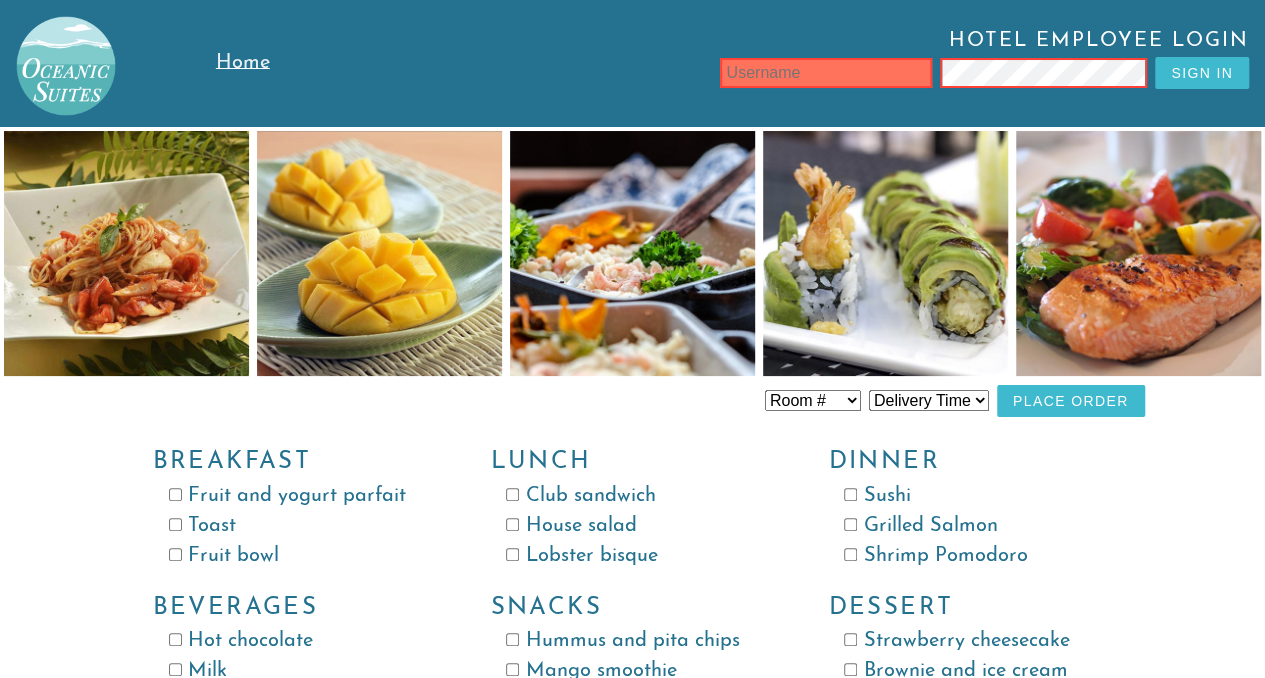 click on "Dinner   Sushi   Grilled Salmon   Shrimp Pomodoro" at bounding box center (965, 498) 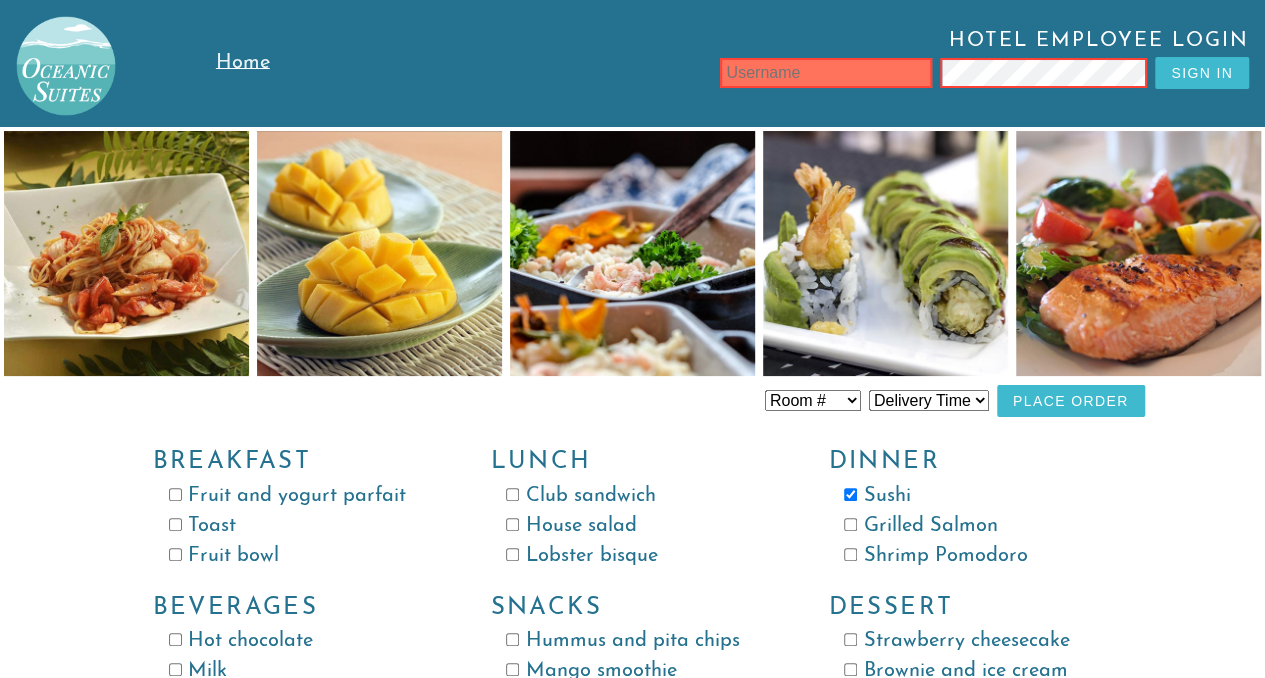 click on "Delivery Time 8:00 AM 9:00 AM 10:00 AM 11:00 AM 12:00 PM 1:00 PM 2:00 PM 3:00 PM 4:00 PM 5:00 PM 6:00 PM 7:00 PM 8:00 PM 9:00 PM" at bounding box center (929, 400) 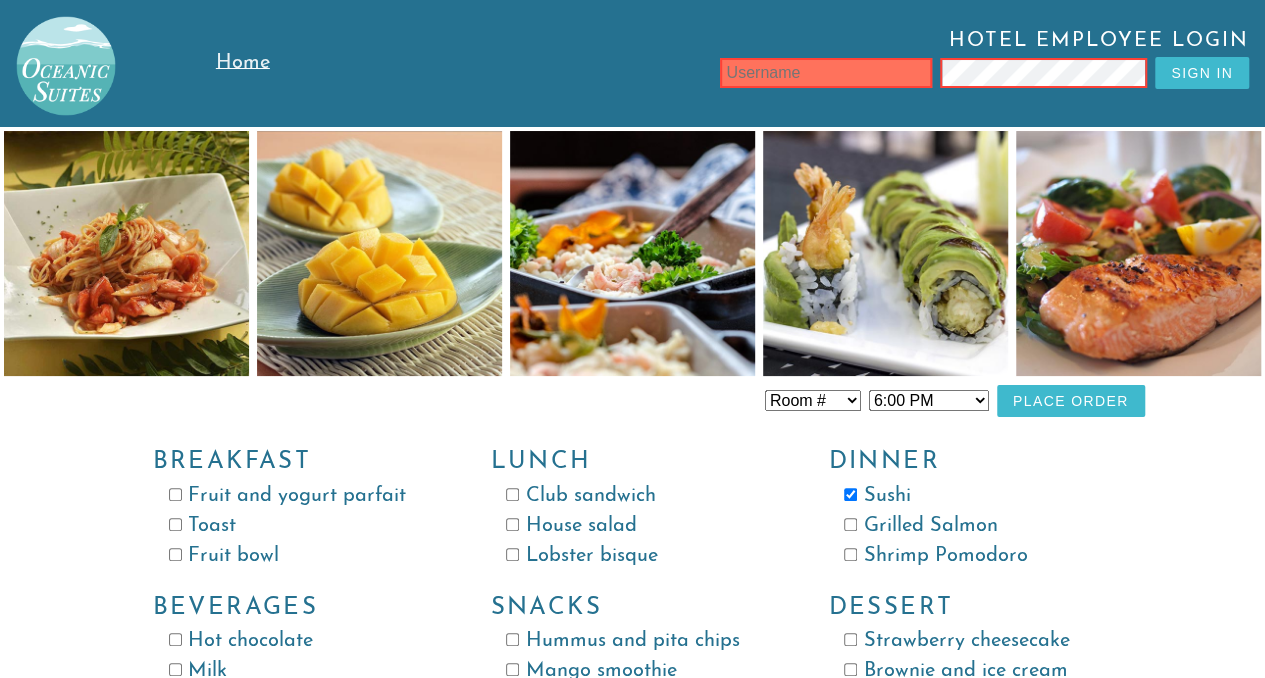 click on "Delivery Time 8:00 AM 9:00 AM 10:00 AM 11:00 AM 12:00 PM 1:00 PM 2:00 PM 3:00 PM 4:00 PM 5:00 PM 6:00 PM 7:00 PM 8:00 PM 9:00 PM" at bounding box center (929, 400) 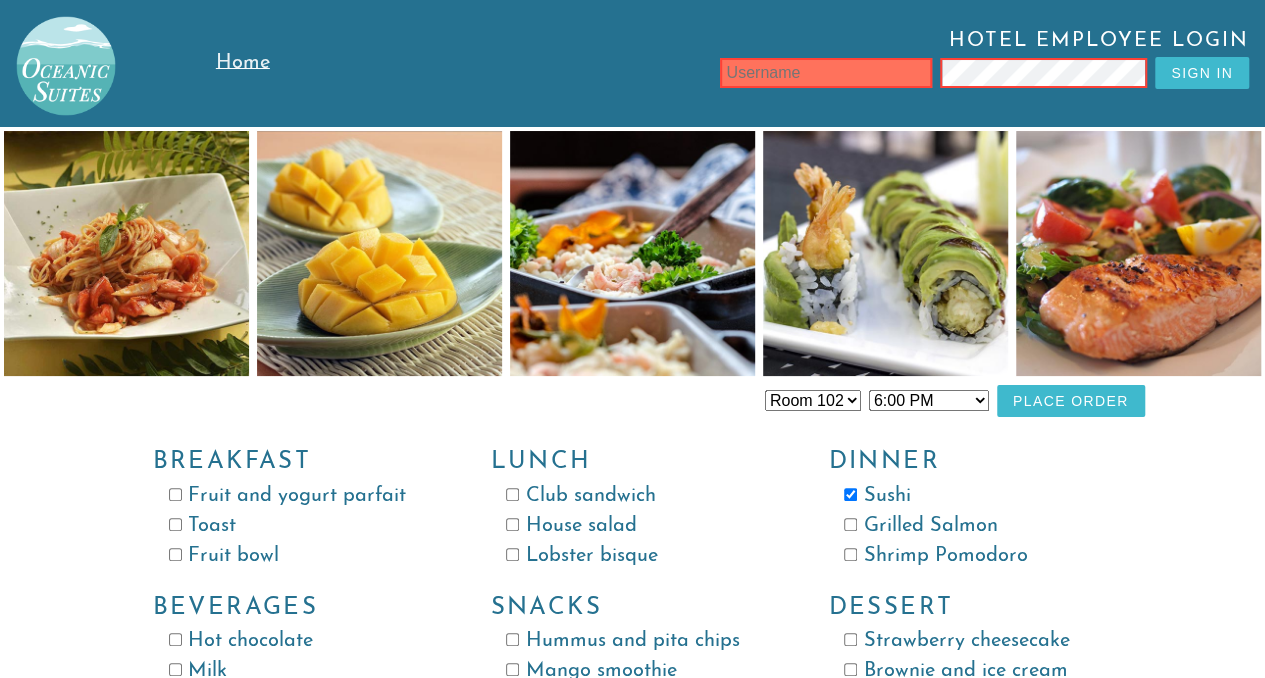 click on "Place Order" at bounding box center (1071, 401) 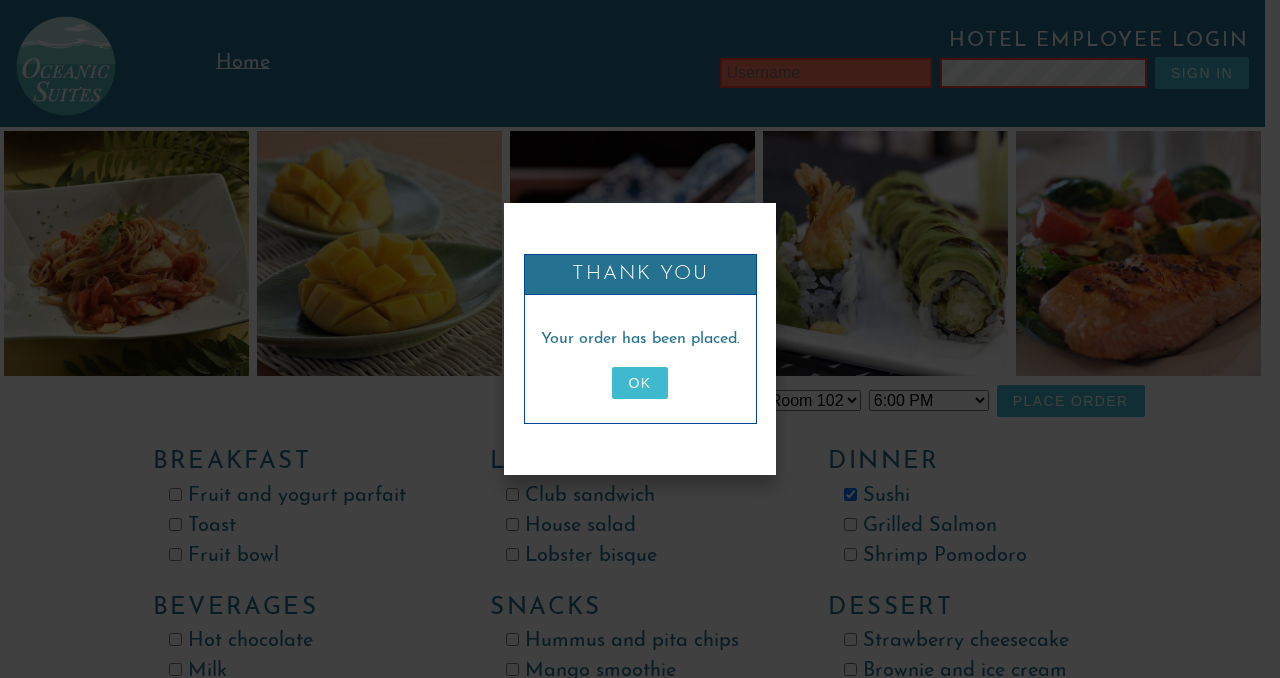click on "OK" at bounding box center (639, 383) 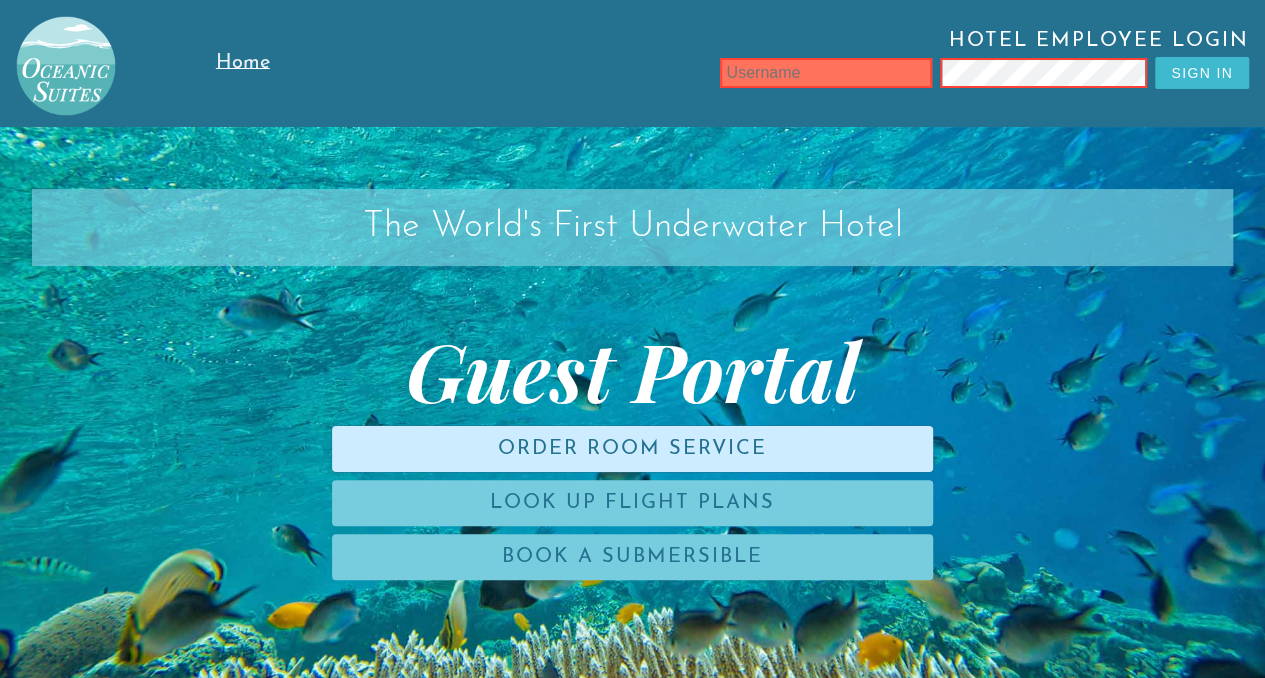 click on "Order Room Service" at bounding box center [632, 449] 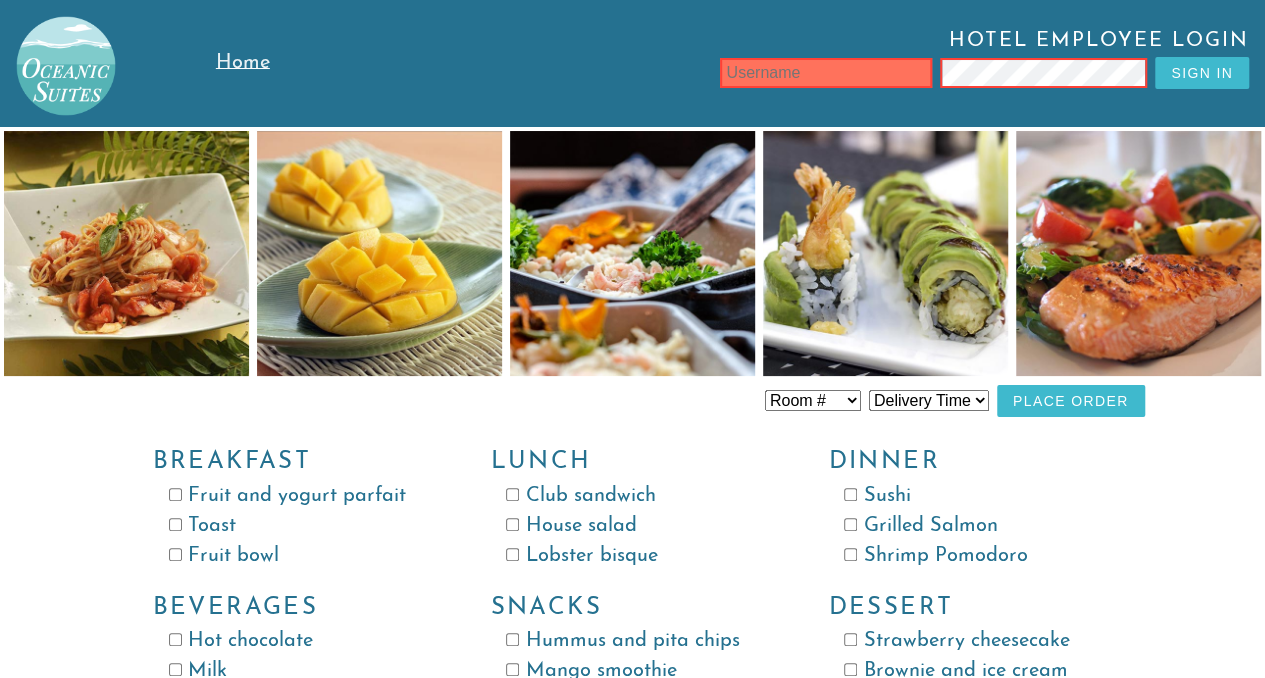 click on "Fruit bowl" at bounding box center (298, 556) 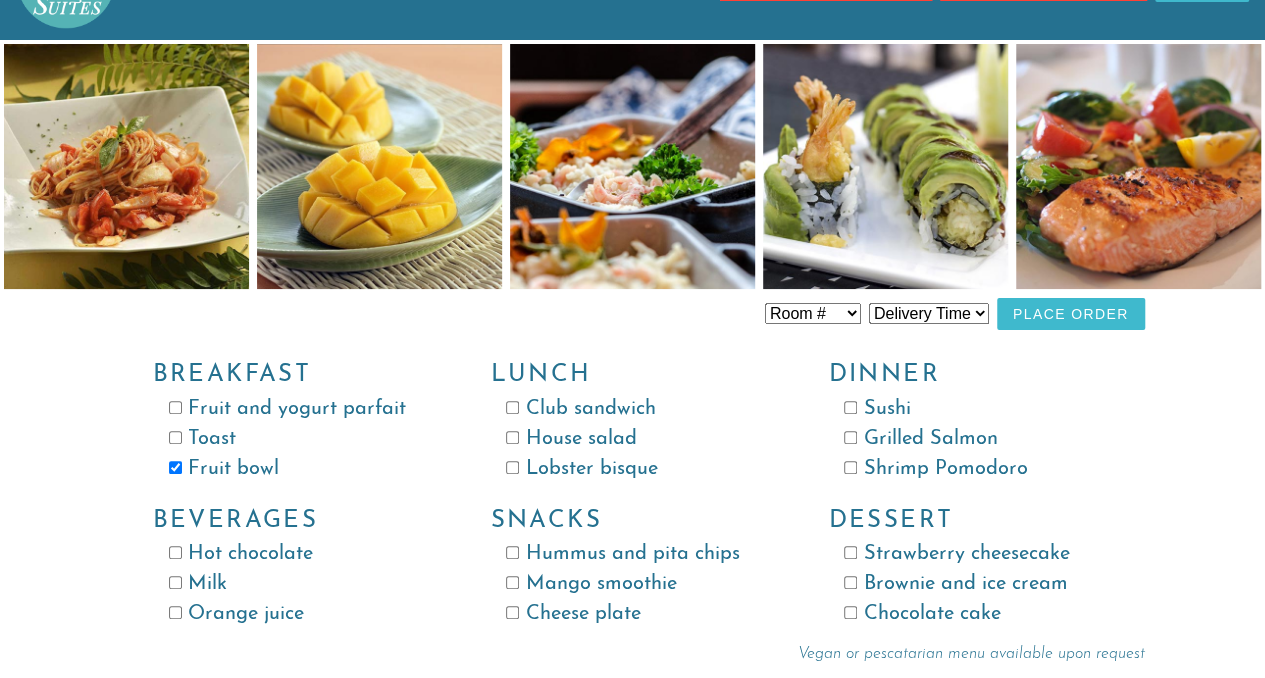 scroll, scrollTop: 89, scrollLeft: 0, axis: vertical 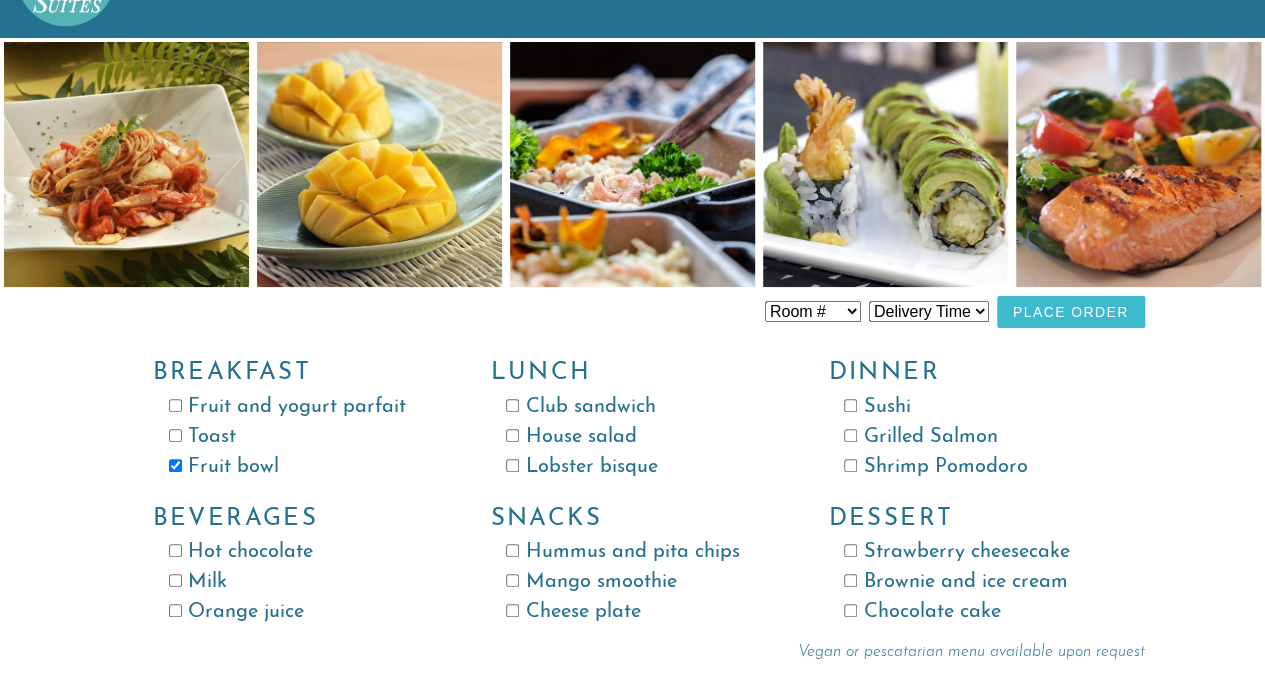 click on "Dessert   Strawberry cheesecake   Brownie and ice cream   Chocolate cake" at bounding box center (965, 555) 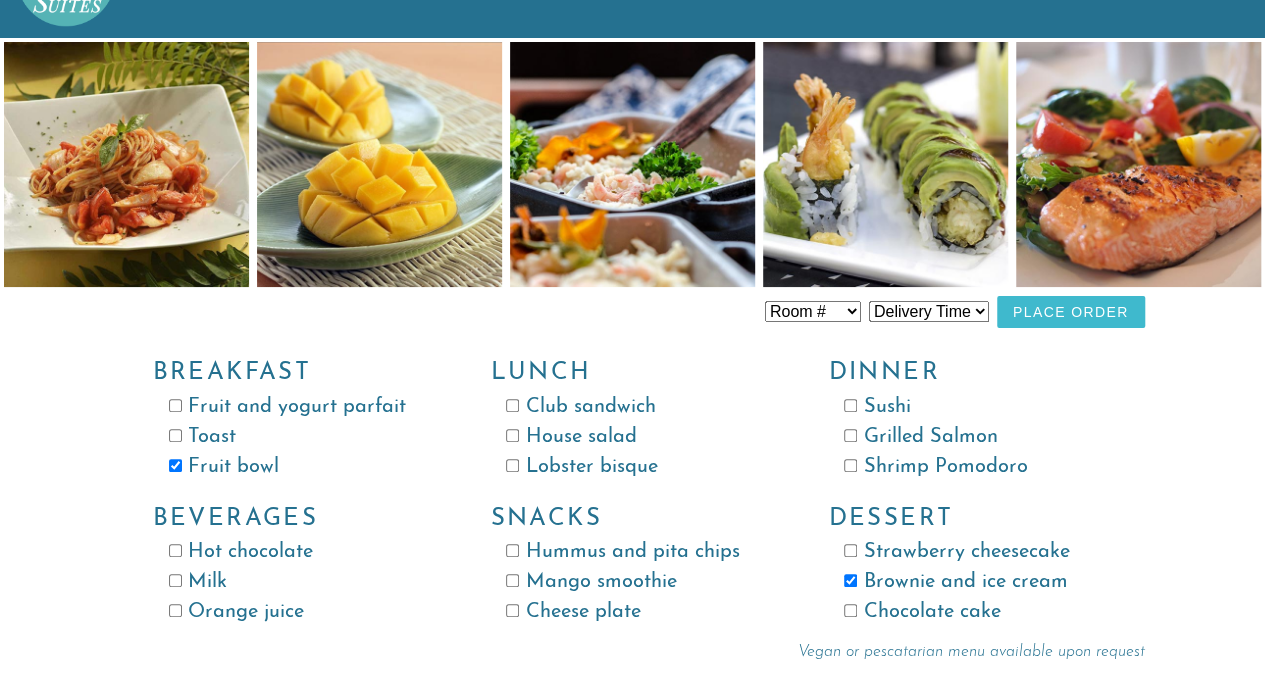 click on "Strawberry cheesecake" at bounding box center [850, 550] 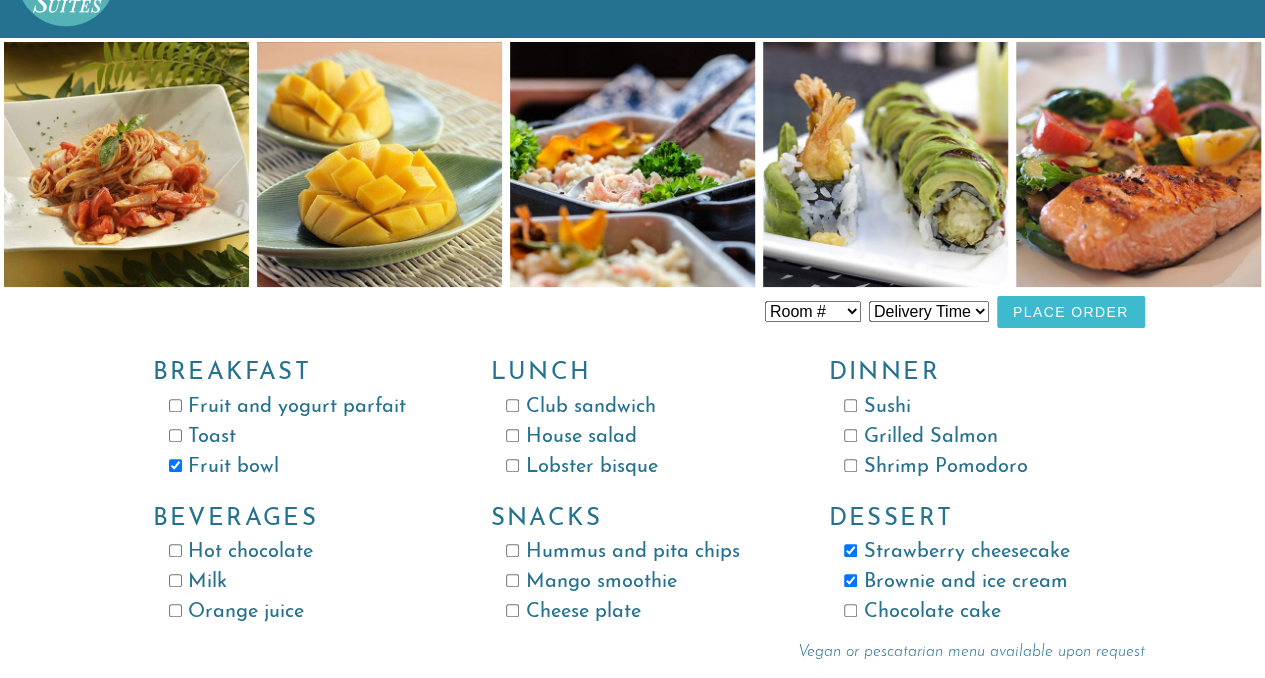 click on "Chocolate cake" at bounding box center [850, 610] 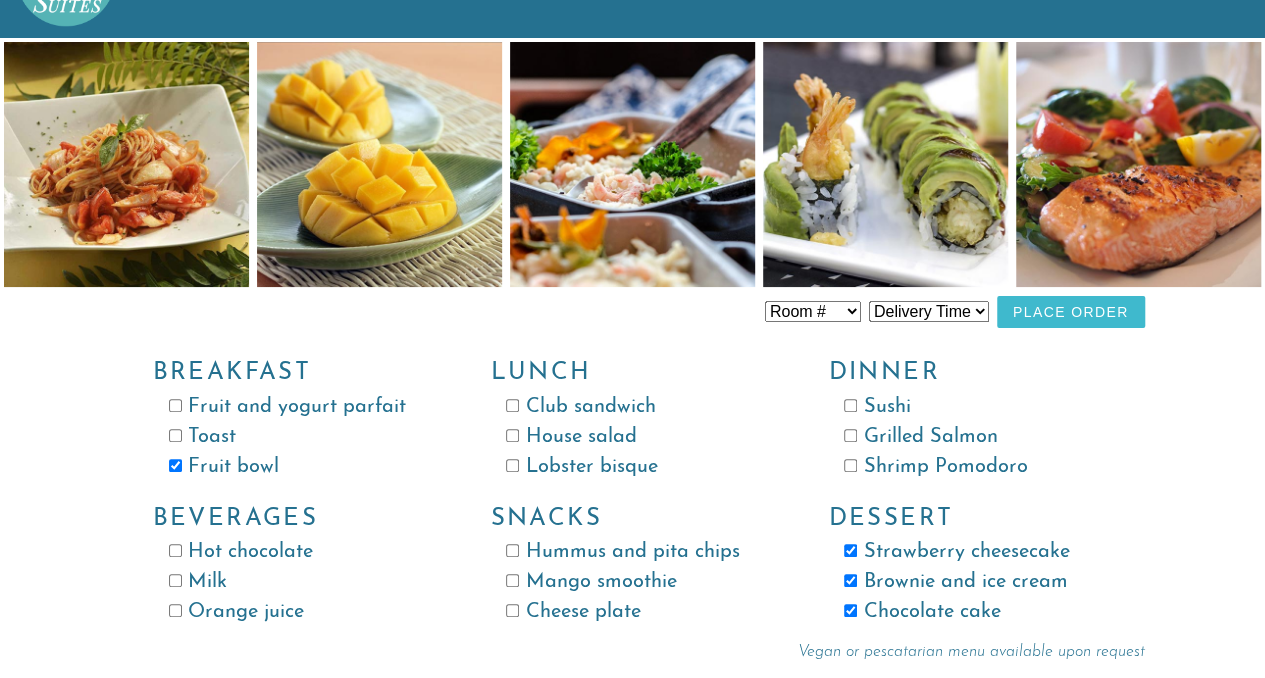 click on "Sushi" at bounding box center [973, 407] 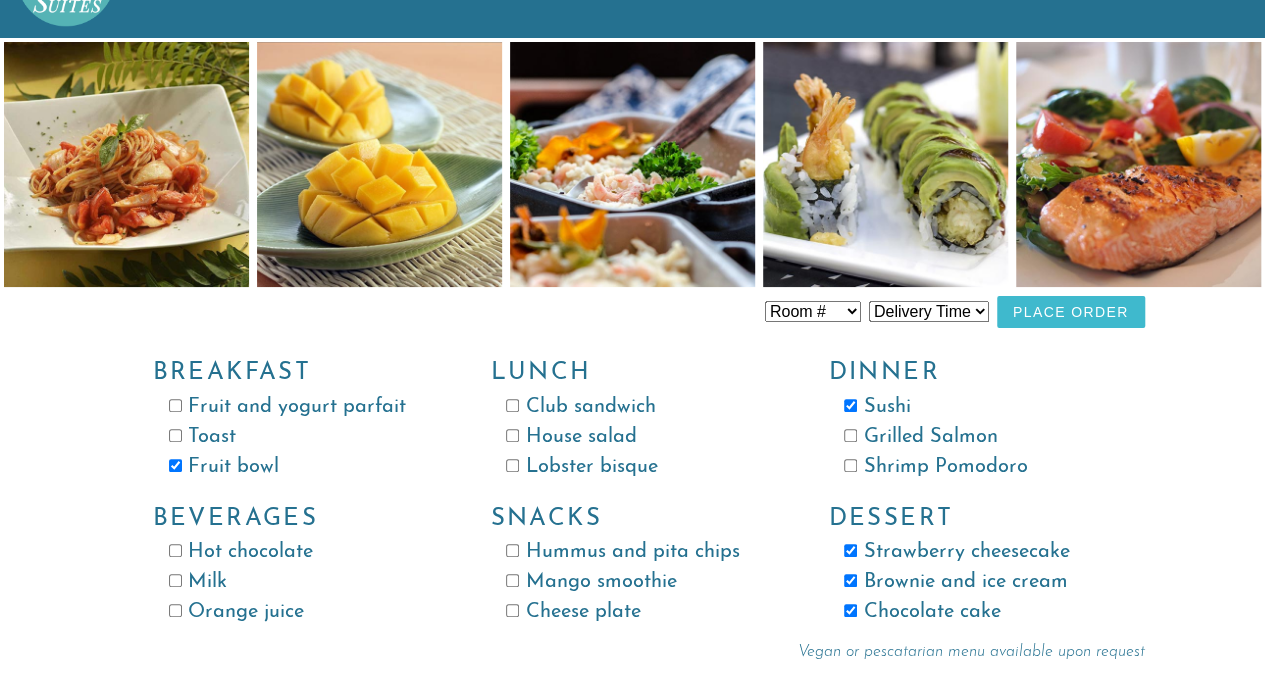 click on "Lunch   Club [GEOGRAPHIC_DATA] salad   Lobster bisque" at bounding box center (627, 409) 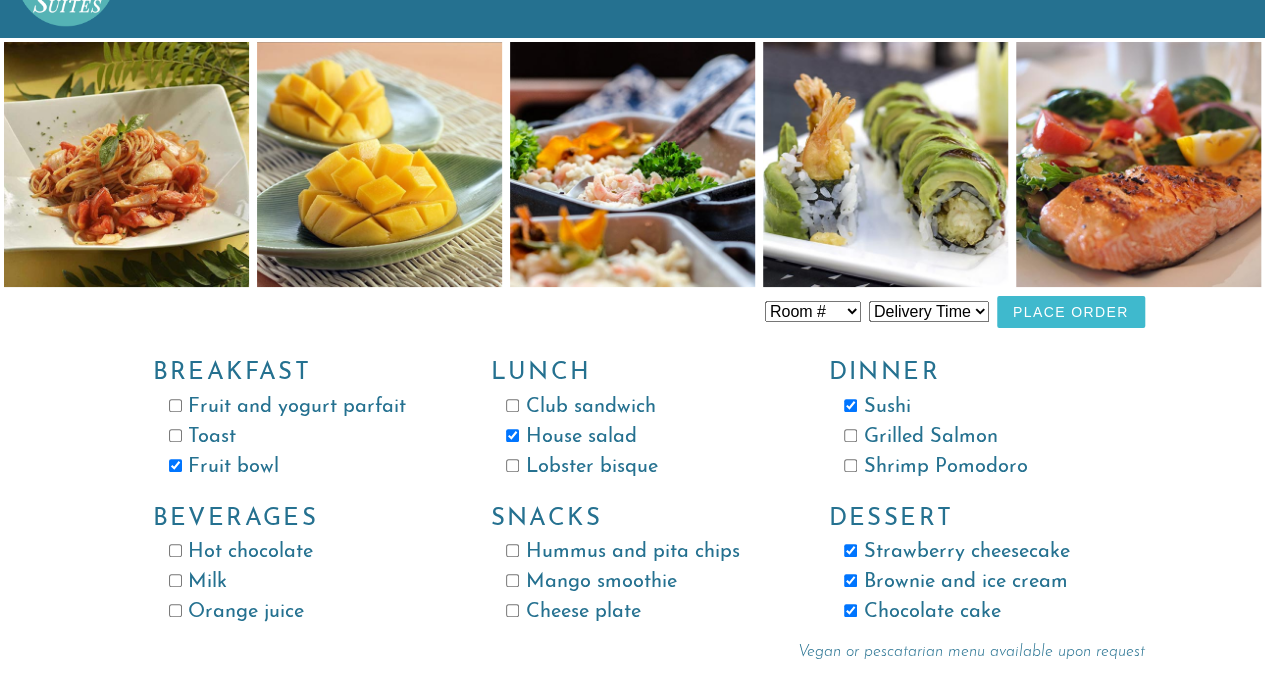 click on "Club sandwich" at bounding box center (512, 405) 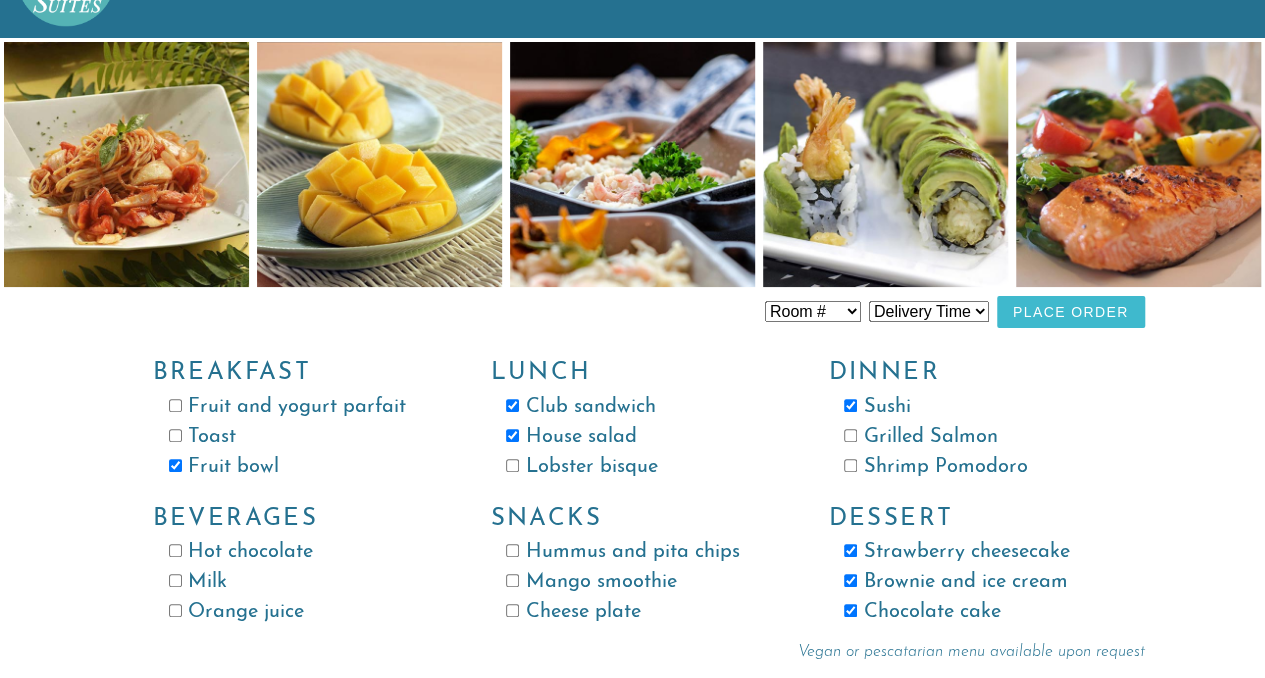 click on "Hot chocolate" at bounding box center [298, 552] 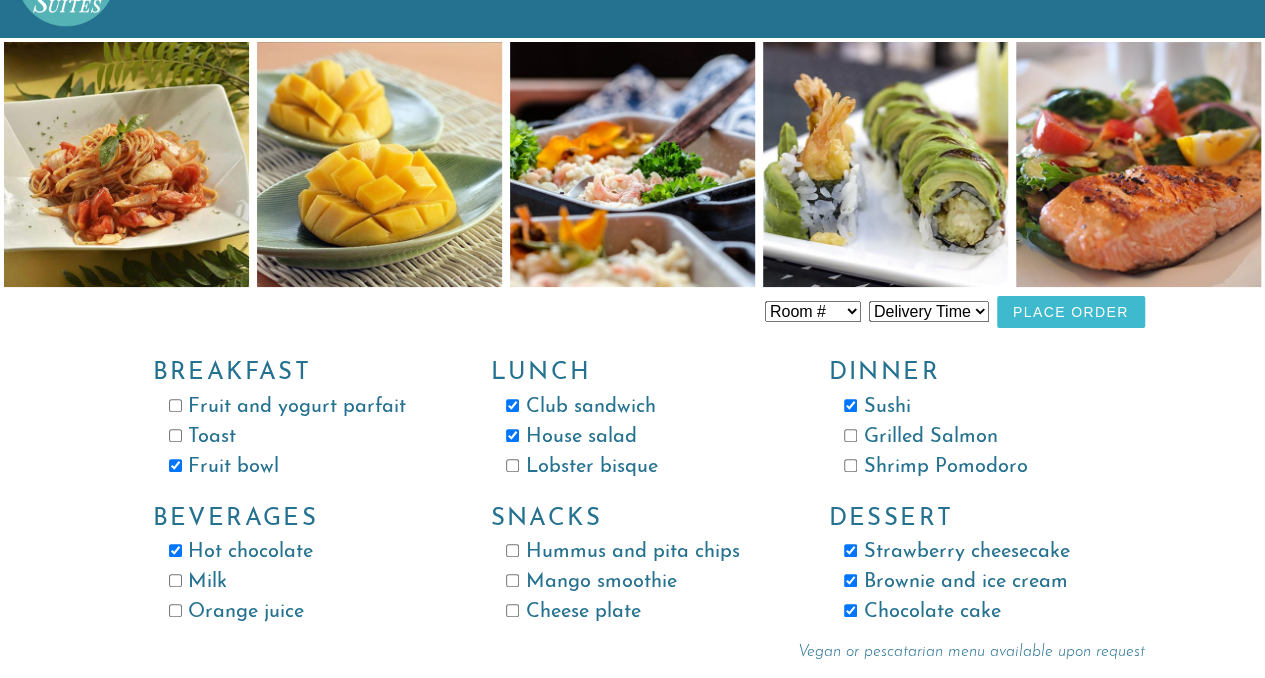 click on "Milk" at bounding box center (175, 580) 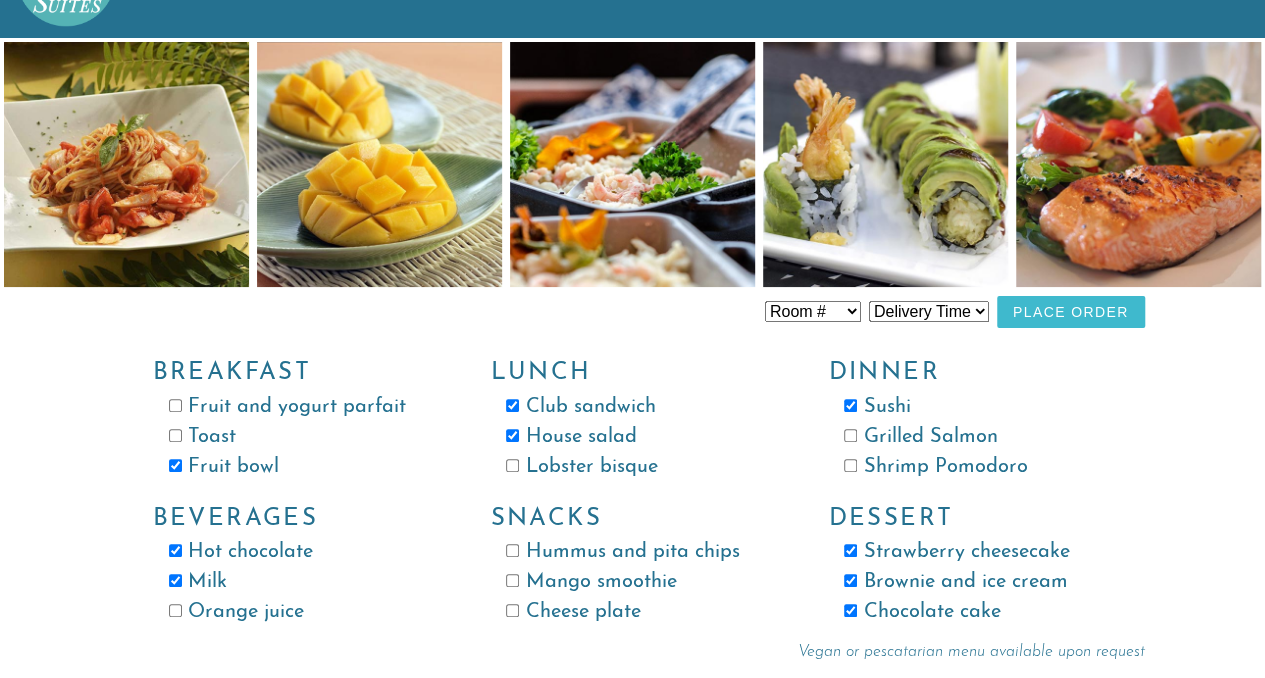 click on "Orange juice" at bounding box center (298, 612) 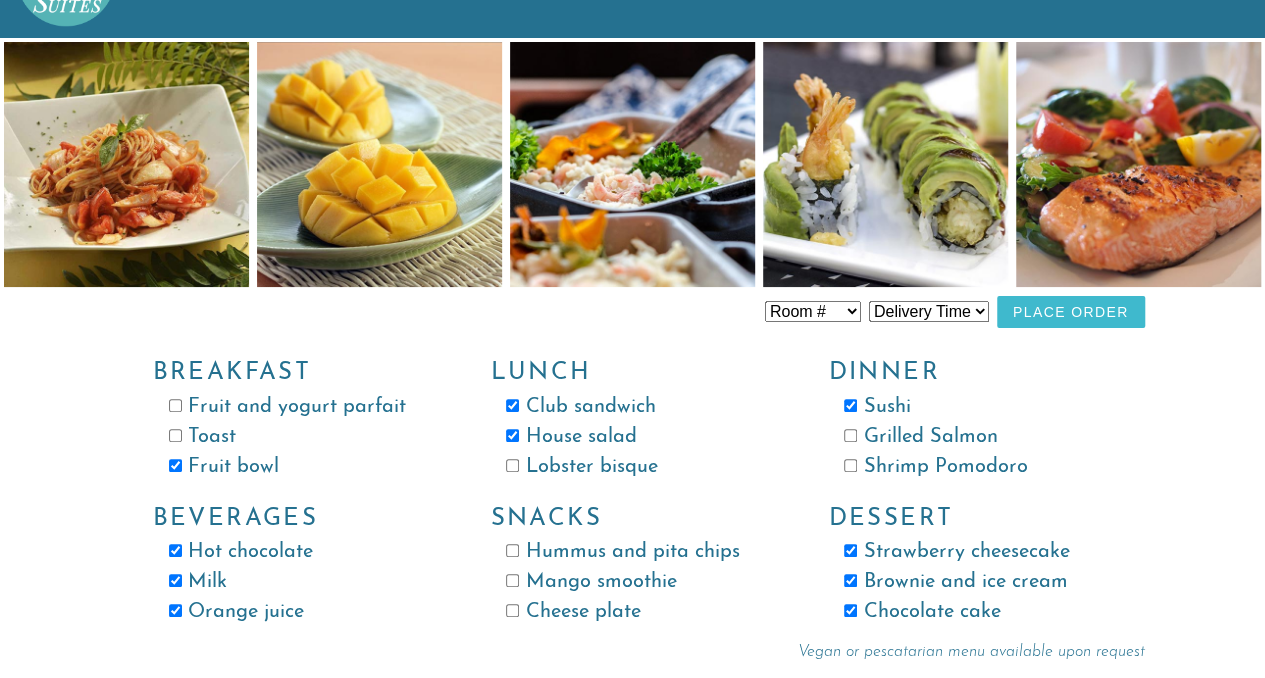 click on "Room # Room 100 Room 101 Room 102 Room 103 Room 104 Room 105 Room 106 Room 107 Room 108 Room 109 Room 110 Room 111 Room 112" at bounding box center [813, 311] 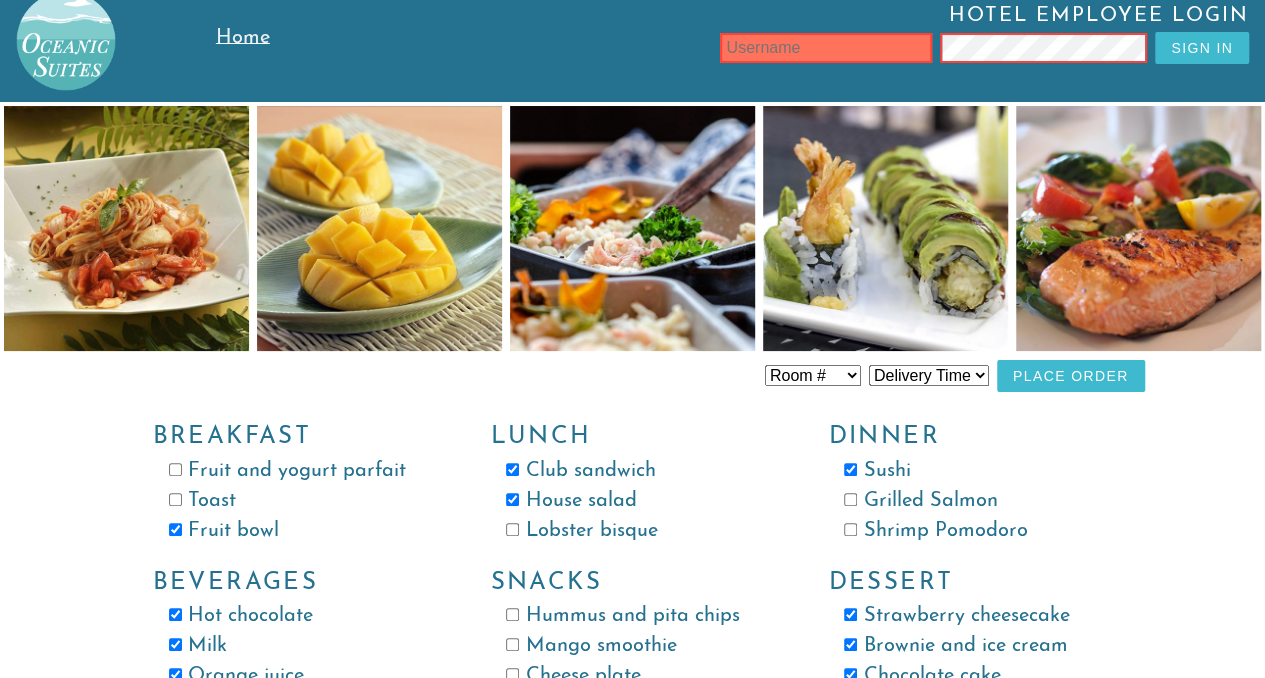 scroll, scrollTop: 89, scrollLeft: 0, axis: vertical 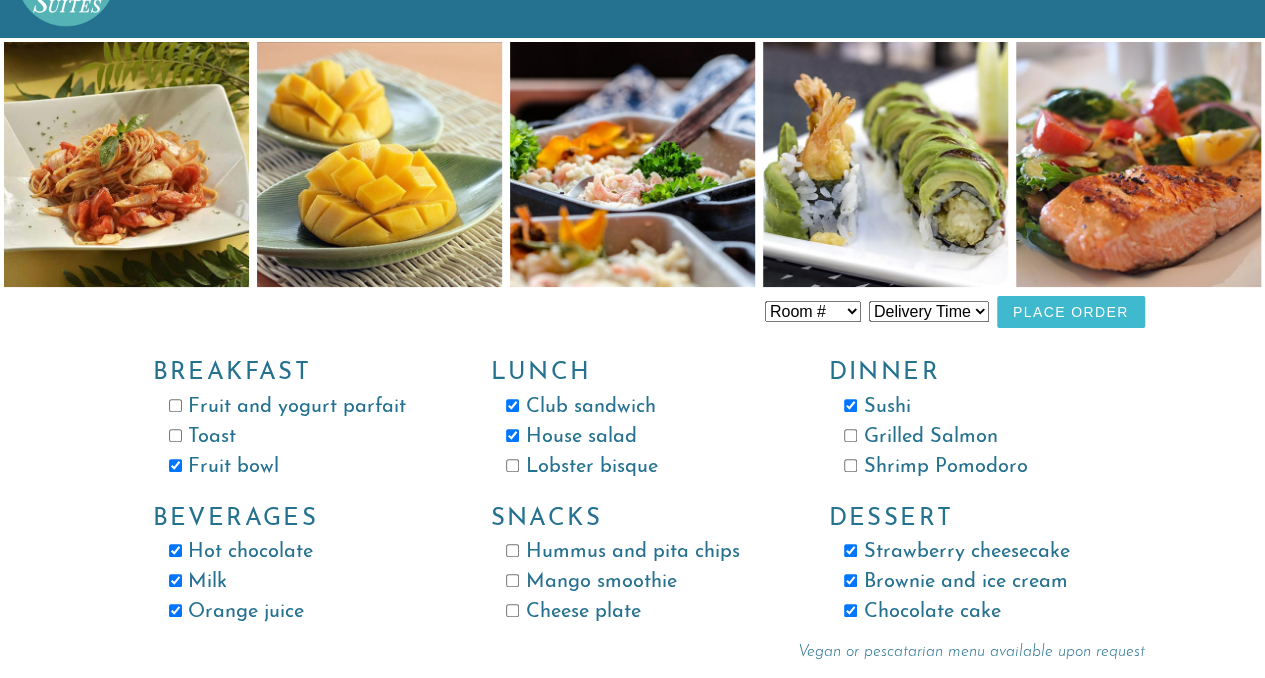 click on "Room # Room 100 Room 101 Room 102 Room 103 Room 104 Room 105 Room 106 Room 107 Room 108 Room 109 Room 110 Room 111 Room 112" at bounding box center [813, 311] 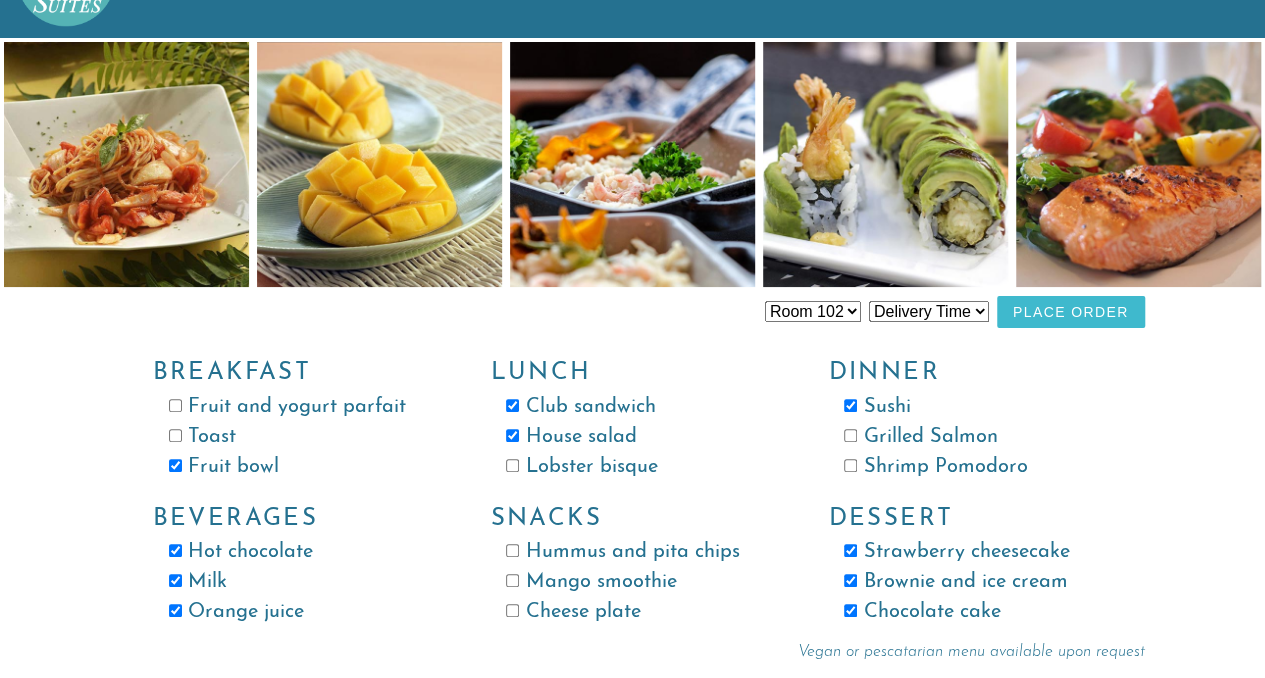 click on "Delivery Time 8:00 AM 9:00 AM 10:00 AM 11:00 AM 12:00 PM 1:00 PM 2:00 PM 3:00 PM 4:00 PM 5:00 PM 6:00 PM 7:00 PM 8:00 PM 9:00 PM" at bounding box center [929, 311] 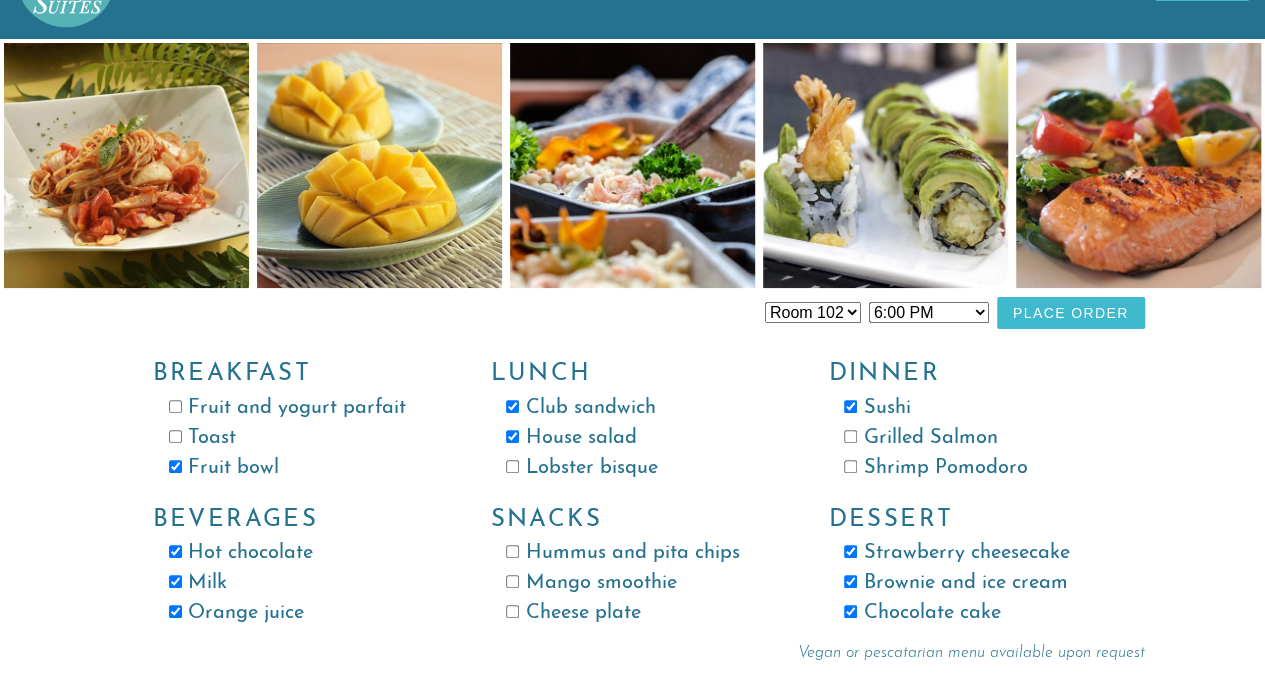 scroll, scrollTop: 89, scrollLeft: 0, axis: vertical 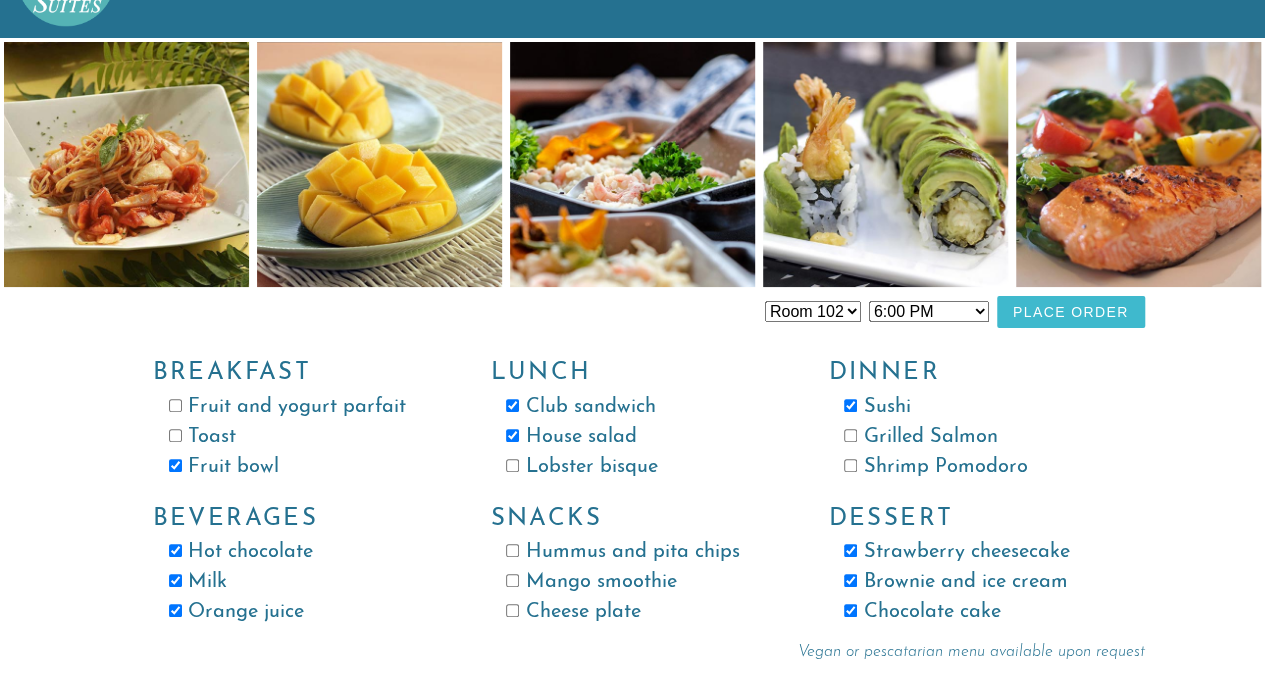 click on "Grilled Salmon" at bounding box center (850, 435) 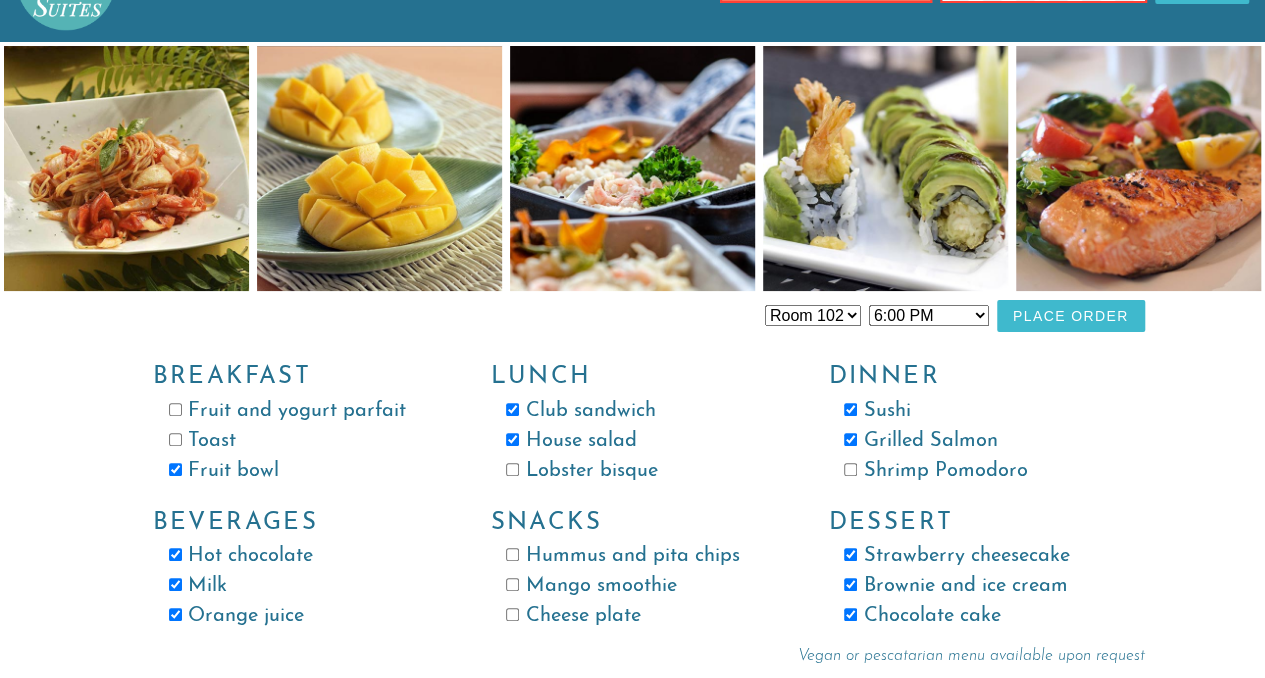 scroll, scrollTop: 89, scrollLeft: 0, axis: vertical 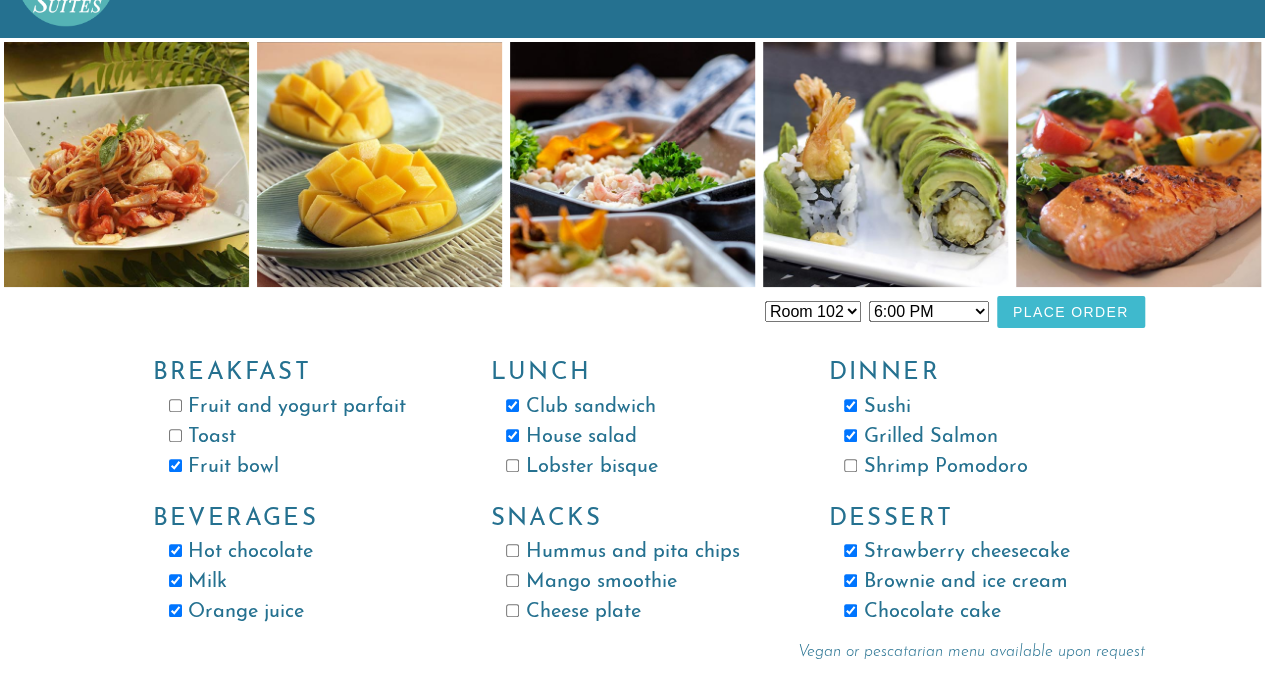 click on "Mango smoothie" at bounding box center (635, 582) 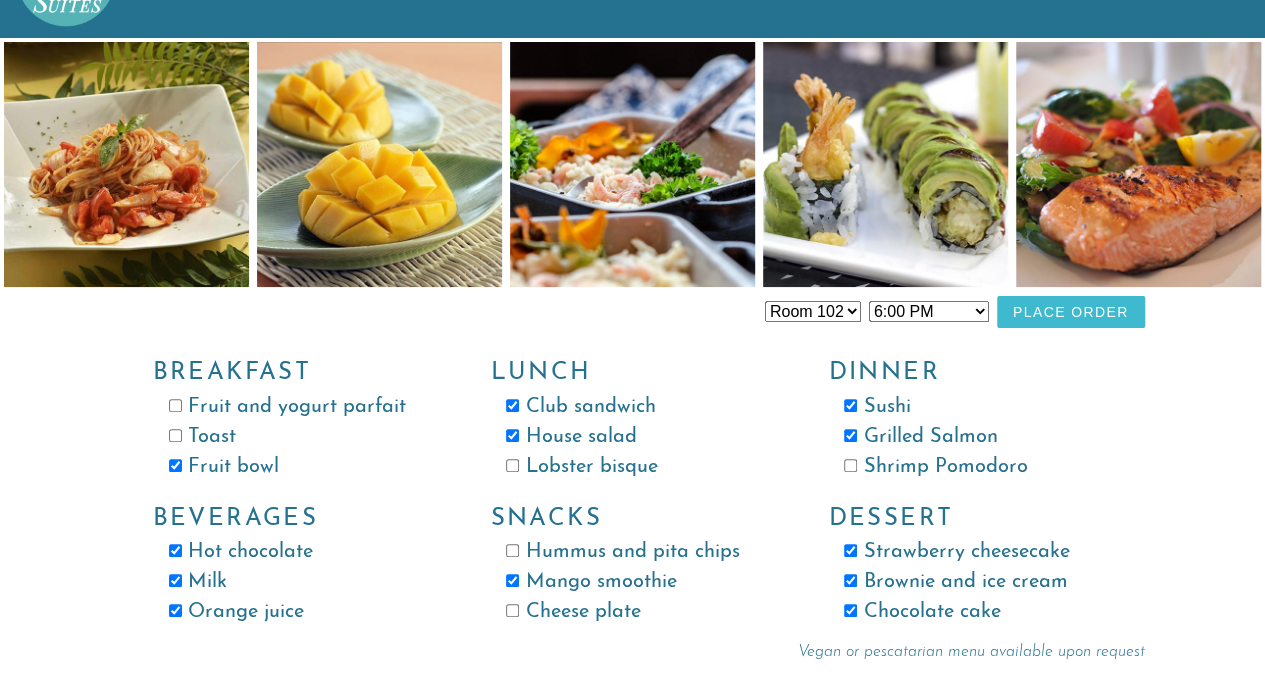 click on "Cheese plate" at bounding box center [512, 610] 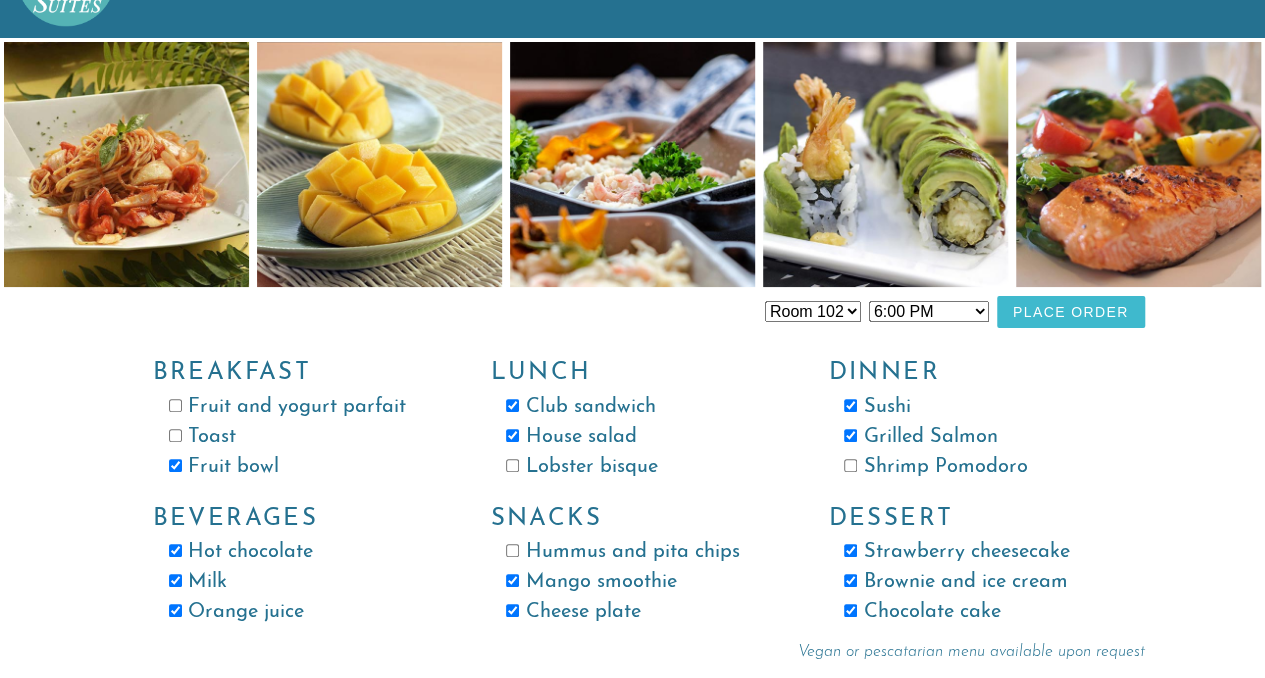 click on "Fruit and yogurt parfait" at bounding box center [175, 405] 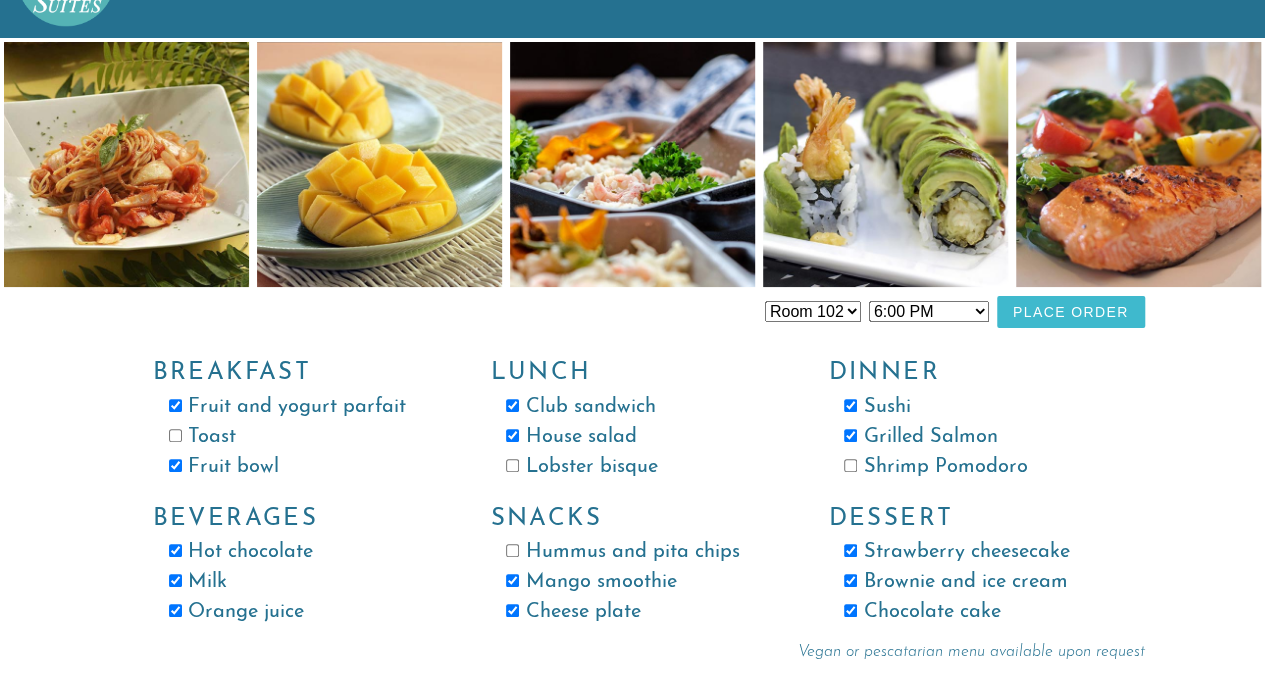 click on "Toast" at bounding box center [298, 437] 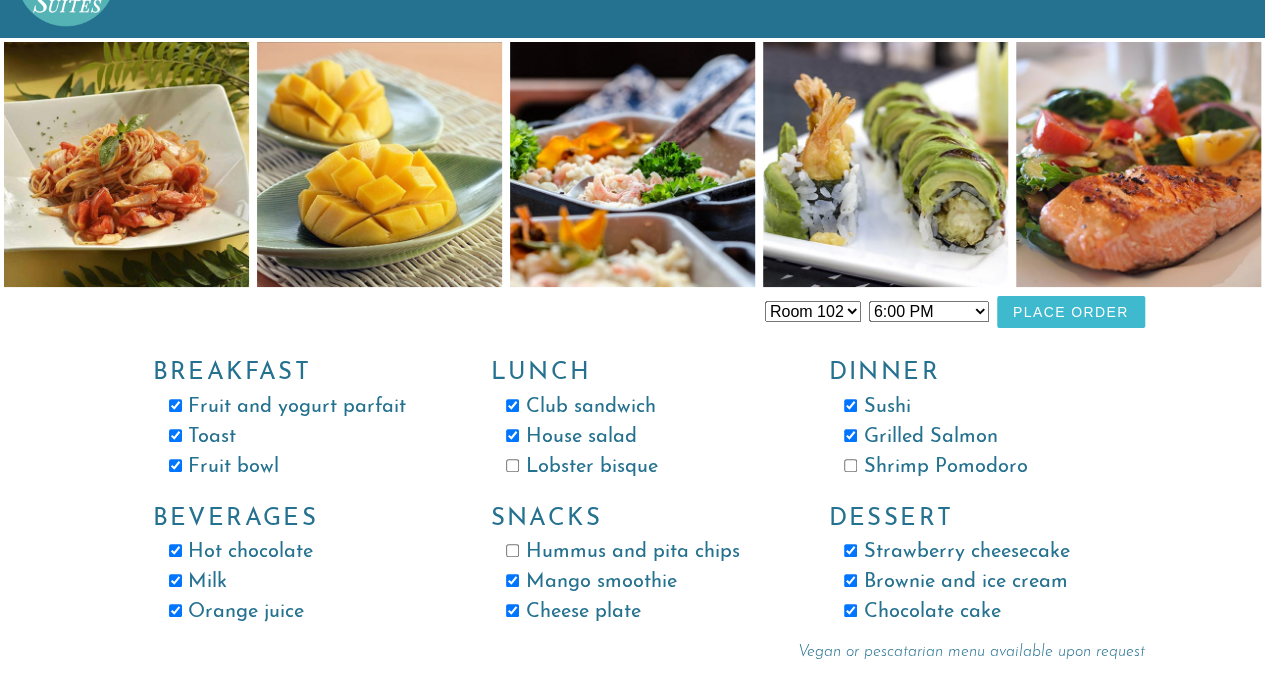 click on "Lobster bisque" at bounding box center (512, 465) 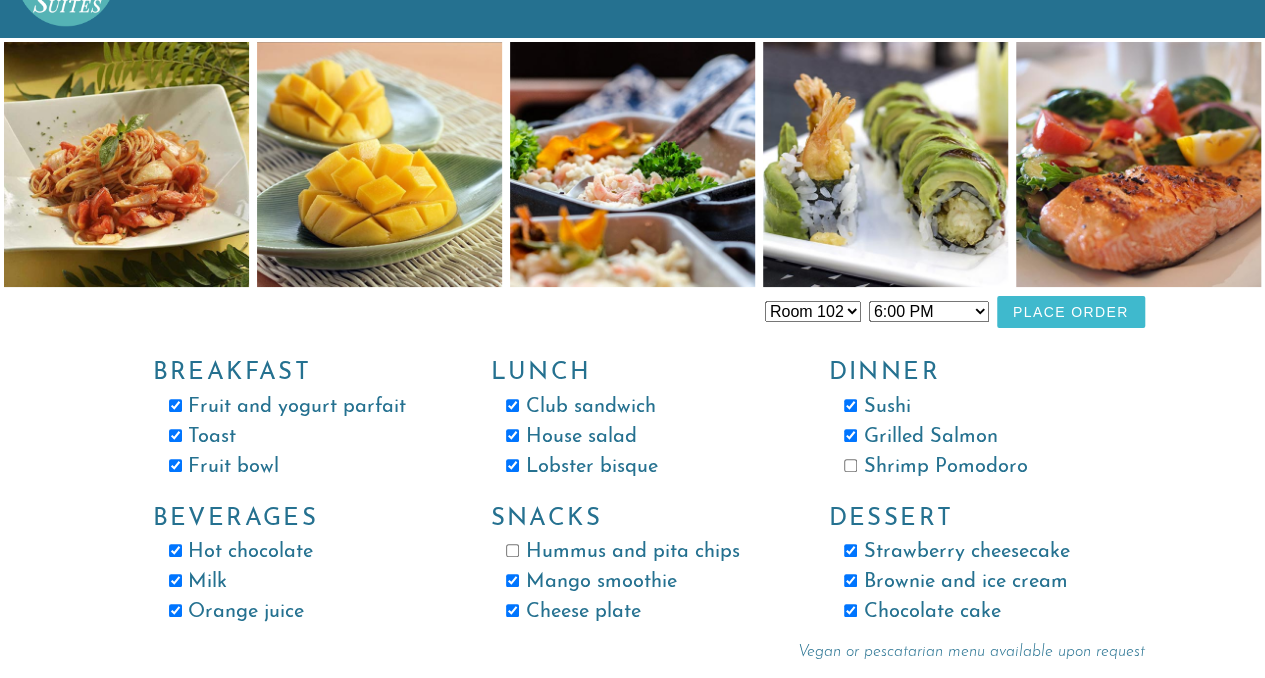 click on "Hummus and pita chips" at bounding box center [512, 550] 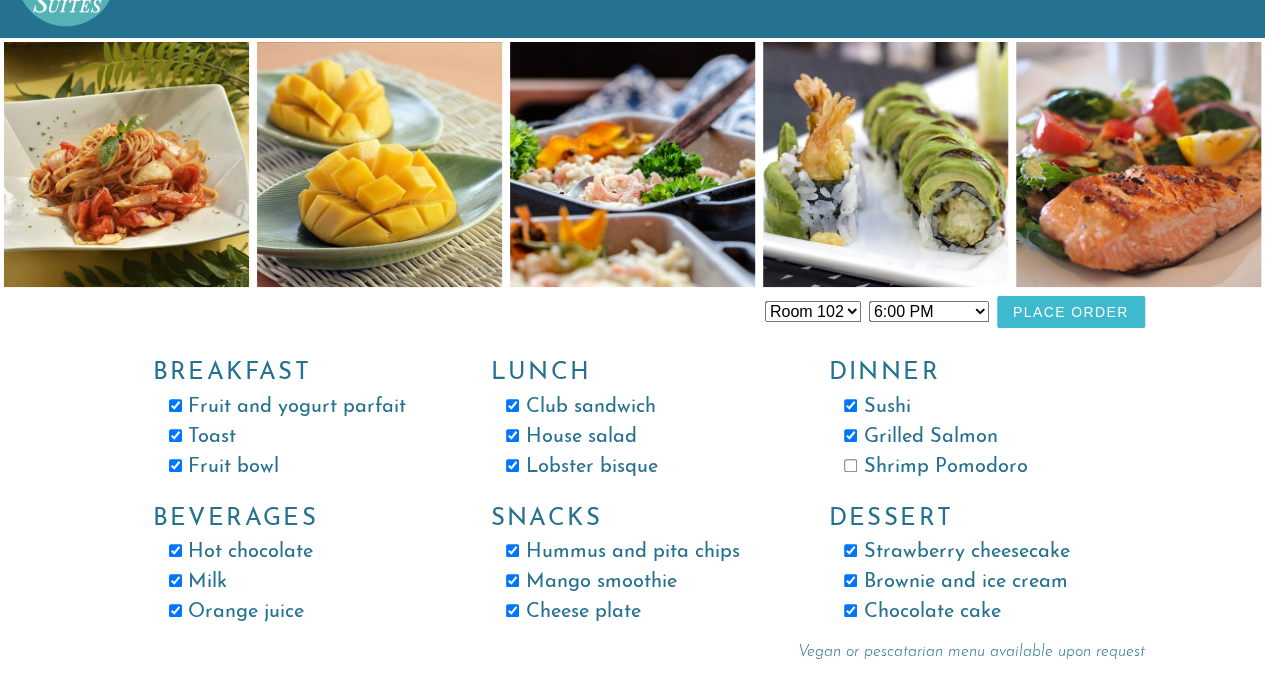 click on "Shrimp Pomodoro" at bounding box center (850, 465) 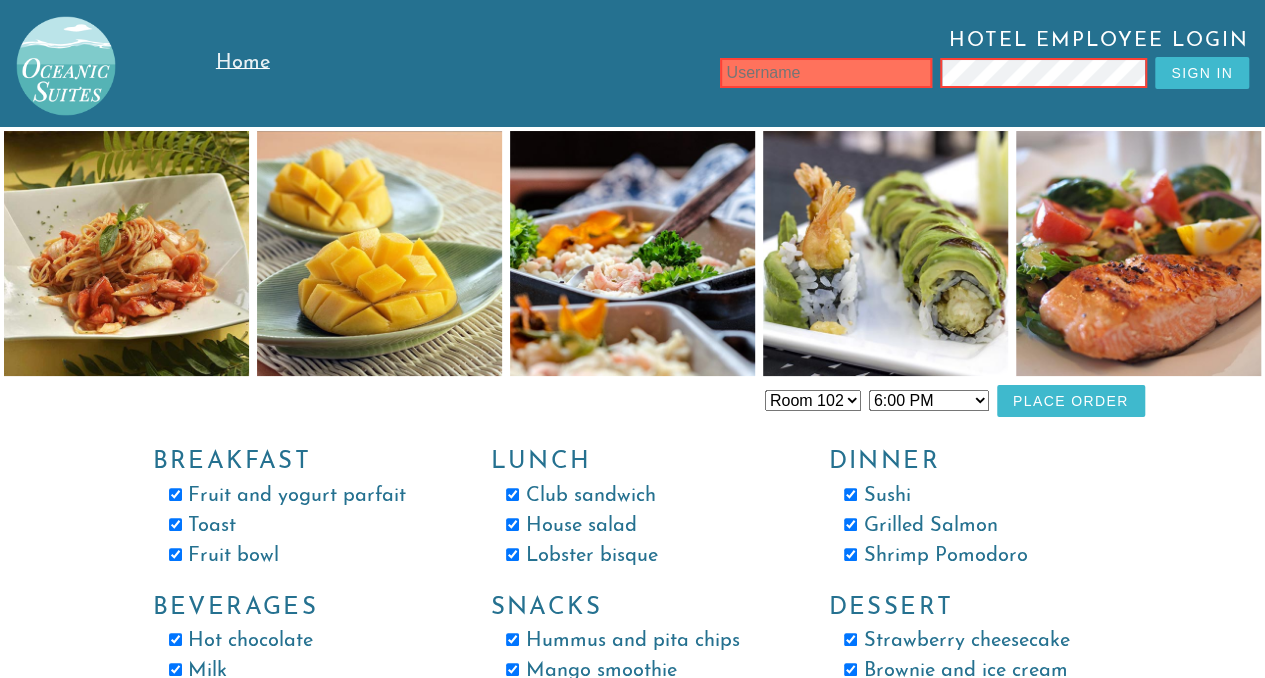 scroll, scrollTop: 89, scrollLeft: 0, axis: vertical 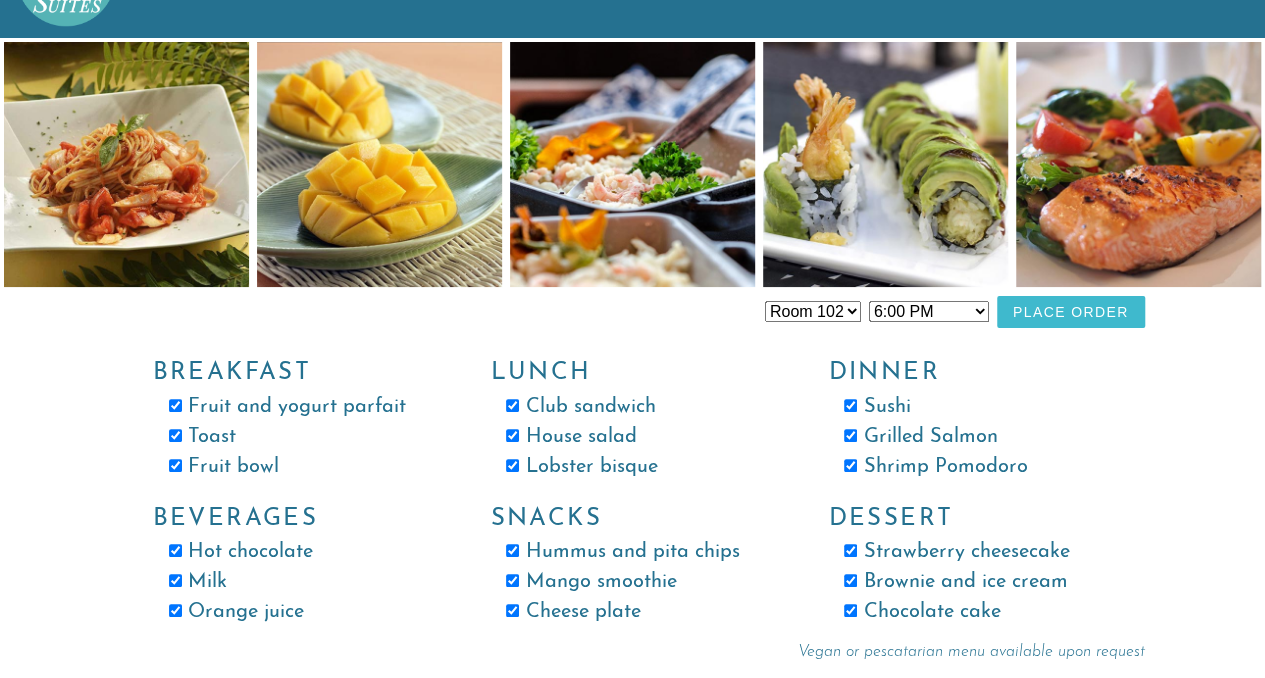 click on "Place Order" at bounding box center [1071, 312] 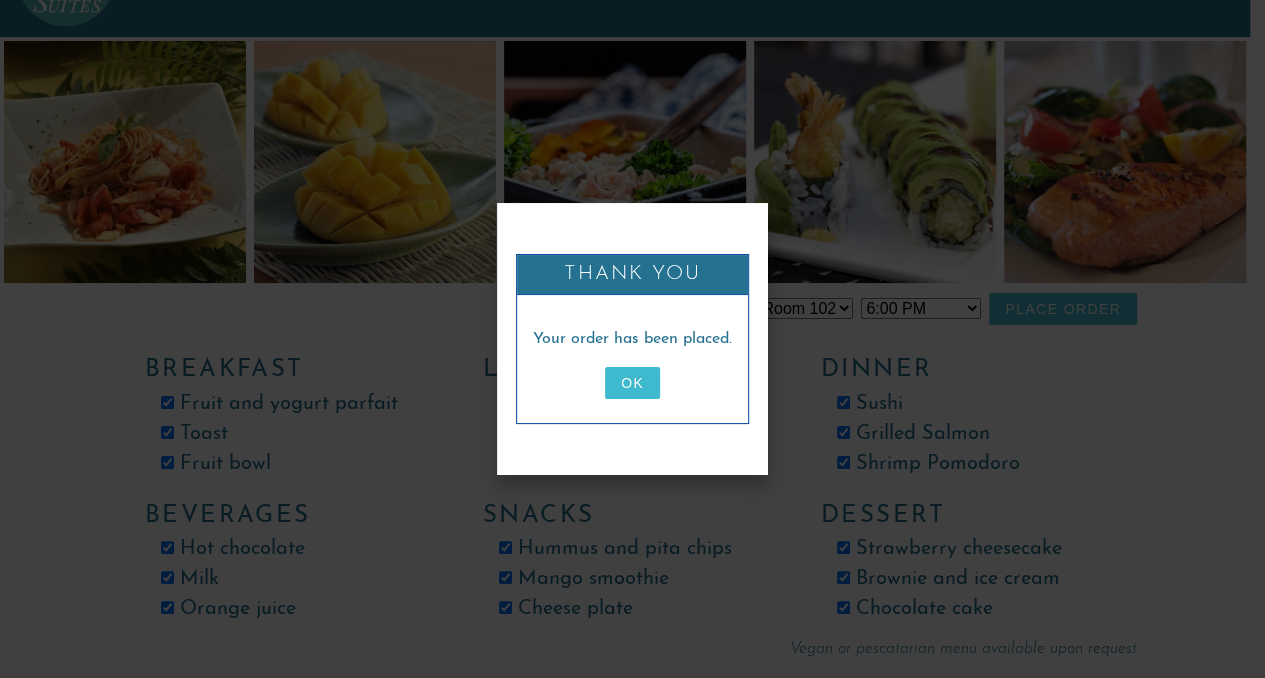 scroll, scrollTop: 0, scrollLeft: 0, axis: both 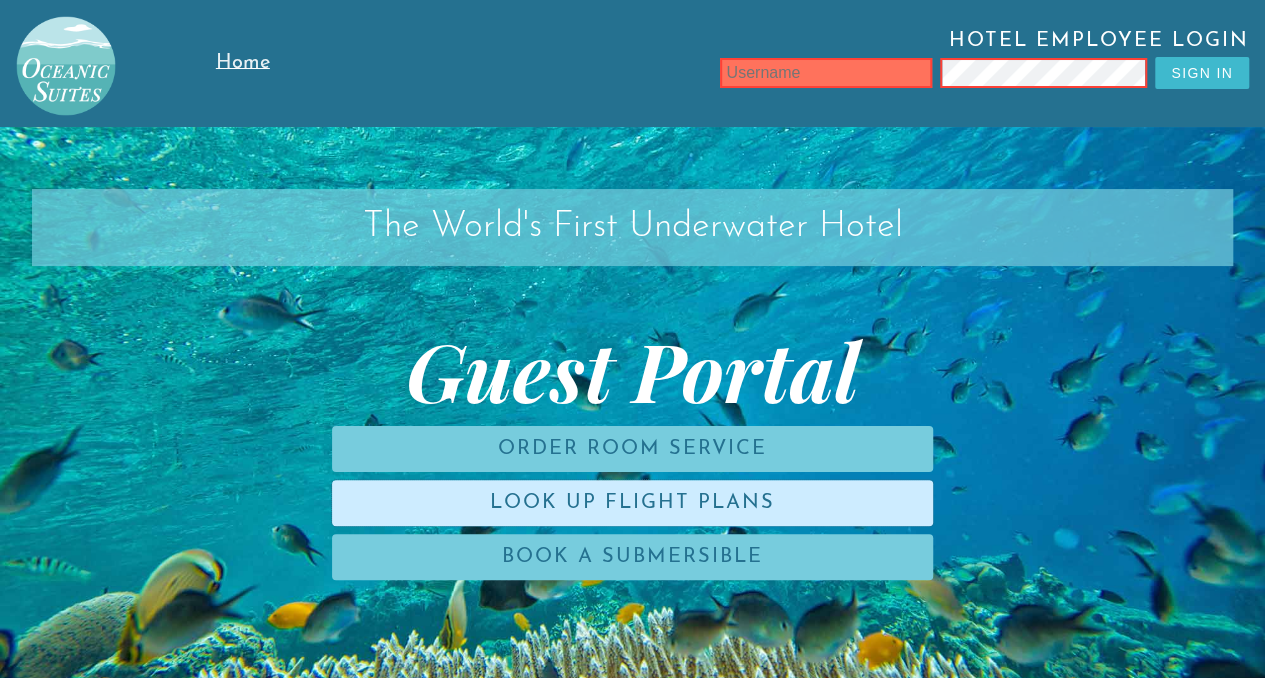 click on "Look Up Flight Plans" at bounding box center (632, 503) 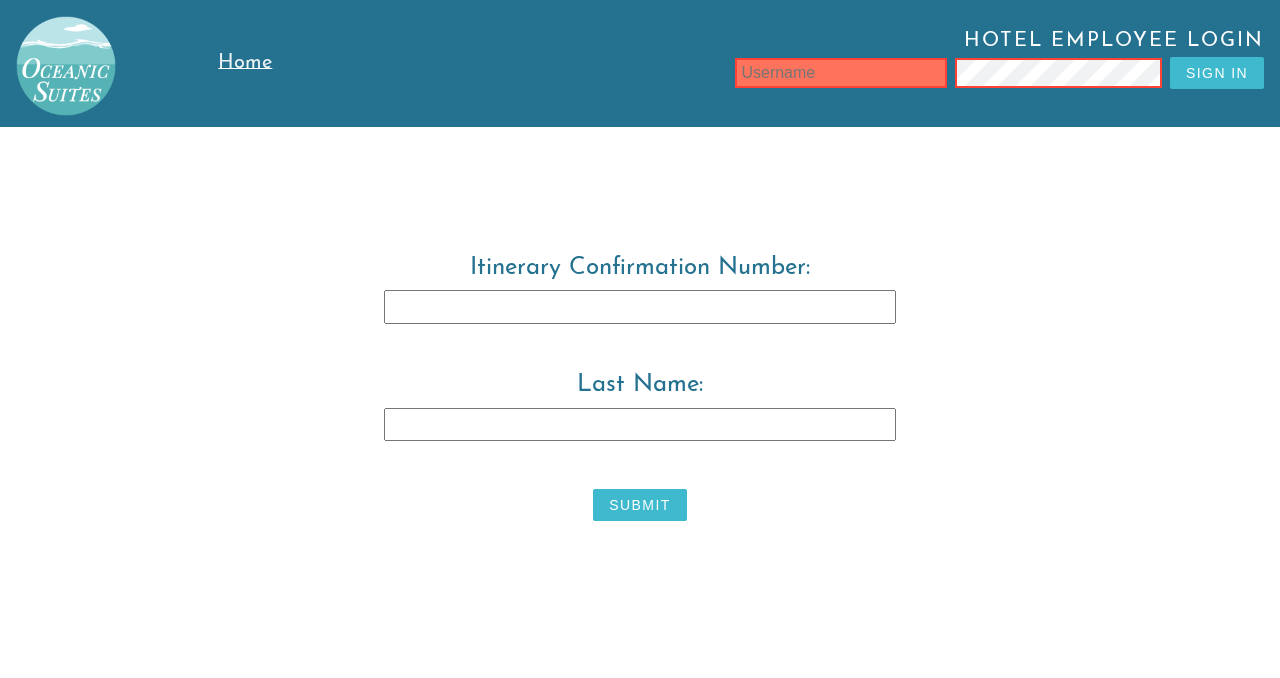 click on "Itinerary Confirmation Number:" at bounding box center [640, 307] 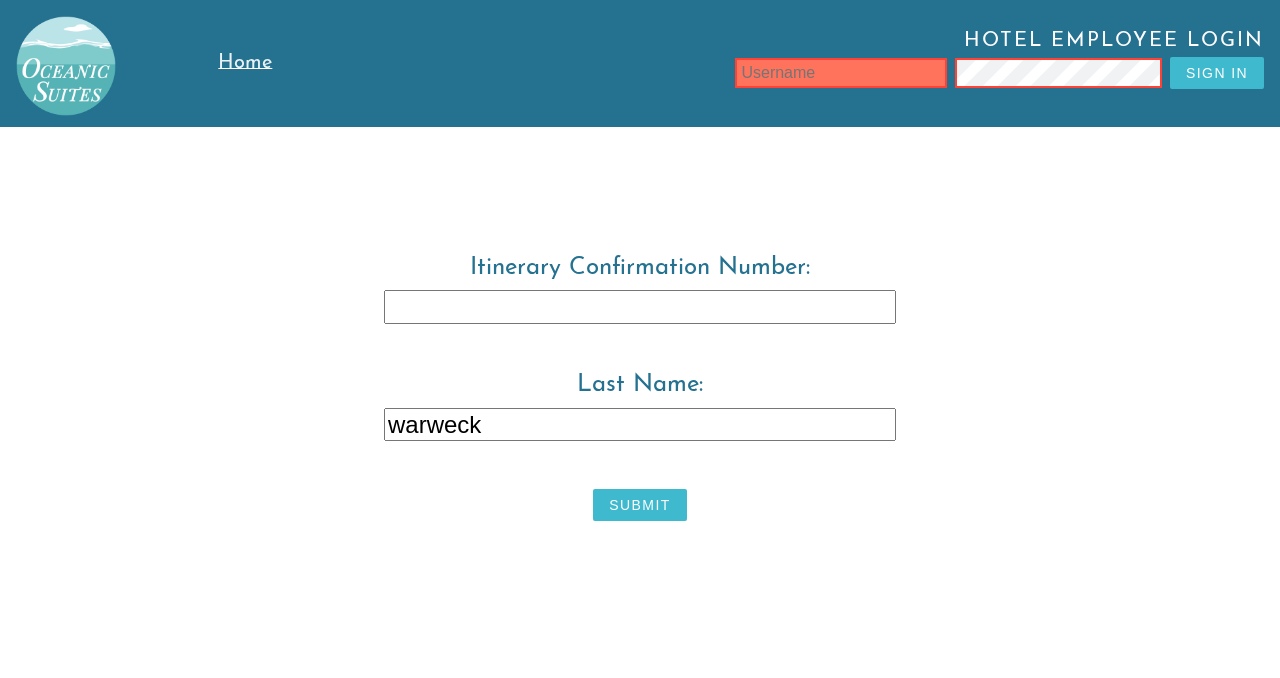 click on "warweck" at bounding box center (640, 425) 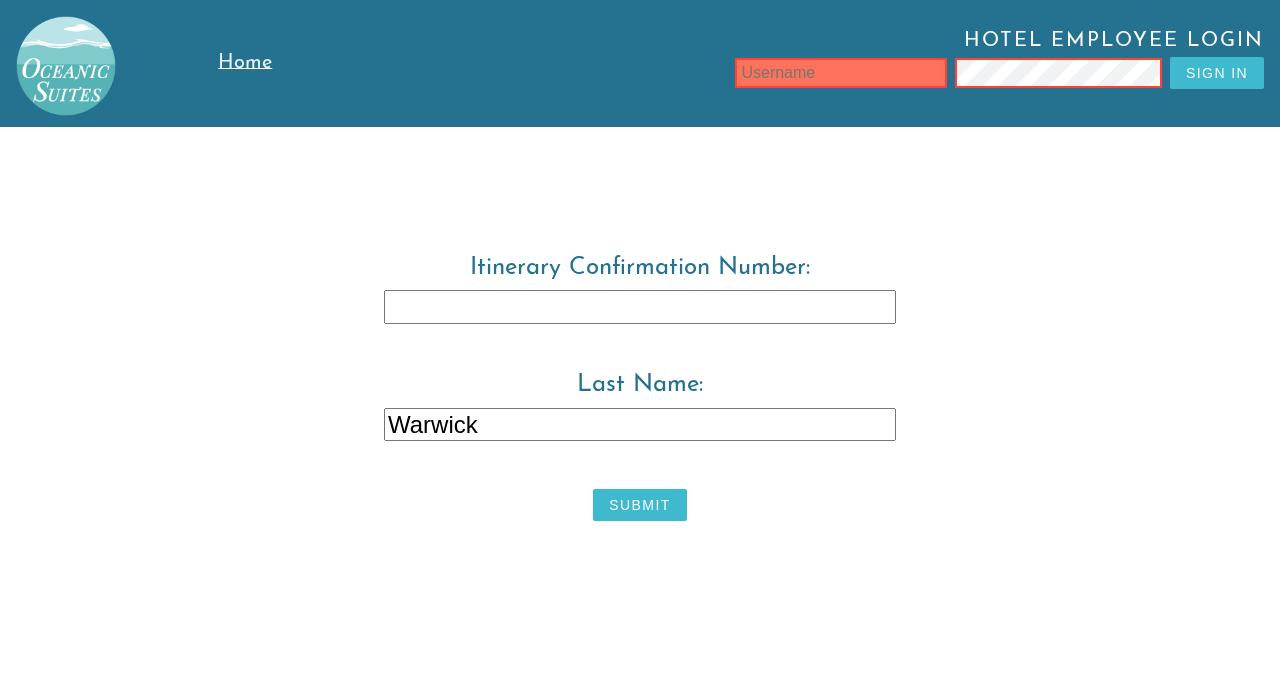 type on "Warwick" 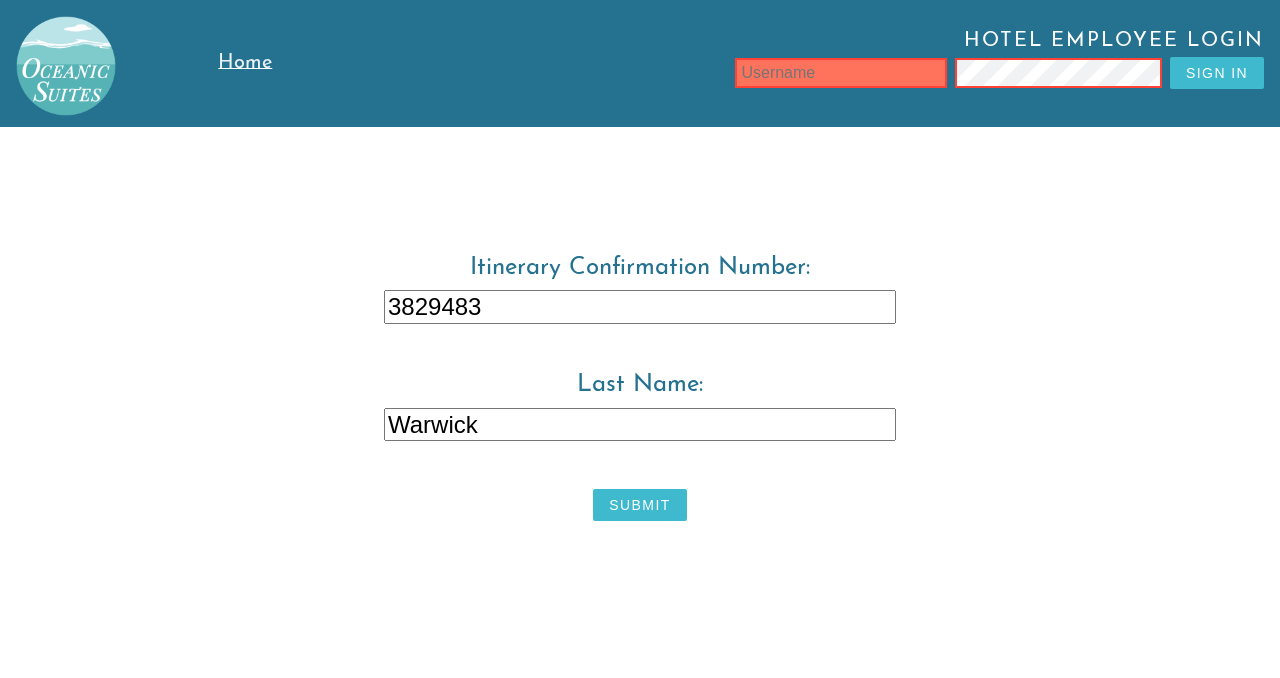 type on "3829483" 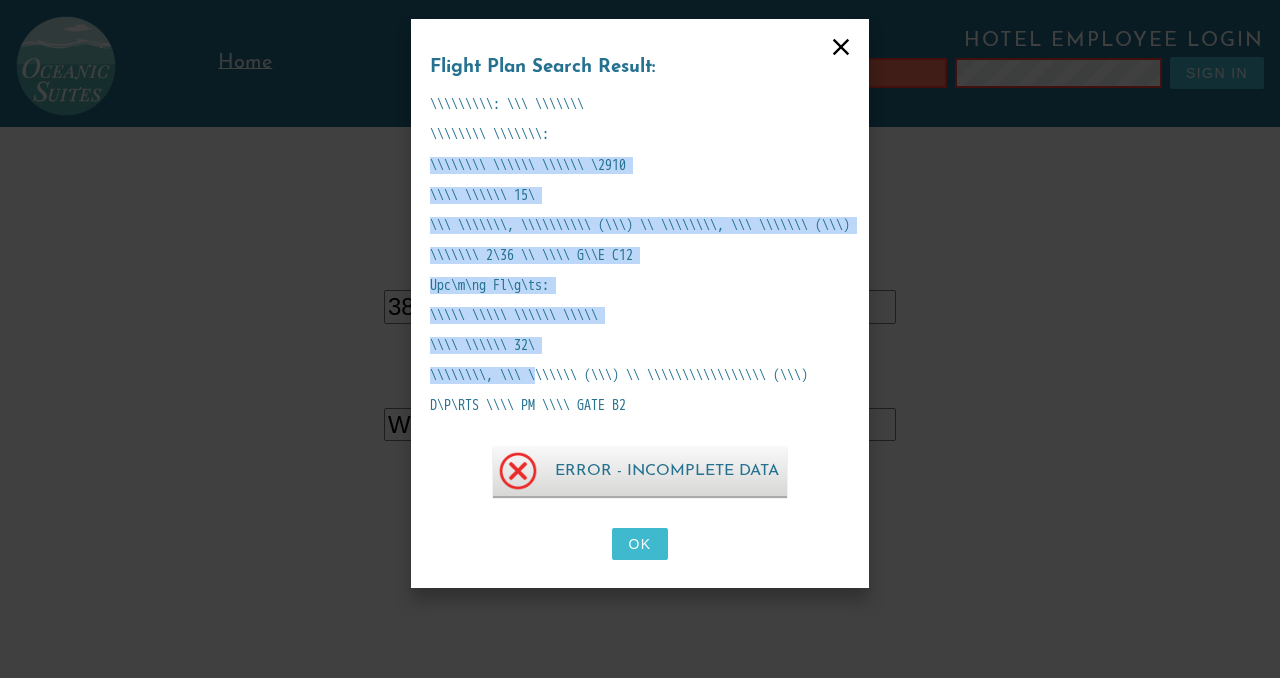 drag, startPoint x: 409, startPoint y: 165, endPoint x: 521, endPoint y: 359, distance: 224.00893 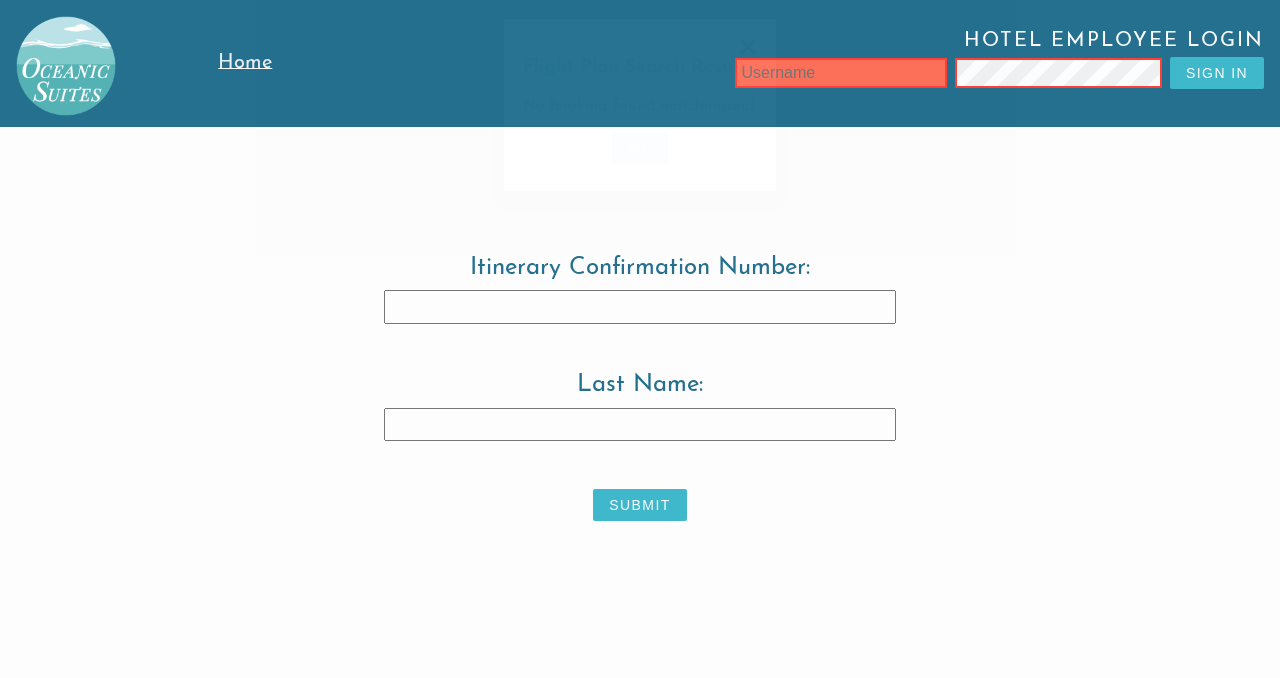 click on "Flight Plan Search Result: No booking found matching   and  . OK" at bounding box center [640, 339] 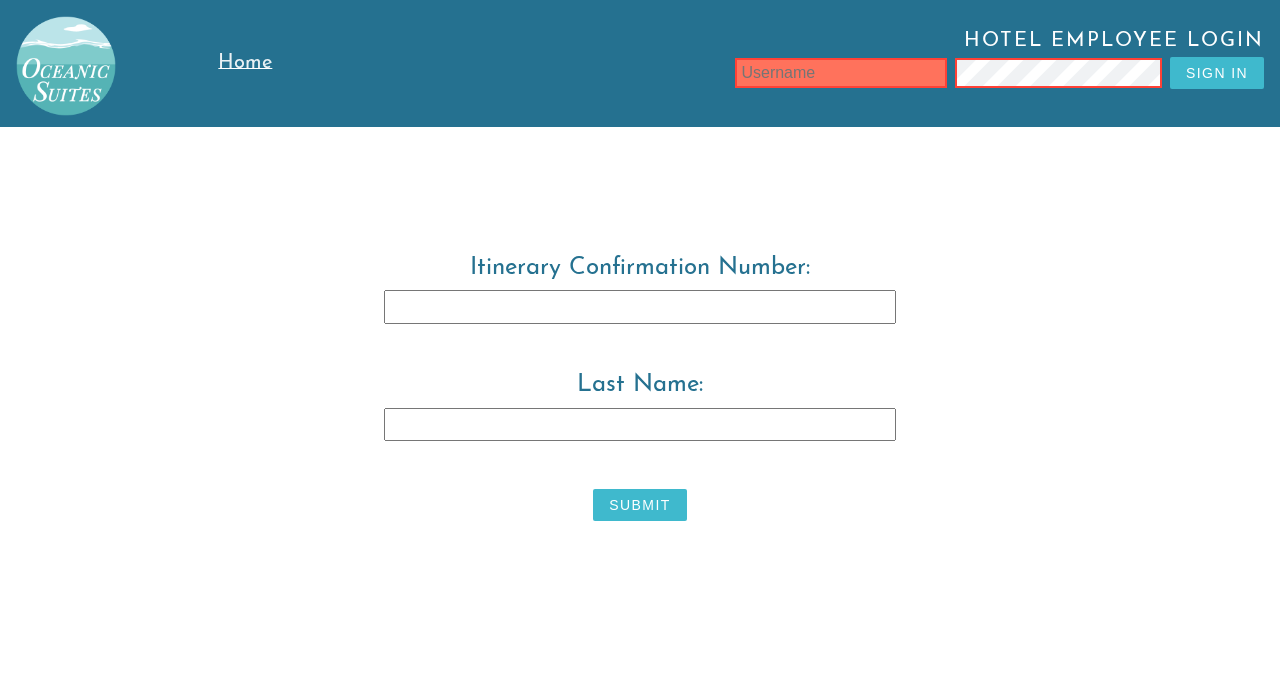 click on "Itinerary Confirmation Number:" at bounding box center (640, 307) 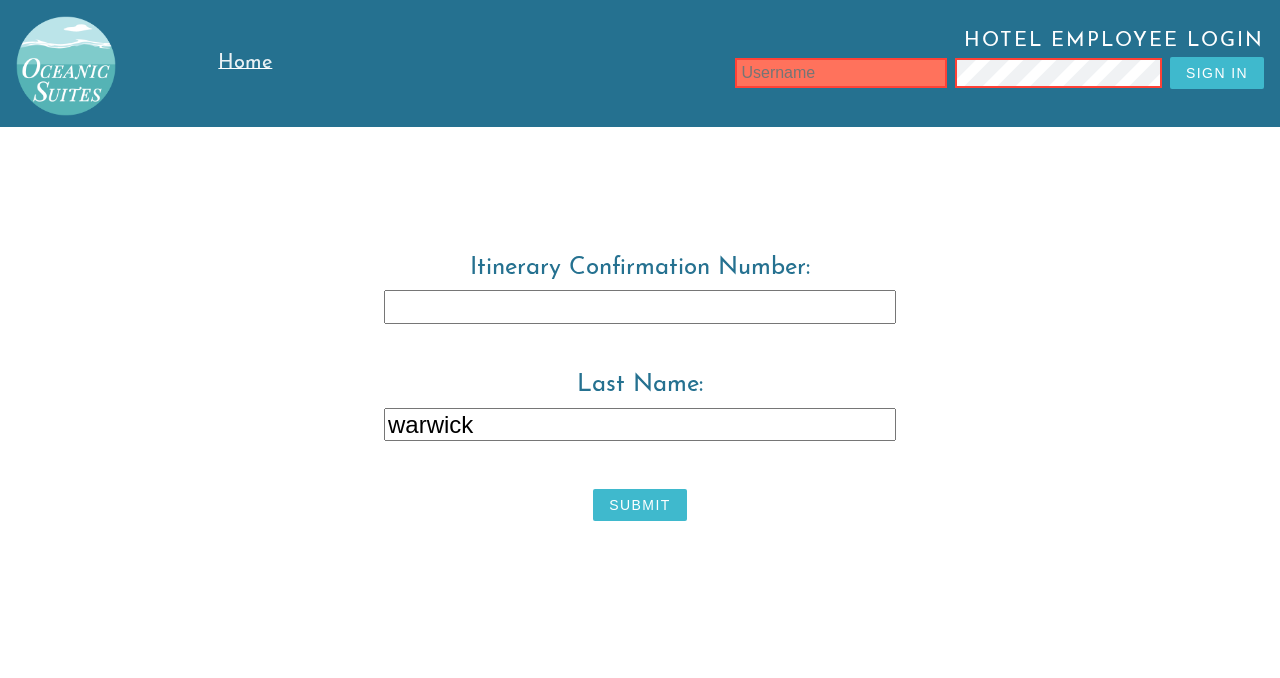 type on "warwick" 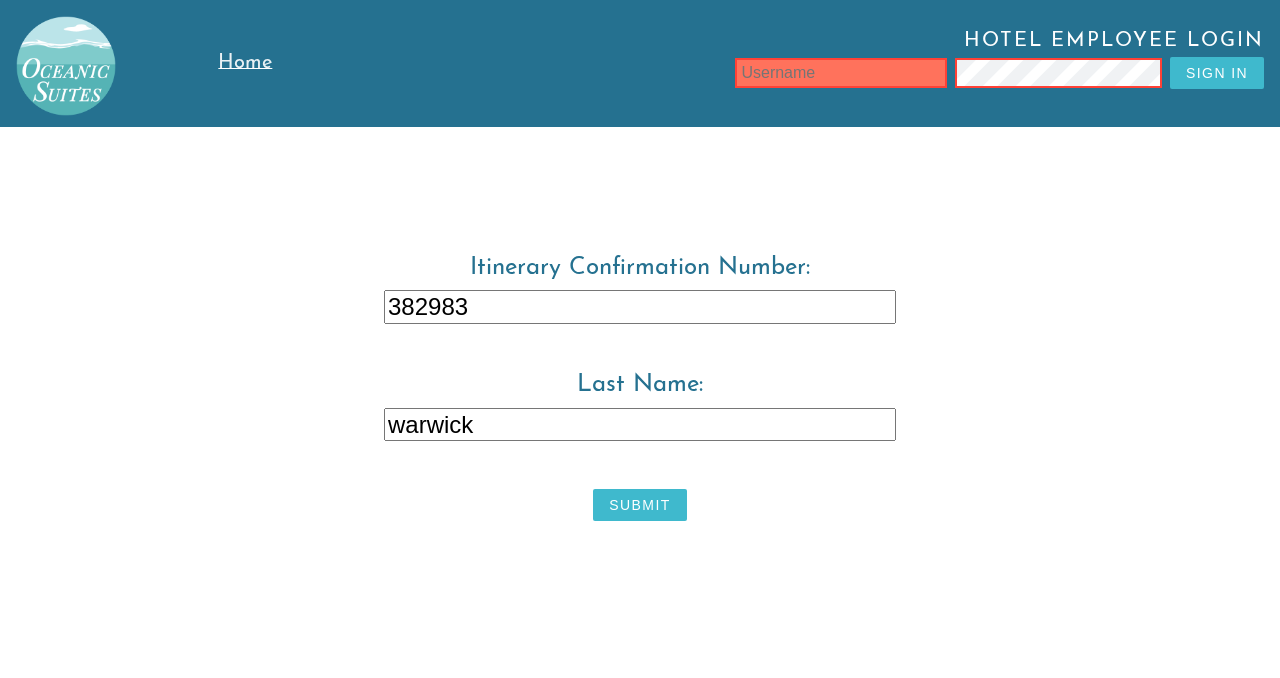 type on "382983" 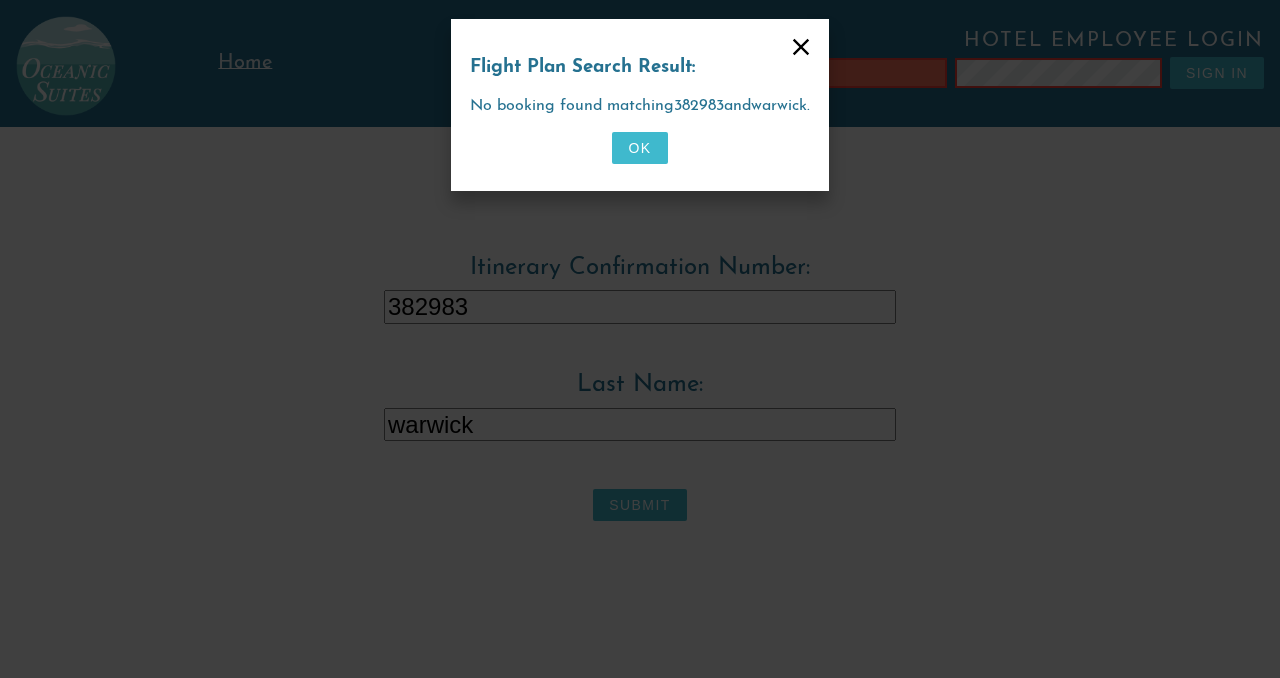 drag, startPoint x: 804, startPoint y: 56, endPoint x: 792, endPoint y: 26, distance: 32.31099 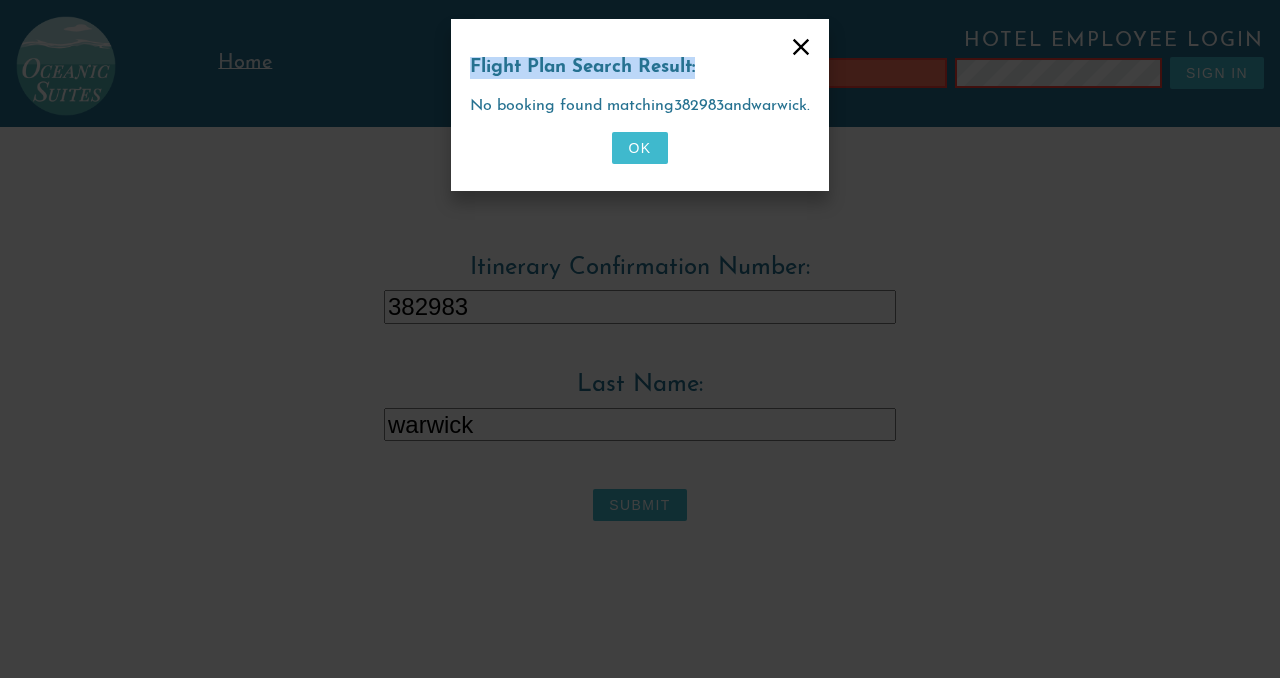 click on "Flight Plan Search Result: No booking found matching  382983  and  [GEOGRAPHIC_DATA] . OK" at bounding box center [640, 105] 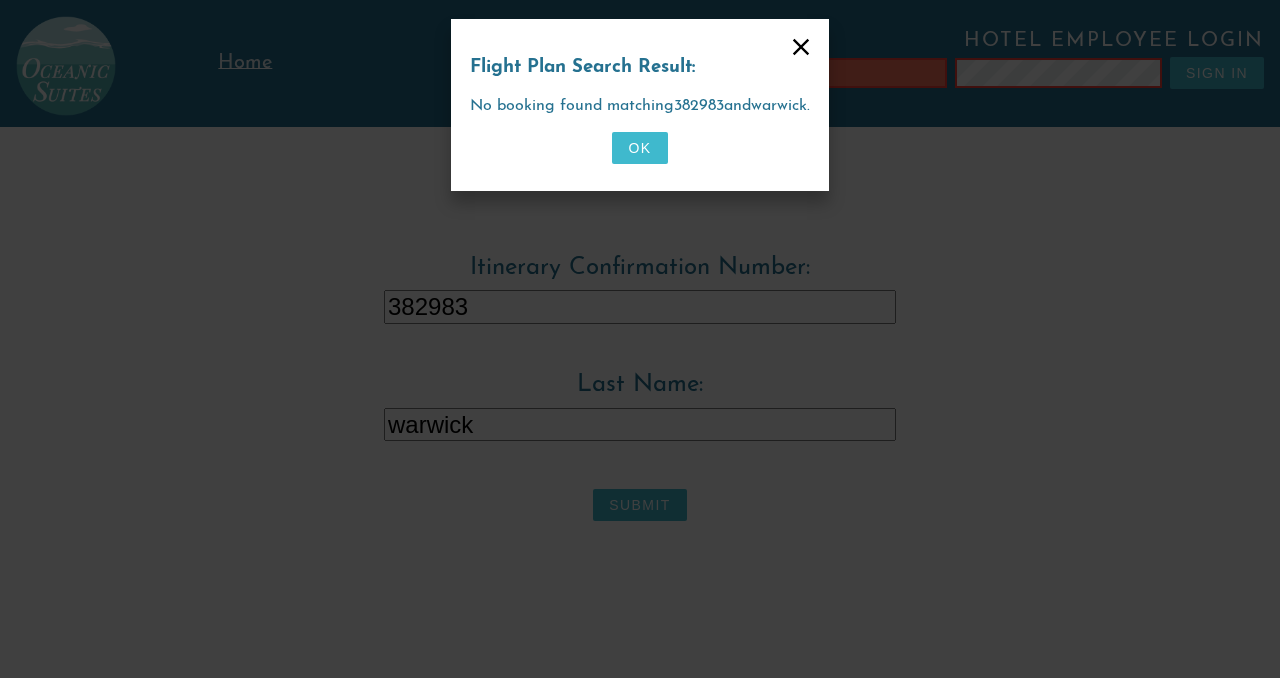 click 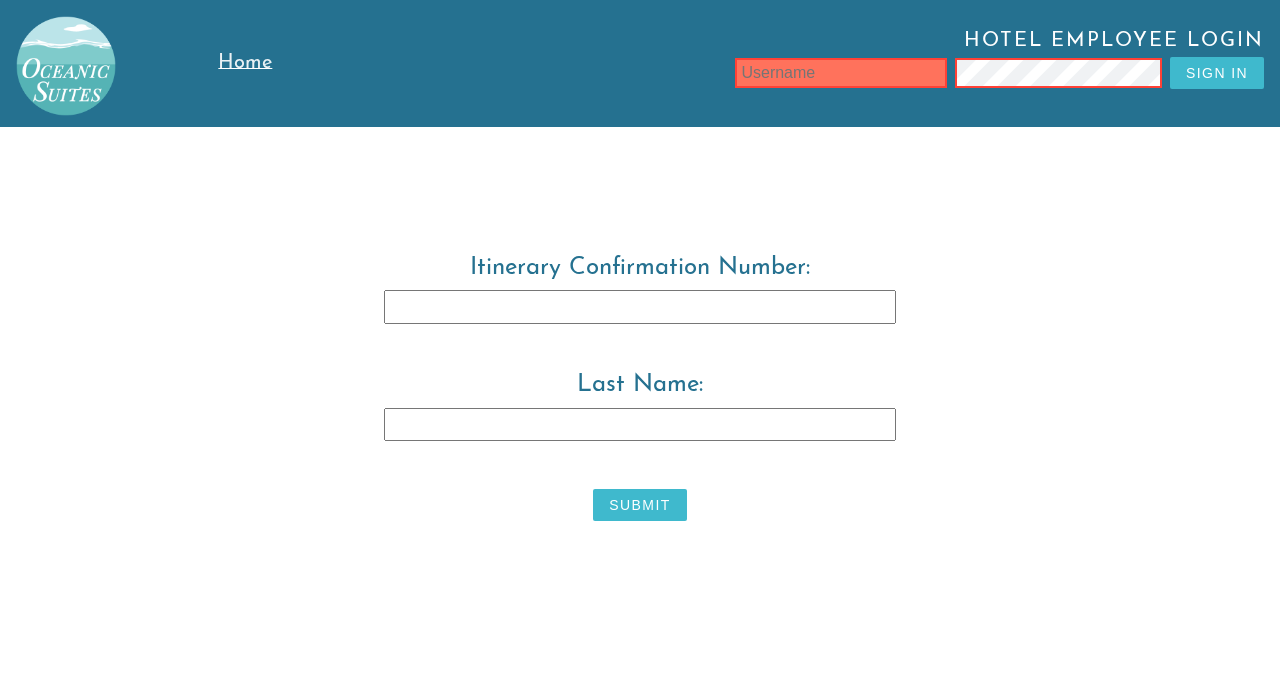 click on "Itinerary Confirmation Number:" at bounding box center [640, 307] 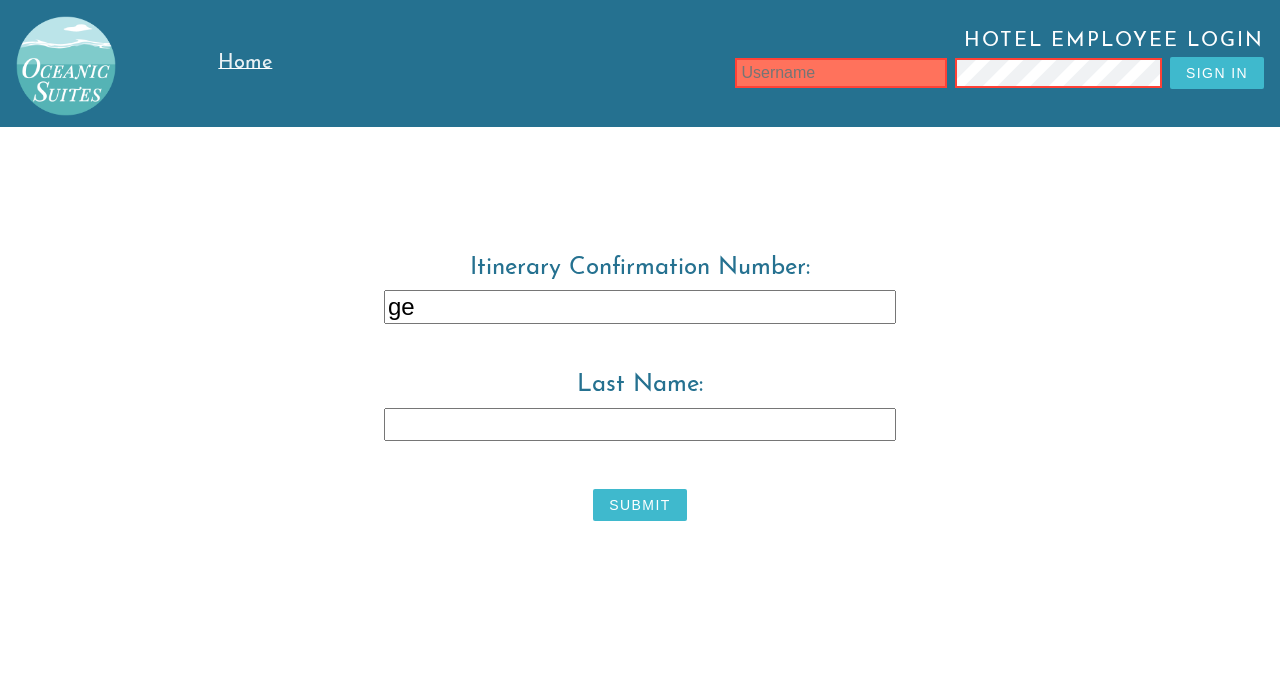 type on "g" 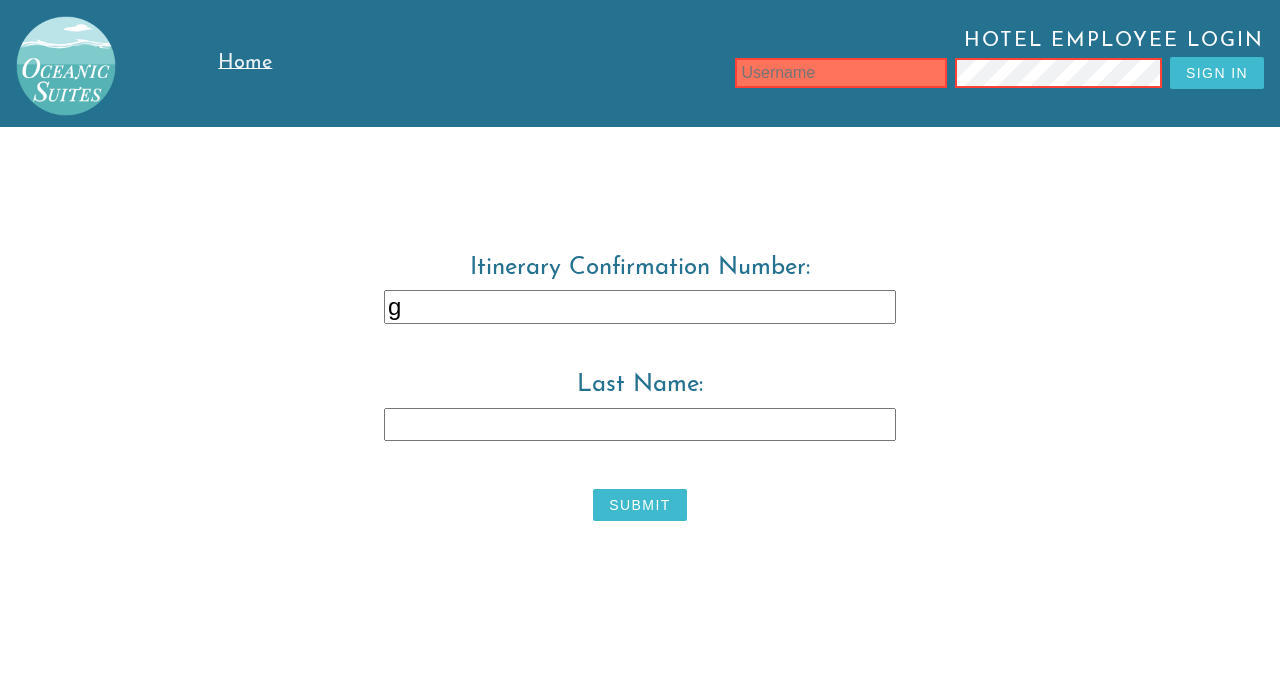 type 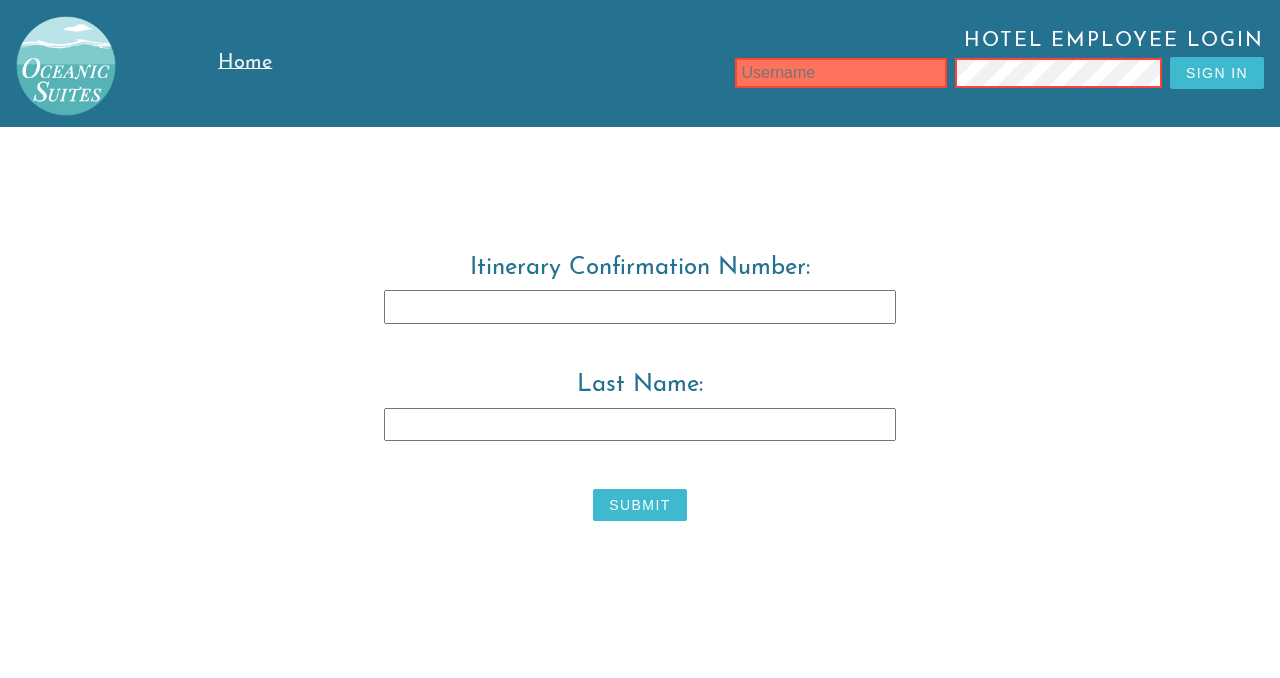 click on "Last Name:" at bounding box center [640, 425] 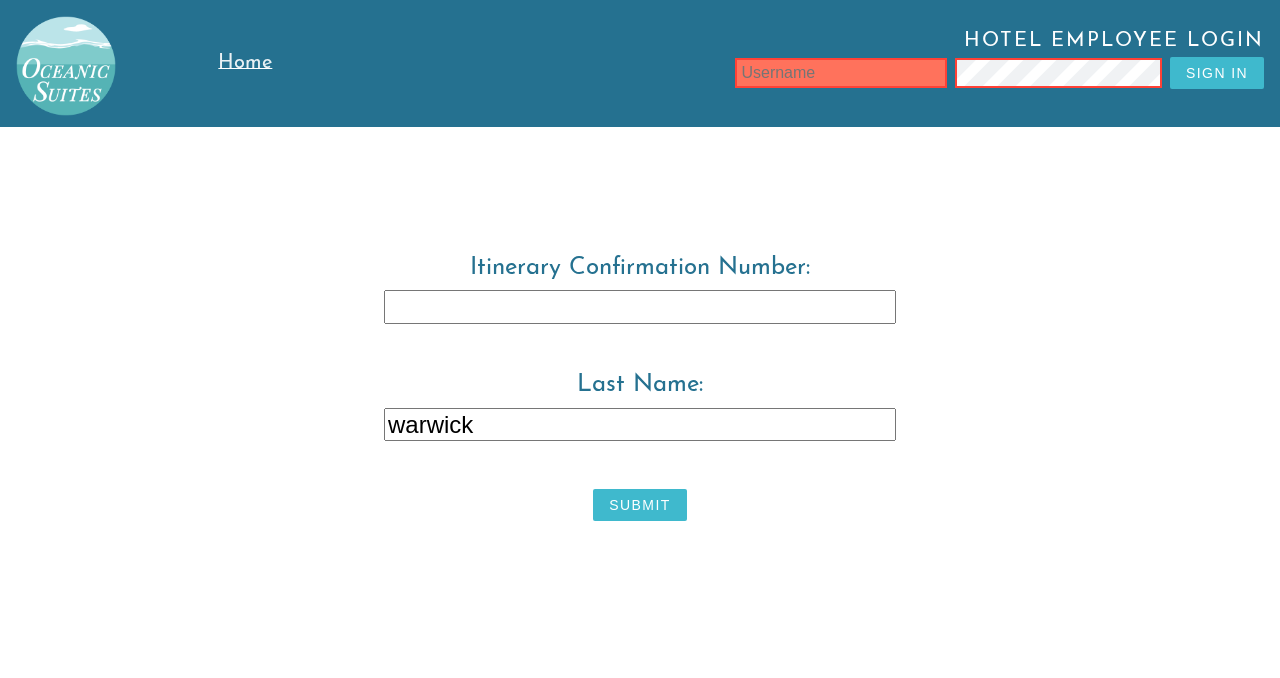 click on "Itinerary Confirmation Number:" at bounding box center (640, 307) 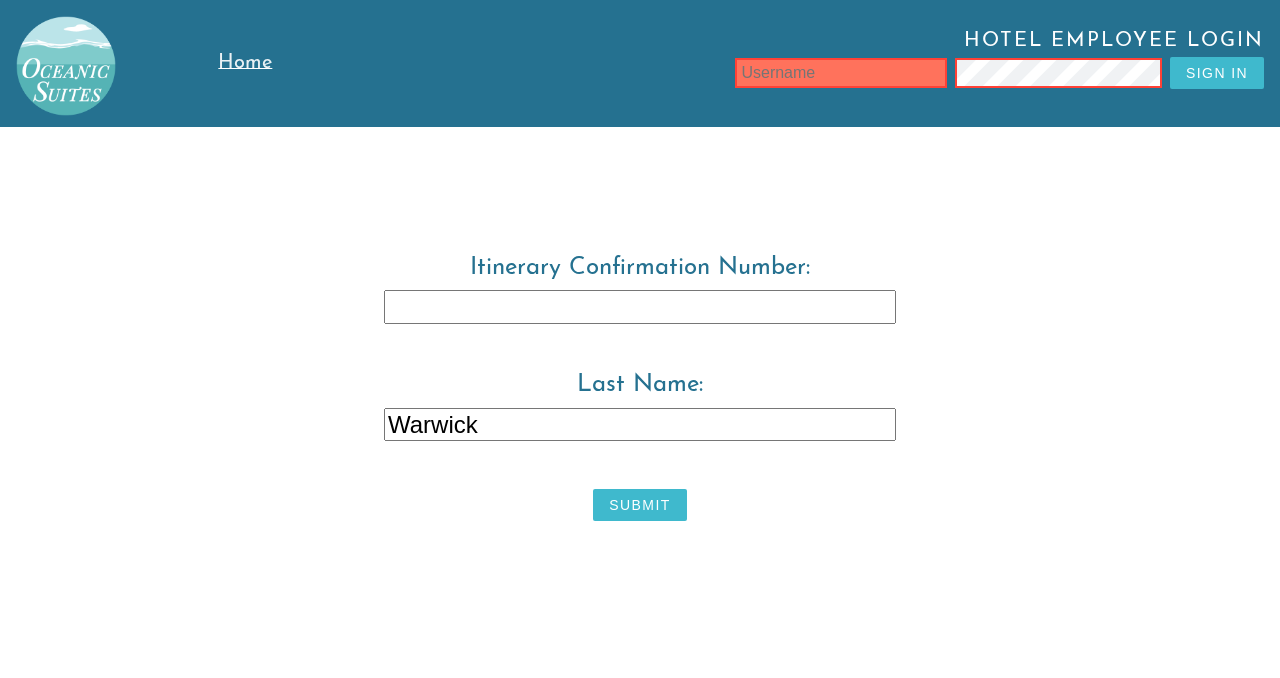 type on "Warwick" 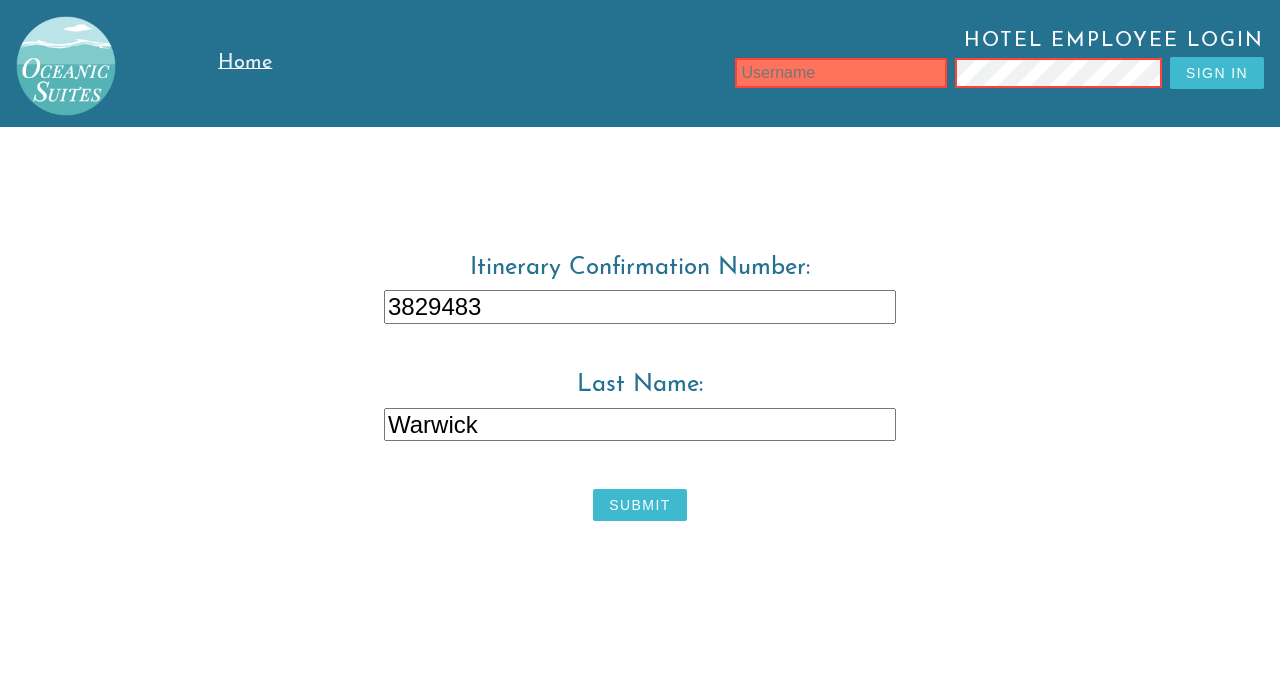 type on "3829483" 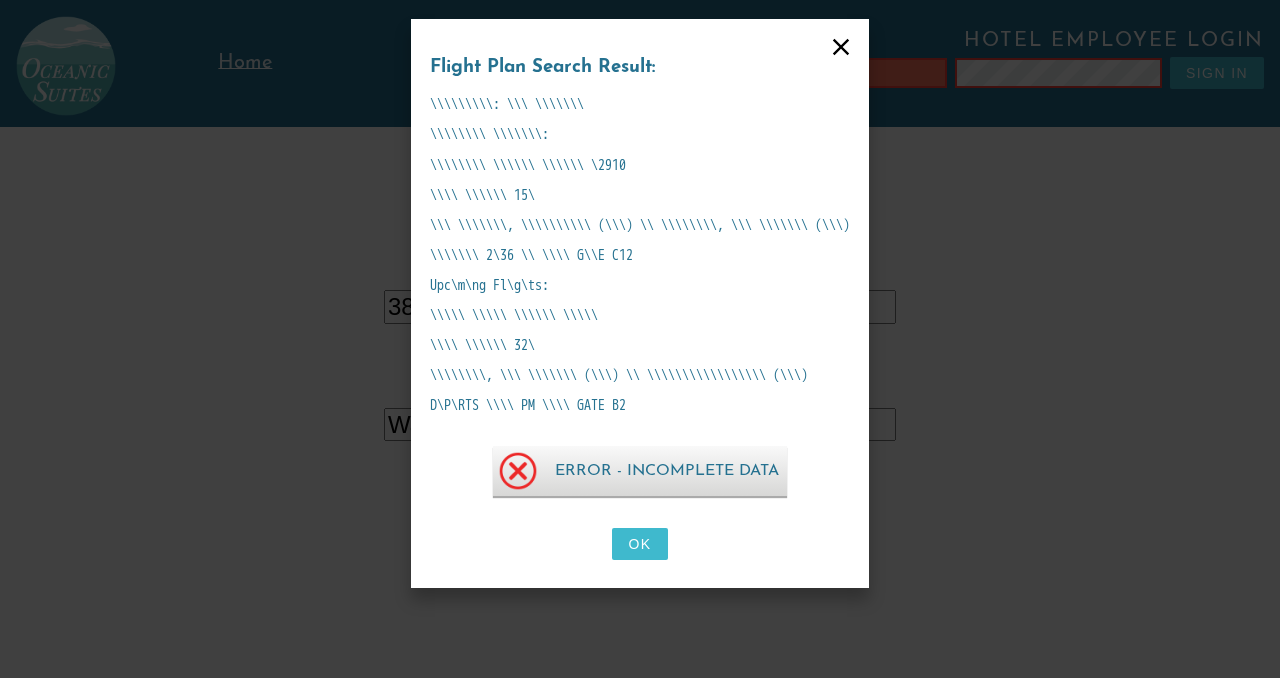 click 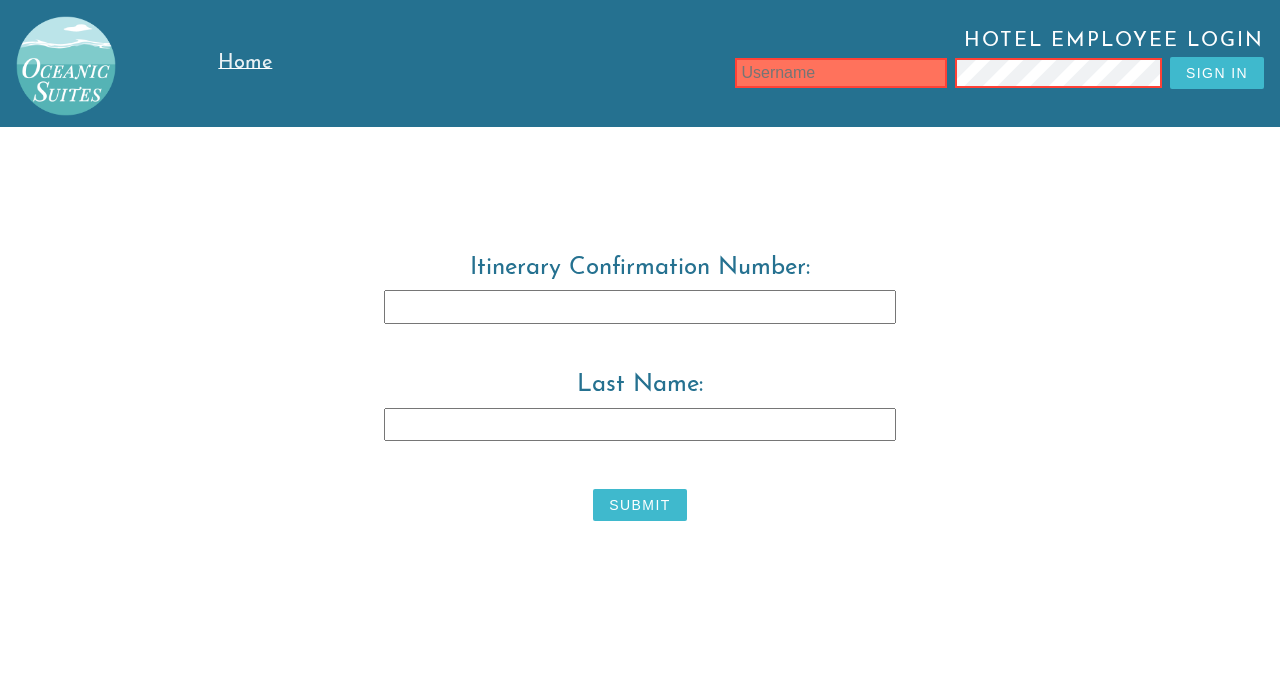 drag, startPoint x: 239, startPoint y: 53, endPoint x: 204, endPoint y: 159, distance: 111.62885 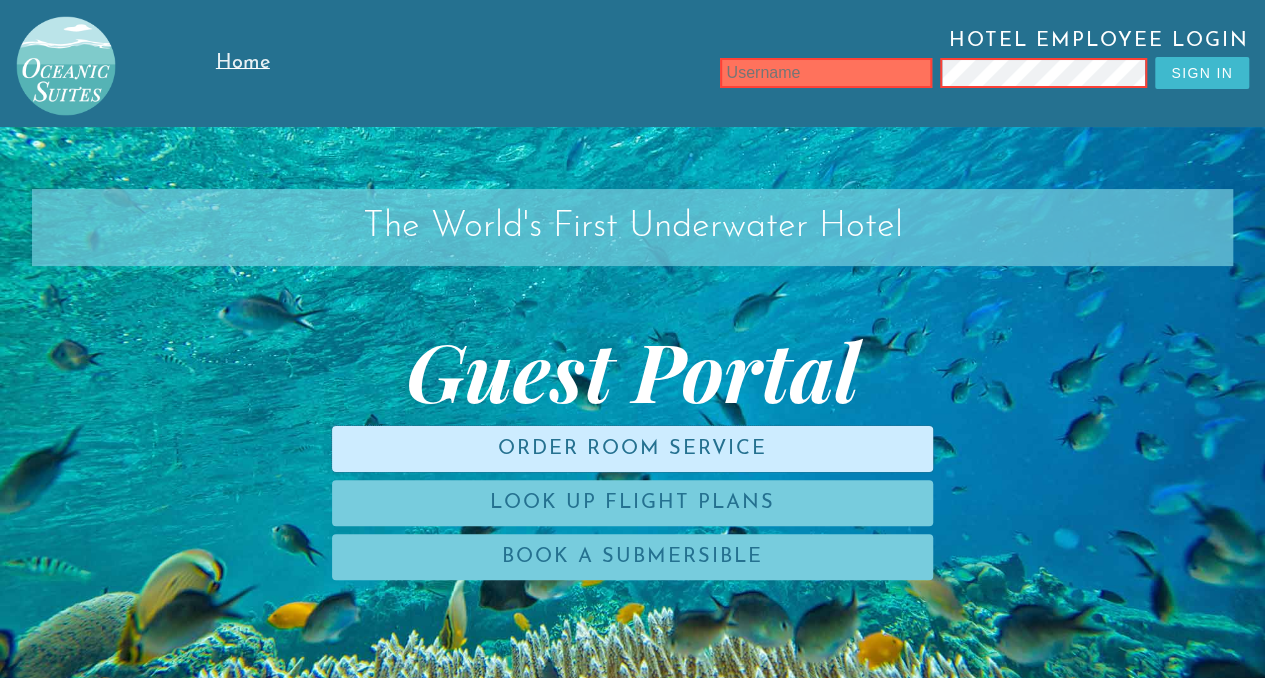 click on "Order Room Service" at bounding box center [632, 449] 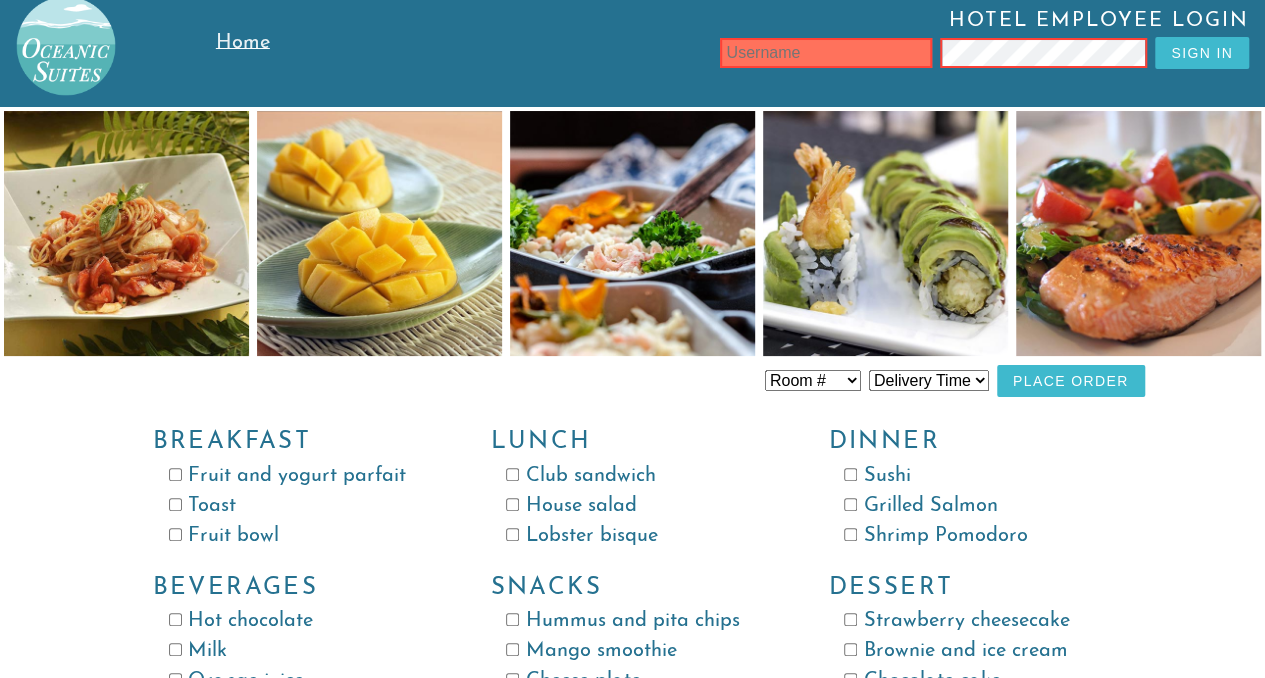 scroll, scrollTop: 0, scrollLeft: 0, axis: both 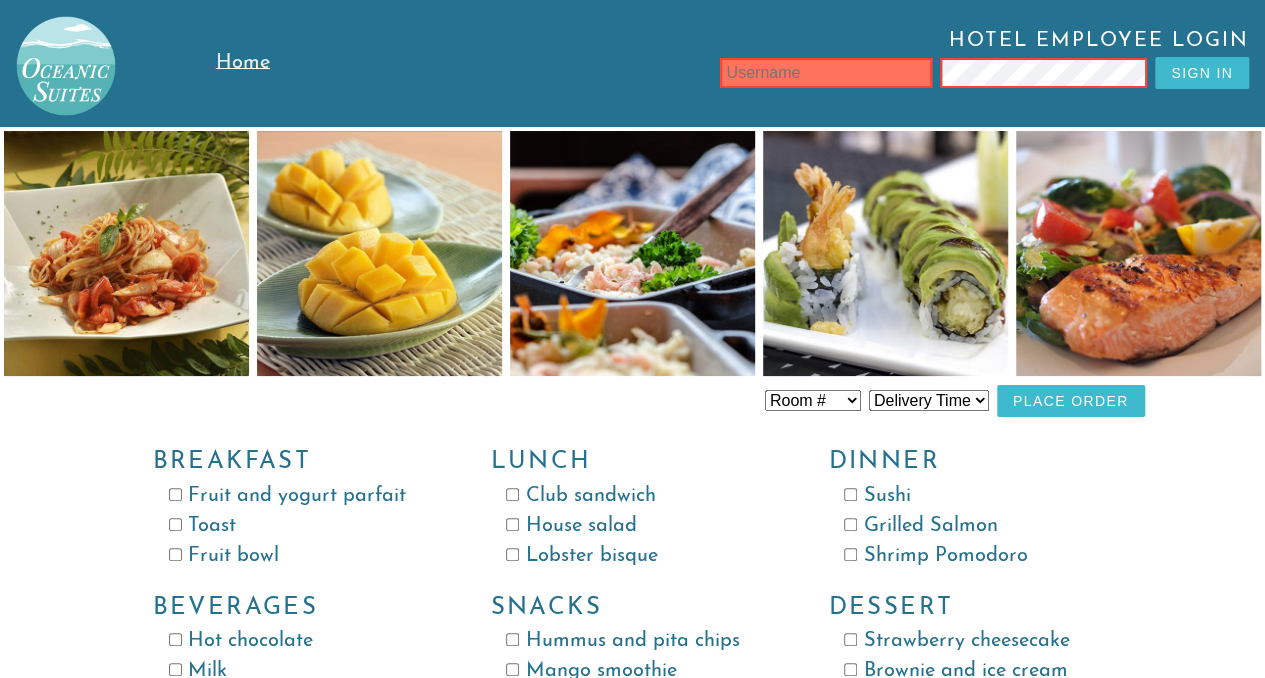 click at bounding box center (58, 58) 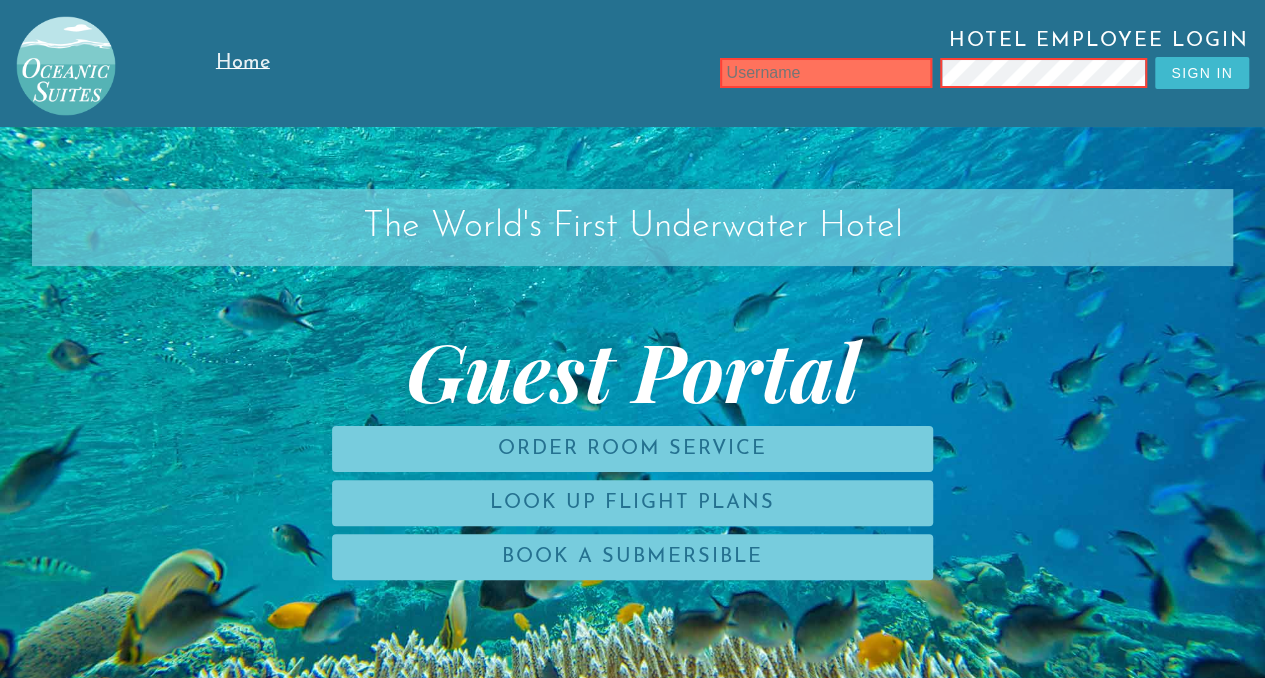 click on "The World's First Underwater Hotel" at bounding box center [632, 227] 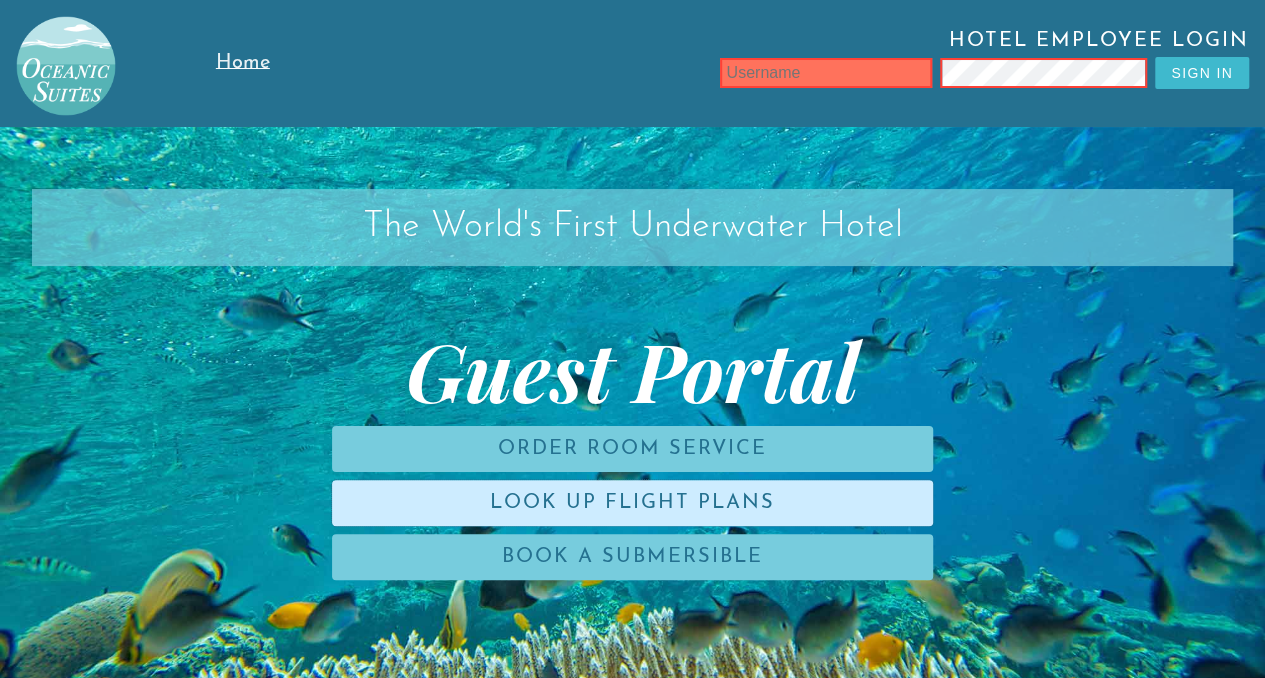 click on "Look Up Flight Plans" at bounding box center [632, 503] 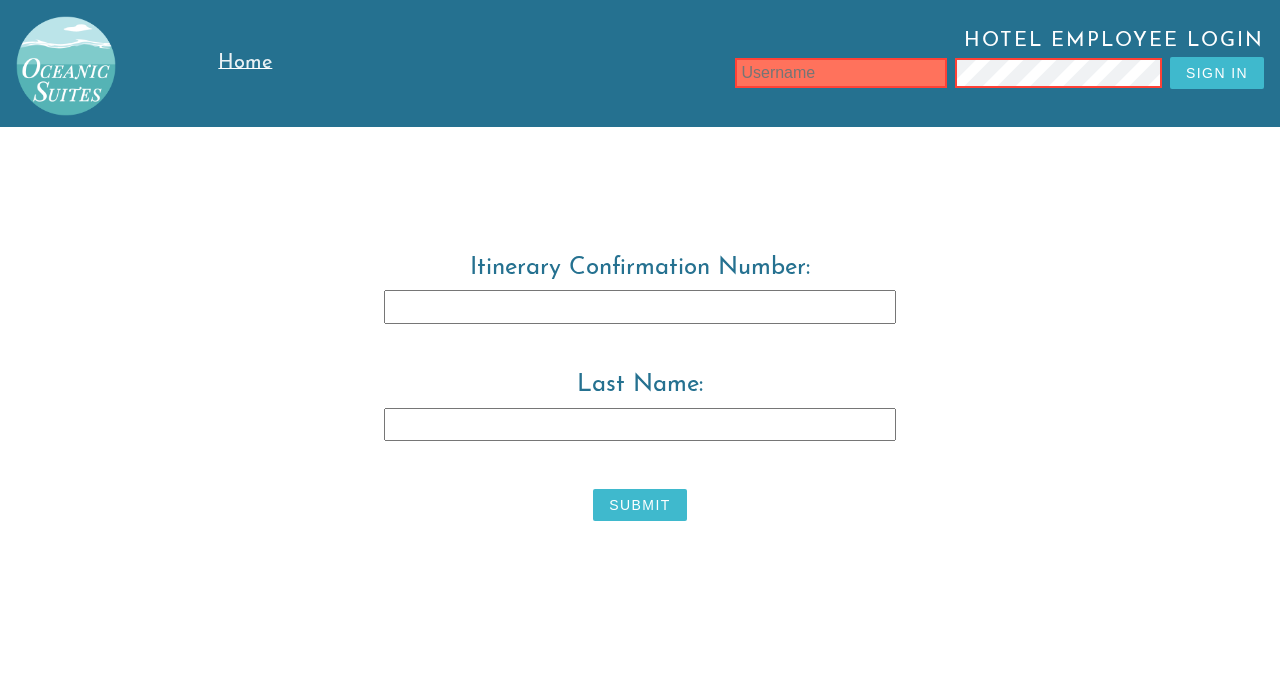 click on "Home" at bounding box center (245, 63) 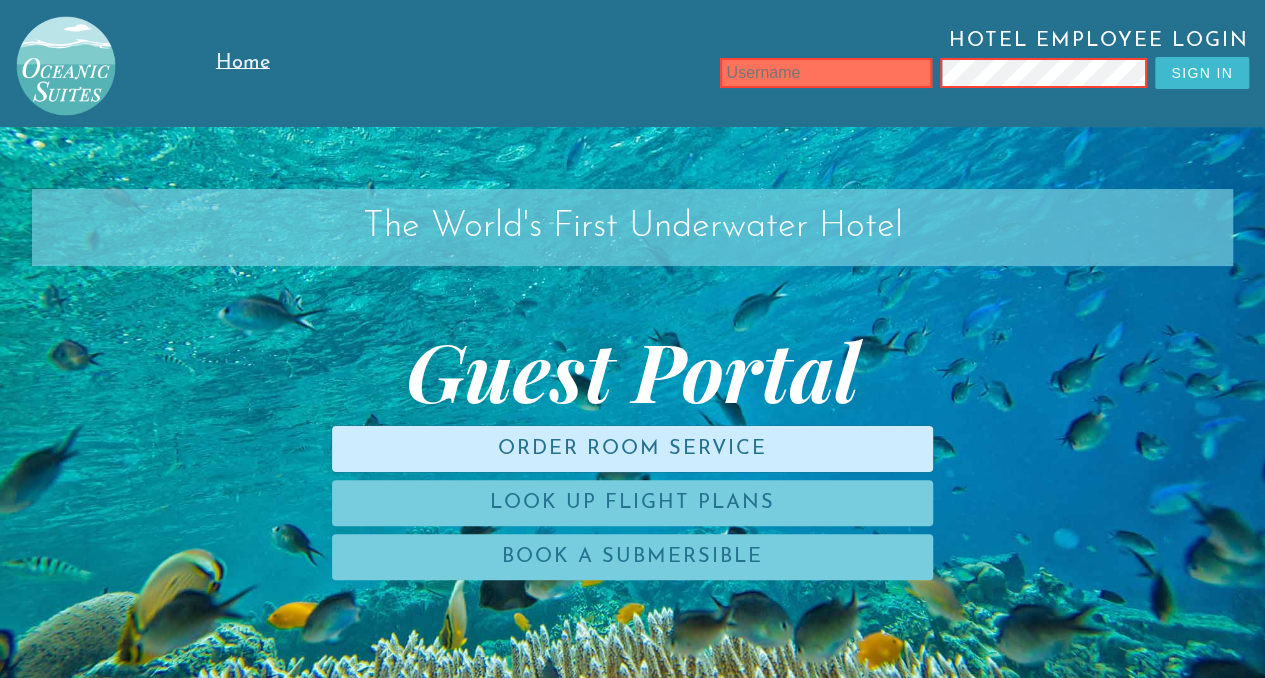 click on "Order Room Service" at bounding box center (632, 449) 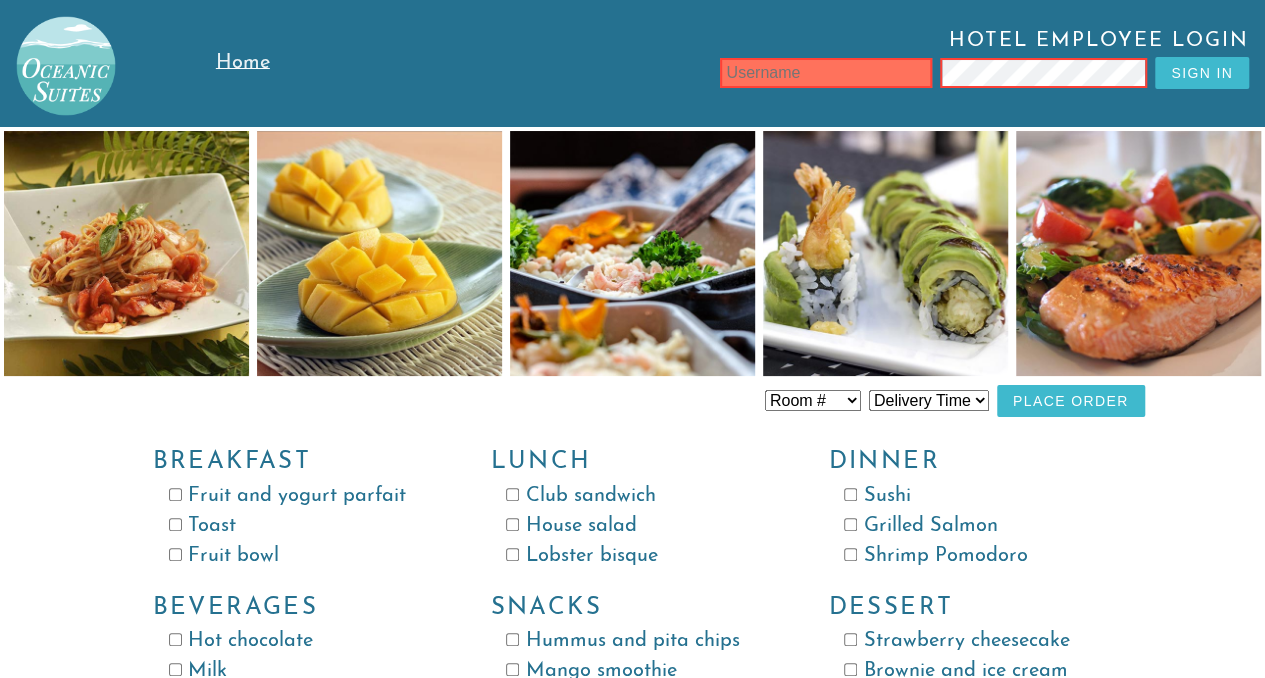 click on "Snacks" at bounding box center [627, 609] 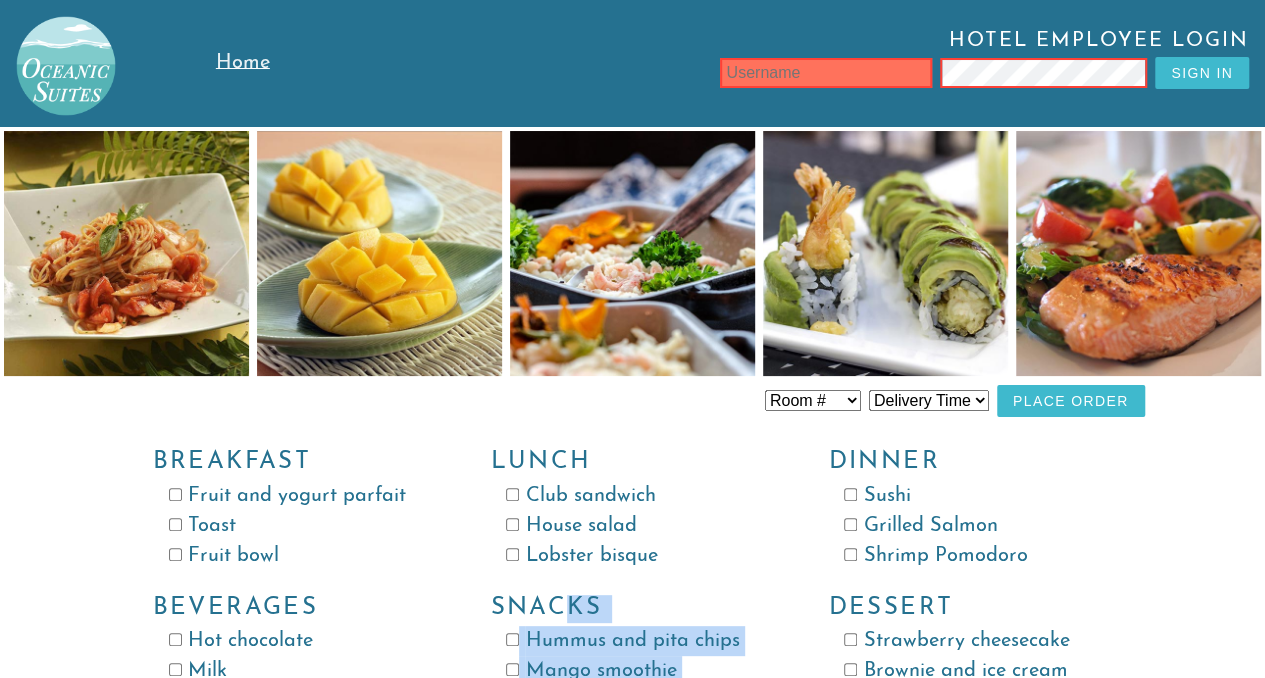 scroll, scrollTop: 89, scrollLeft: 0, axis: vertical 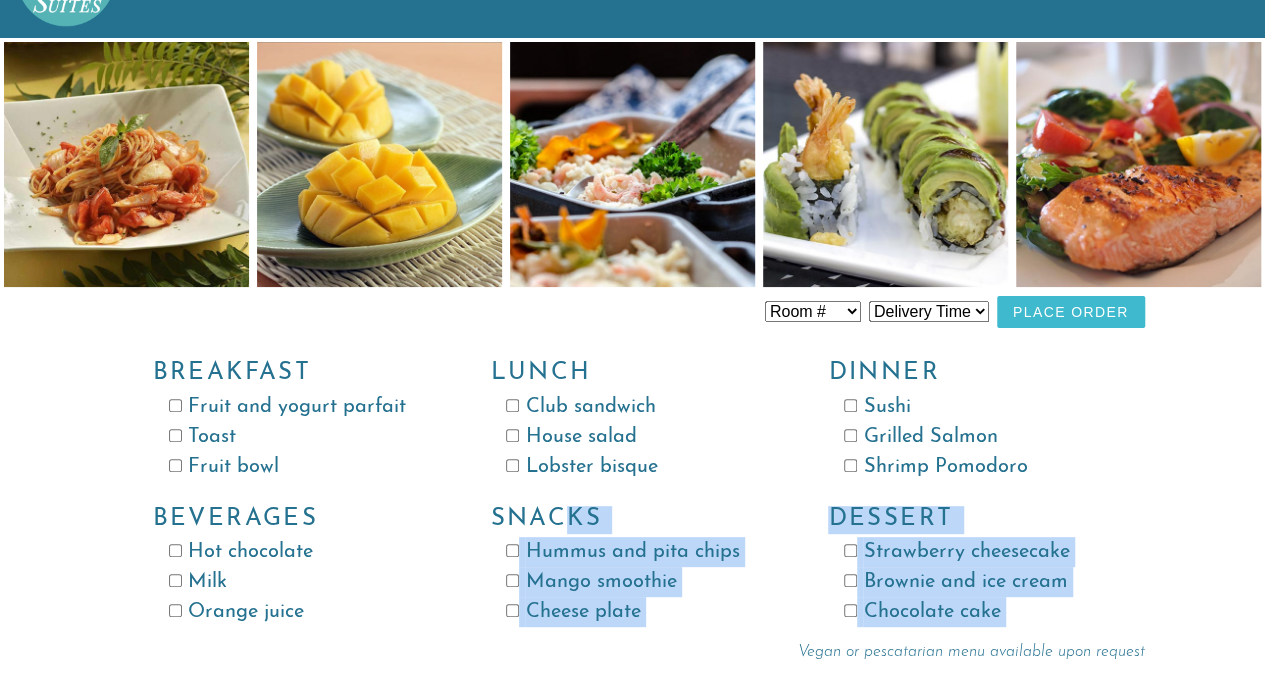 drag, startPoint x: 532, startPoint y: 678, endPoint x: 546, endPoint y: 678, distance: 14 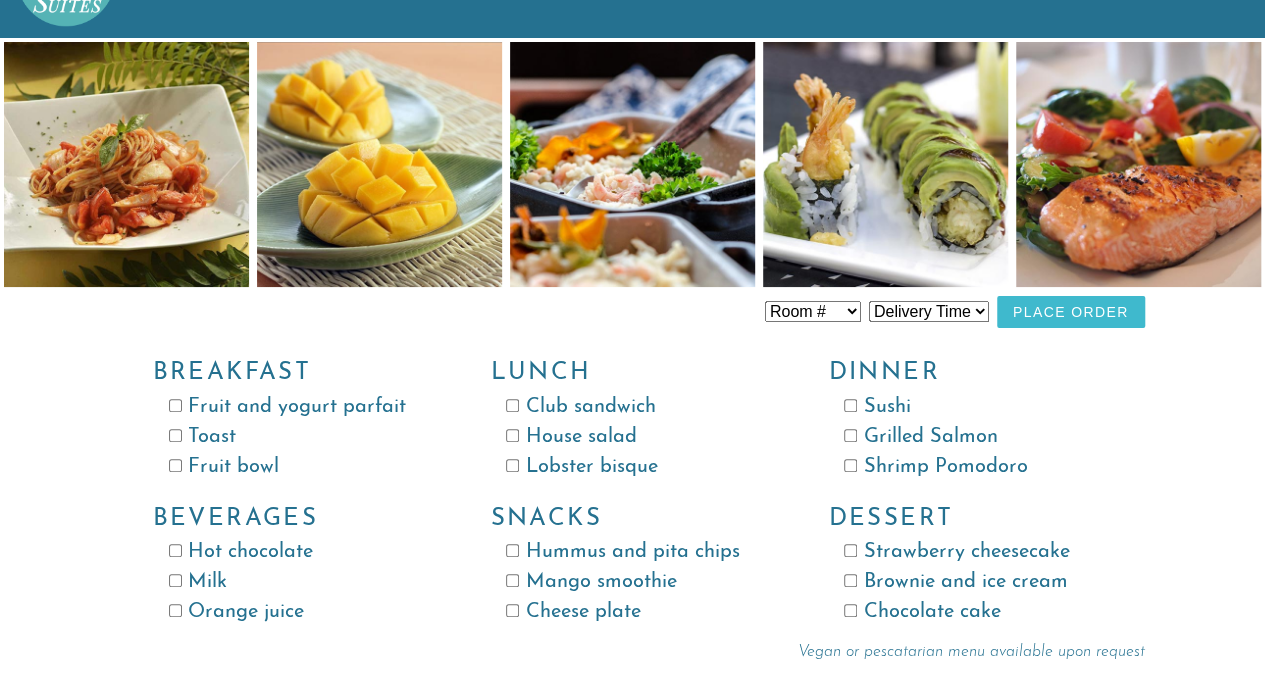click on "Fruit bowl" at bounding box center (298, 467) 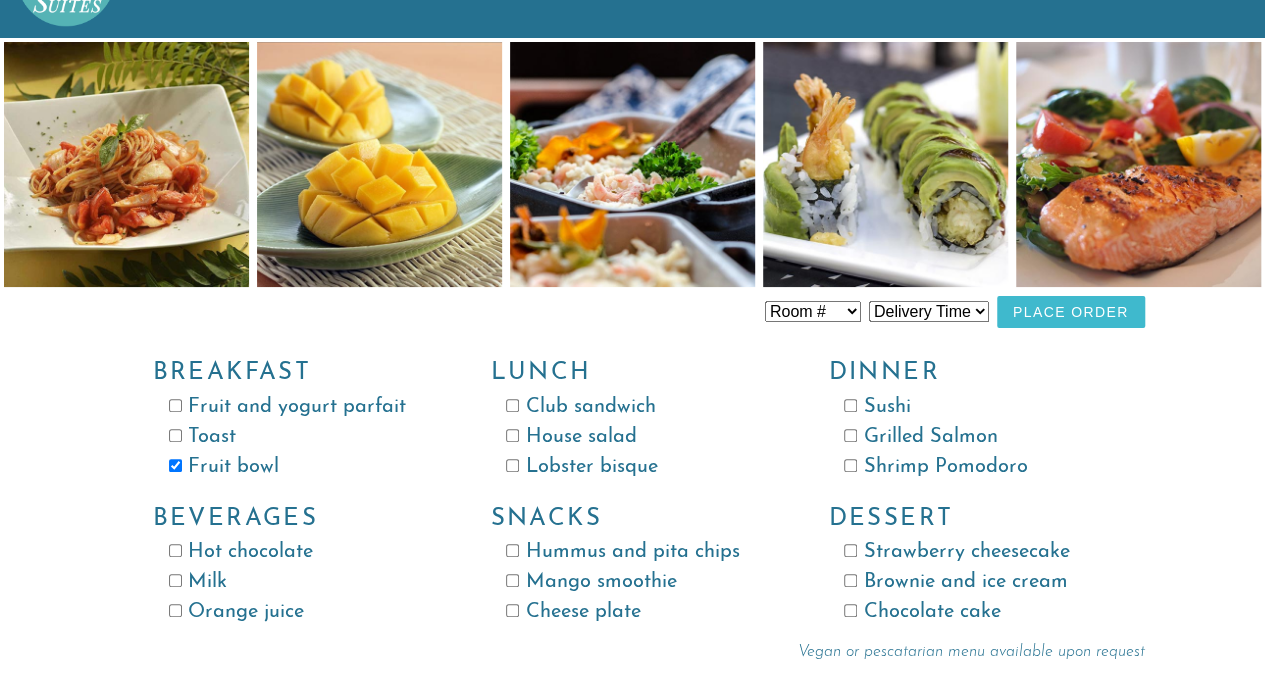 scroll, scrollTop: 0, scrollLeft: 0, axis: both 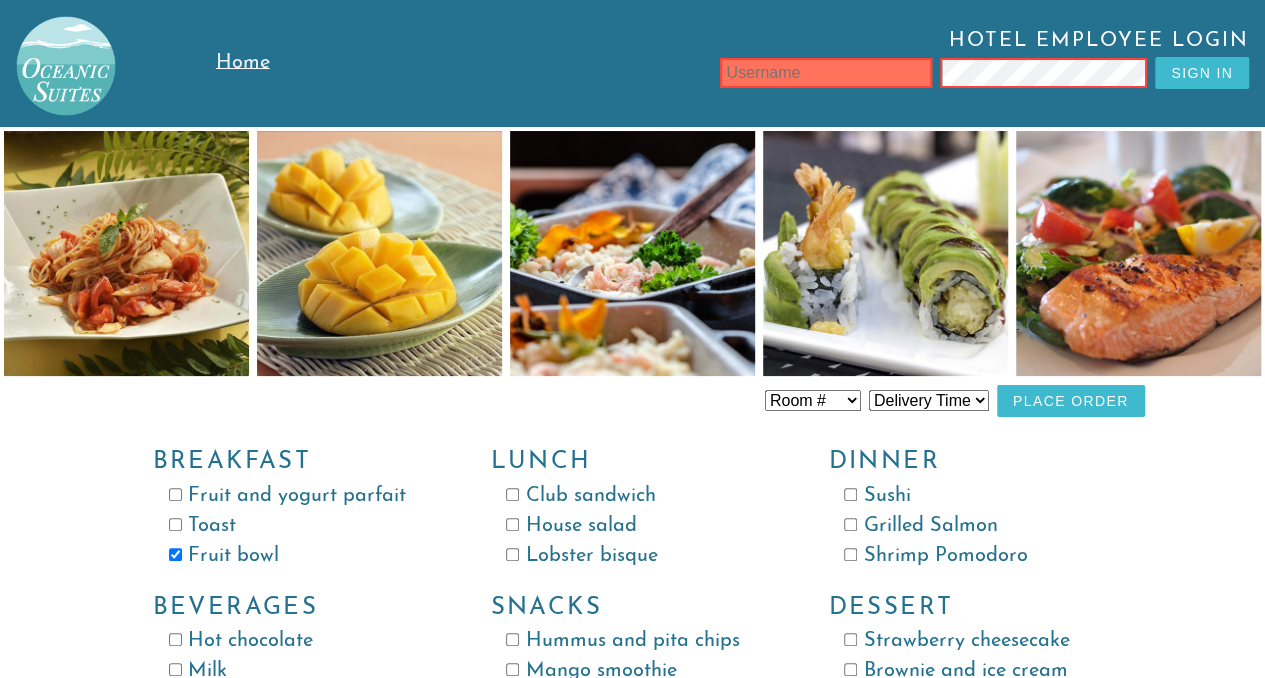 drag, startPoint x: 175, startPoint y: 533, endPoint x: 164, endPoint y: 523, distance: 14.866069 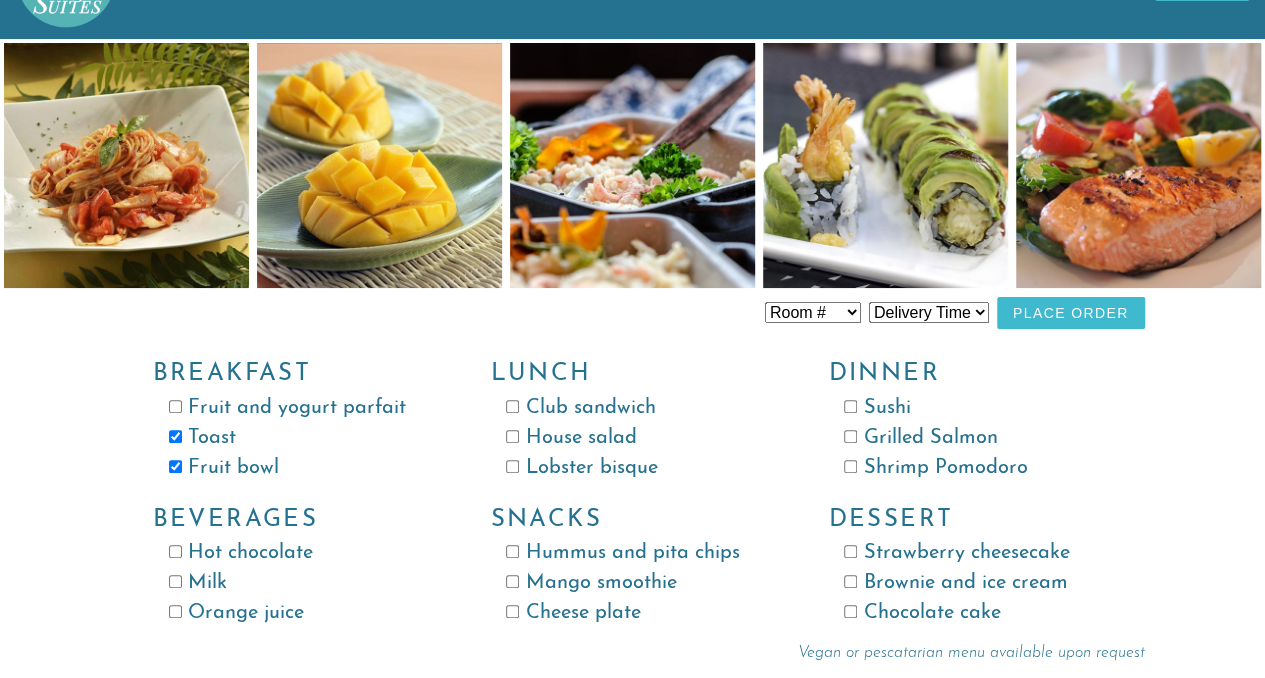 scroll, scrollTop: 89, scrollLeft: 0, axis: vertical 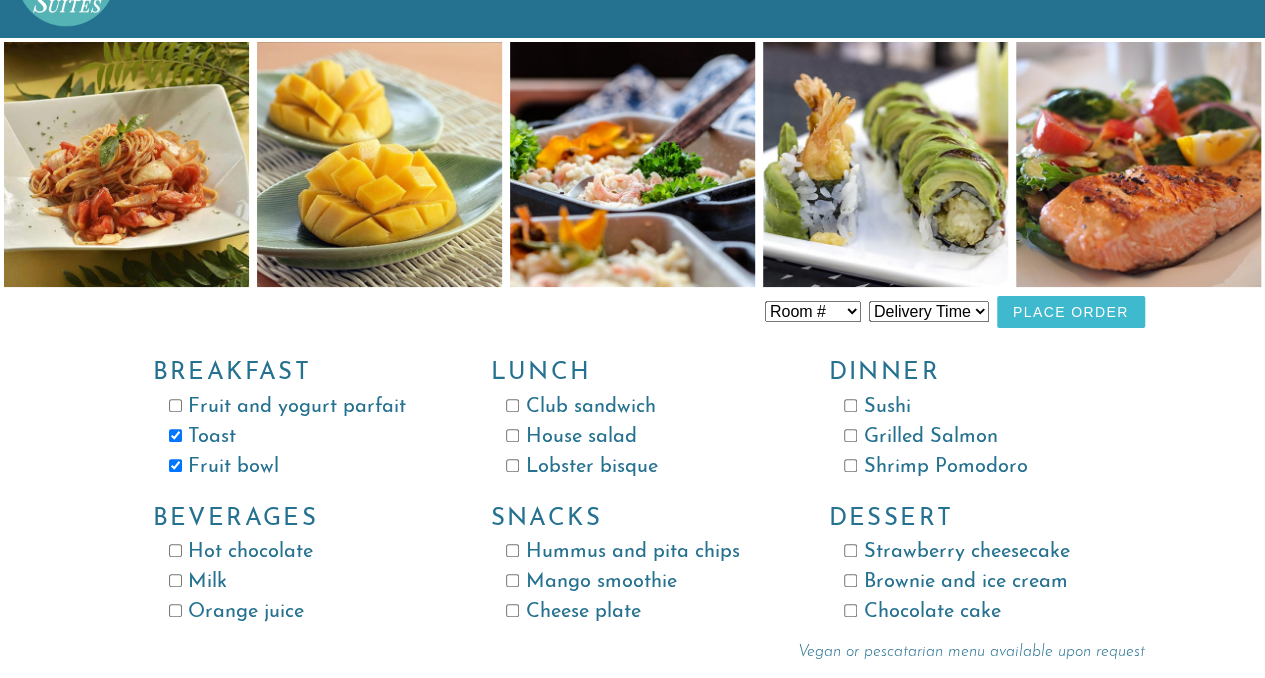 click on "Orange juice" at bounding box center [298, 612] 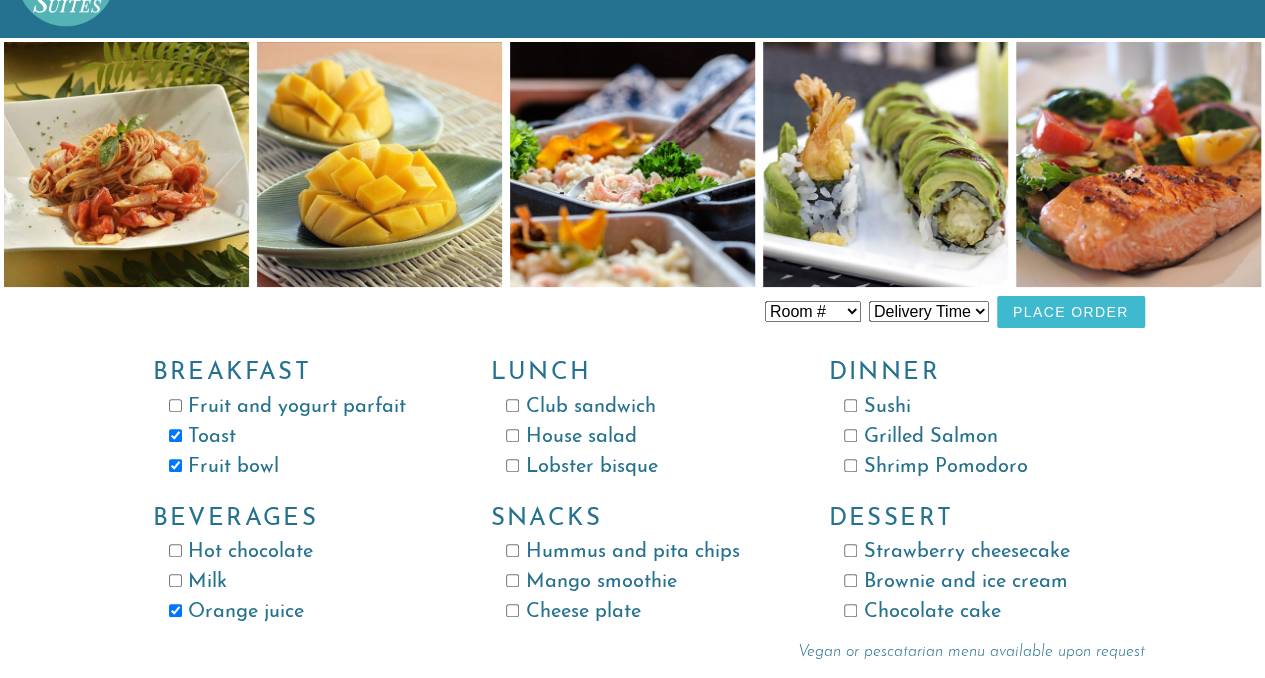 click on "Delivery Time 8:00 AM 9:00 AM 10:00 AM 11:00 AM 12:00 PM 1:00 PM 2:00 PM 3:00 PM 4:00 PM 5:00 PM 6:00 PM 7:00 PM 8:00 PM 9:00 PM" at bounding box center (929, 311) 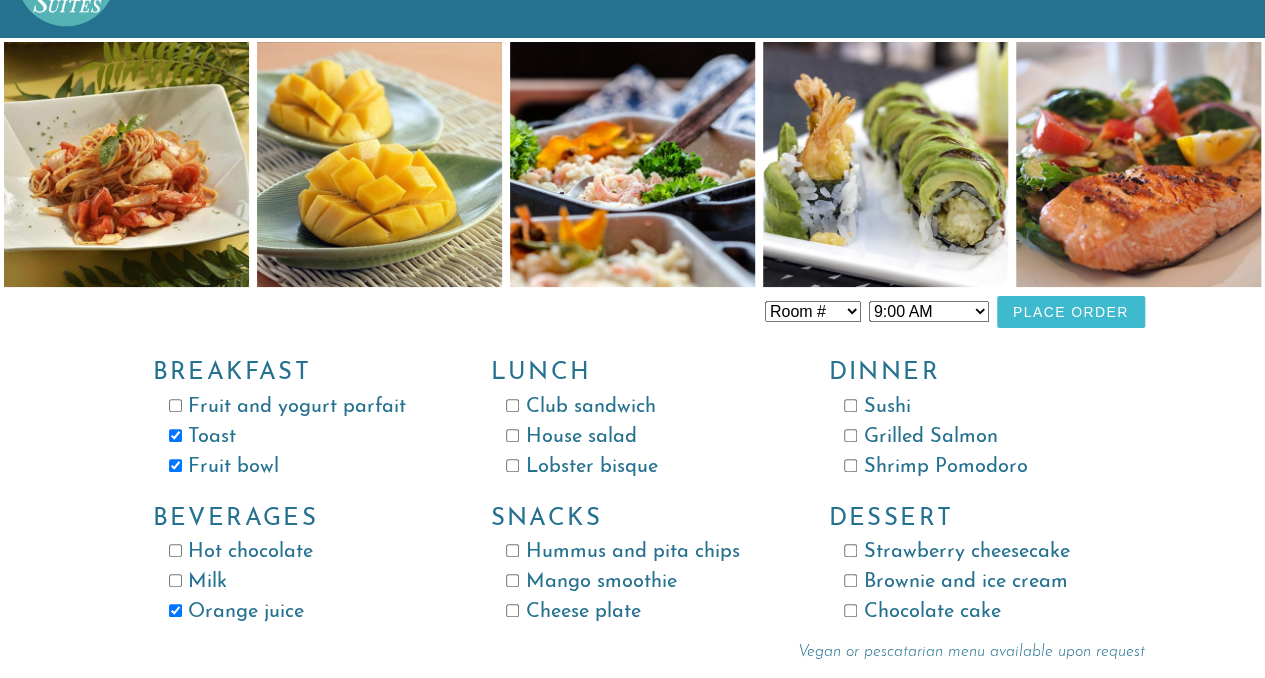 click on "Room # Room 100 Room 101 Room 102 Room 103 Room 104 Room 105 Room 106 Room 107 Room 108 Room 109 Room 110 Room 111 Room 112" at bounding box center [813, 311] 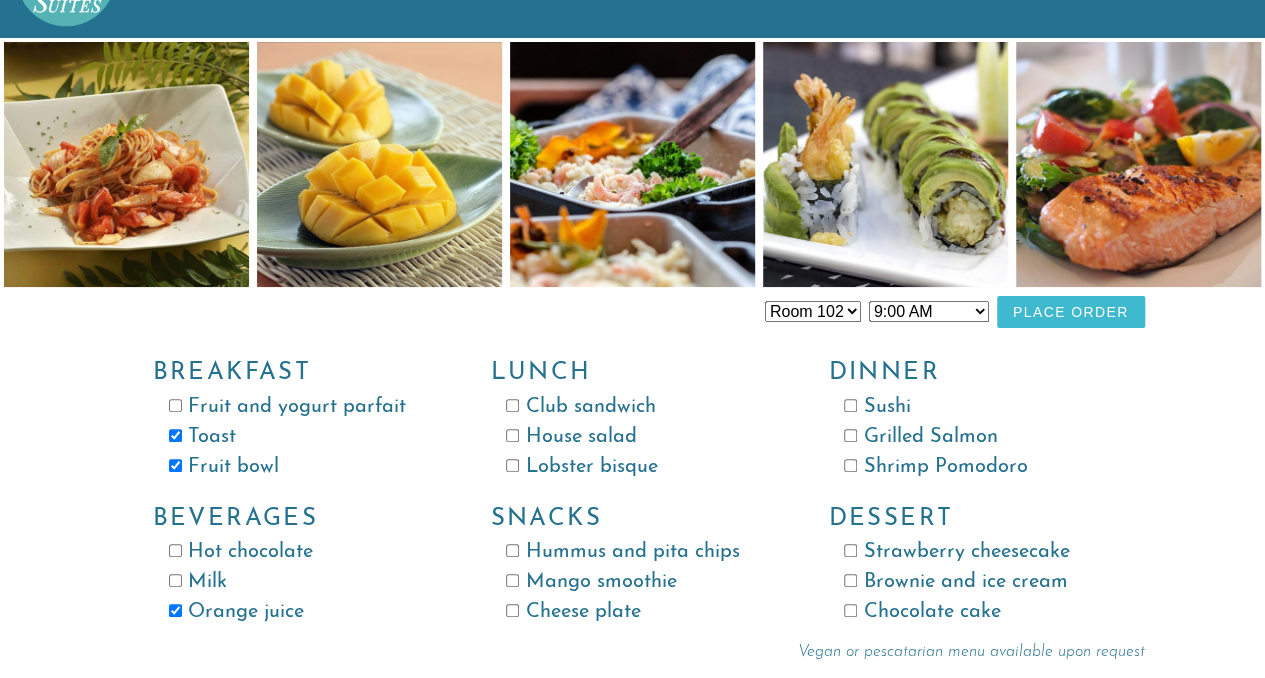 click on "Place Order" at bounding box center [1071, 312] 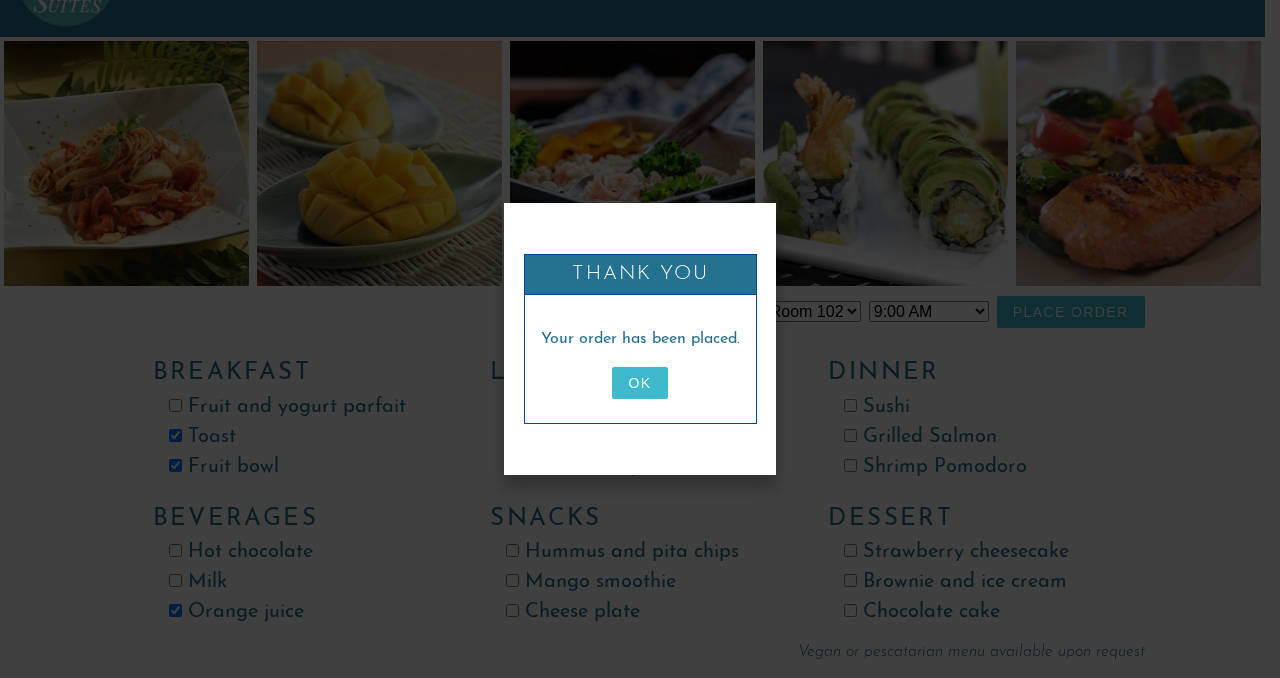 click on "OK" at bounding box center [639, 383] 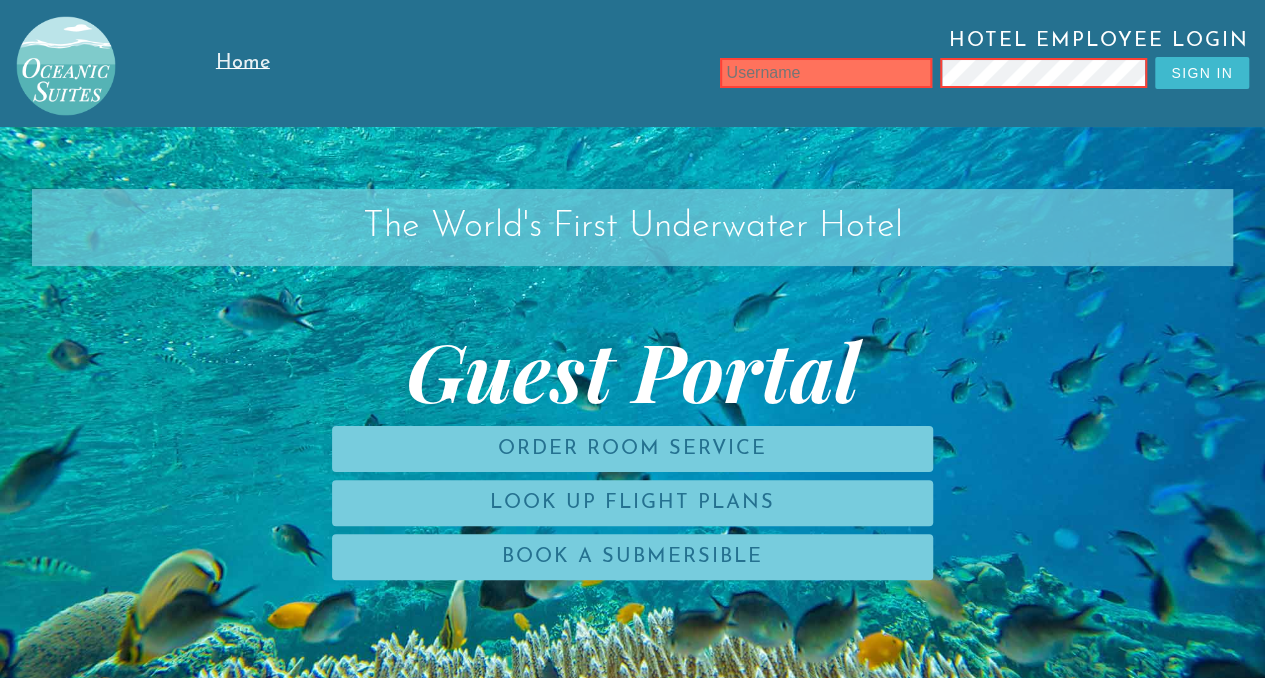 click at bounding box center (826, 73) 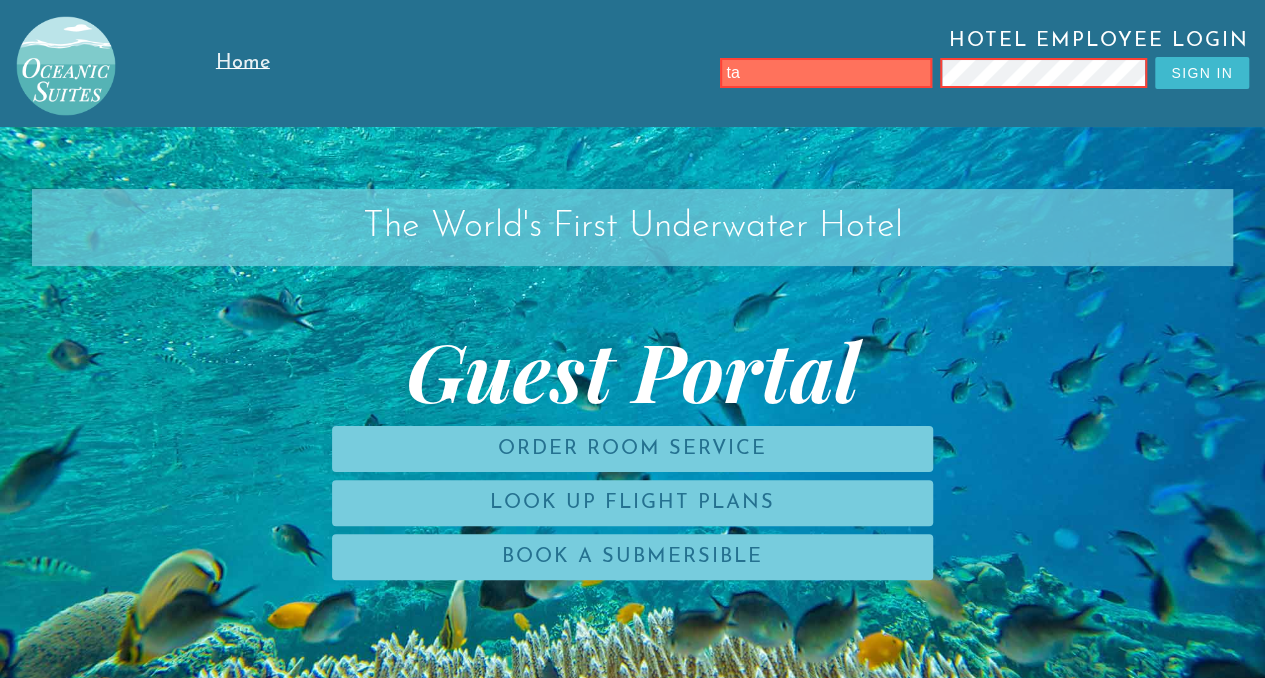 type on "t" 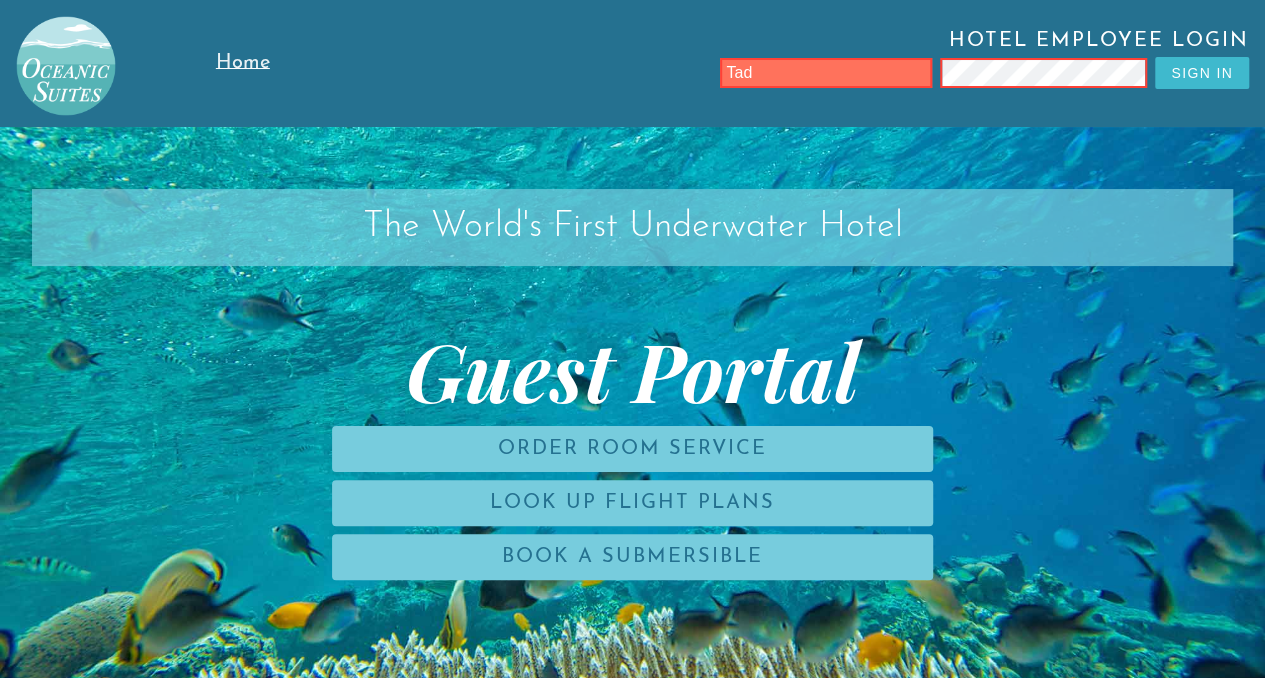 click on "Home" at bounding box center [243, 63] 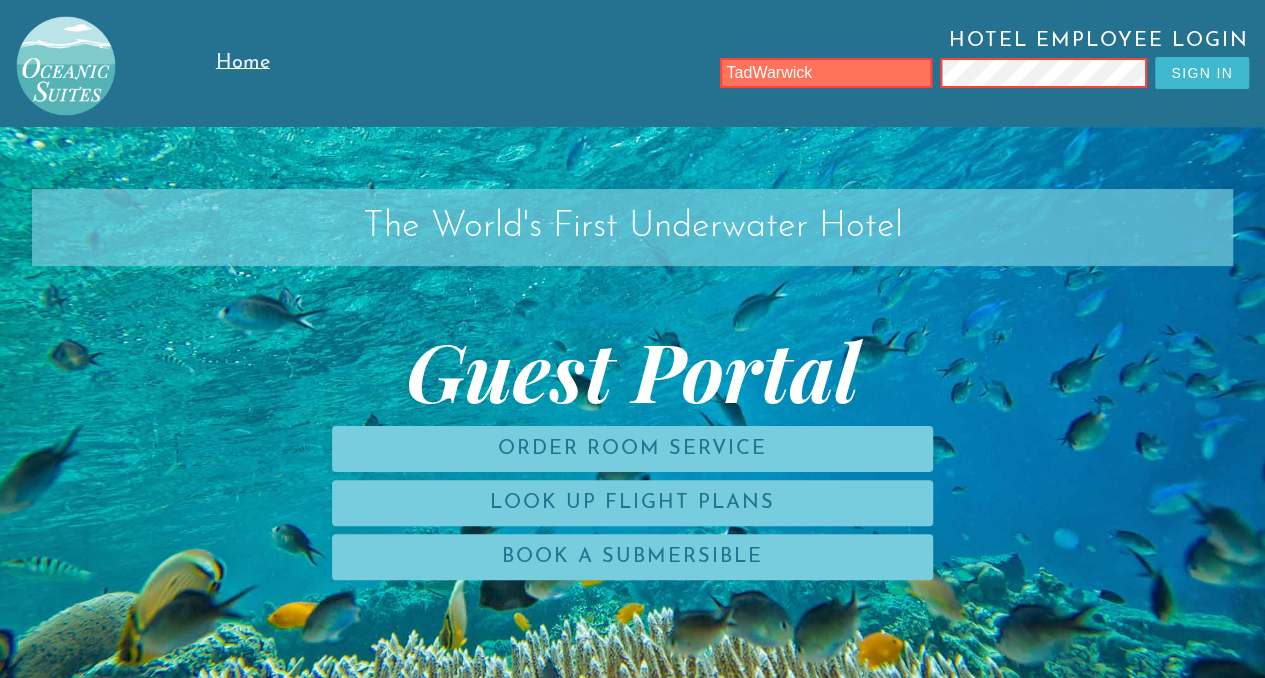 type on "TadWarwick" 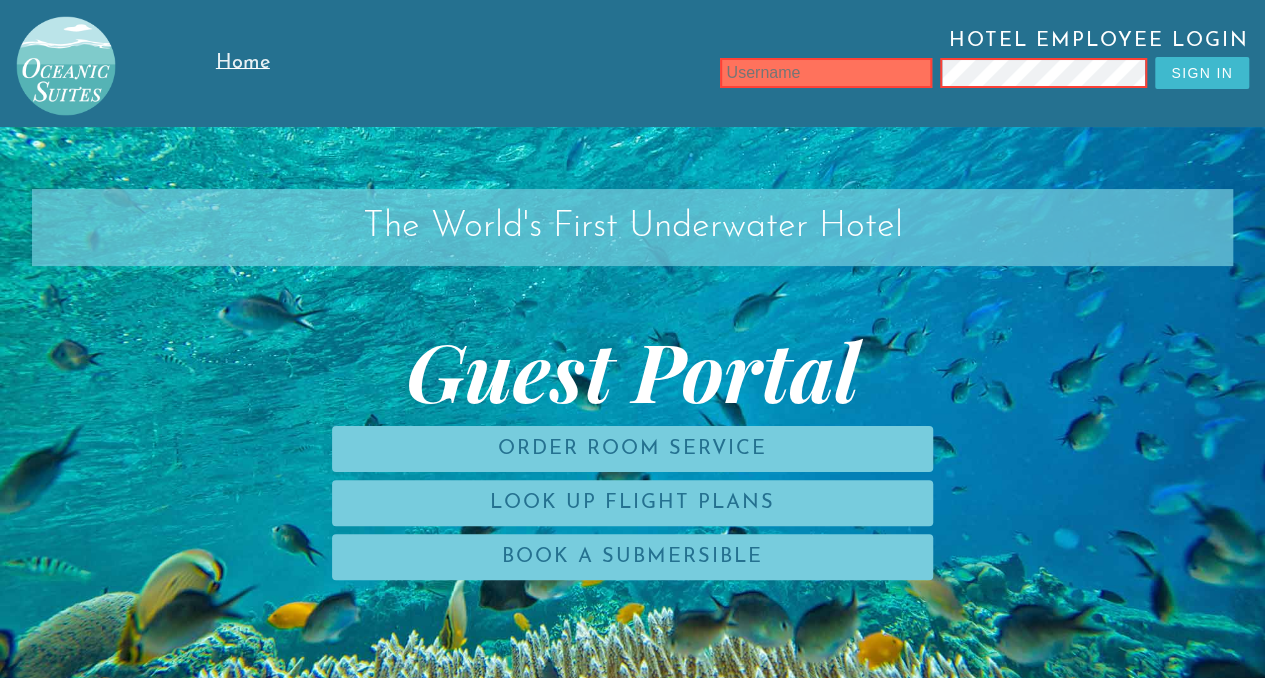 click at bounding box center [826, 73] 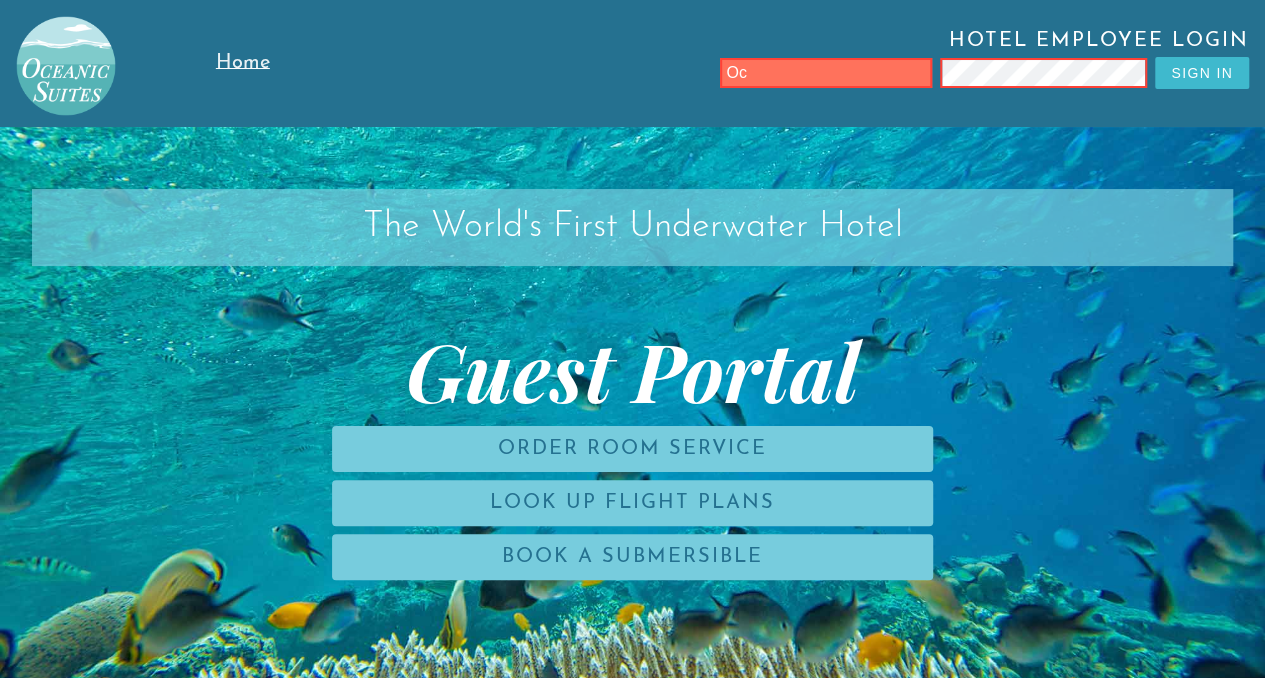 type on "O" 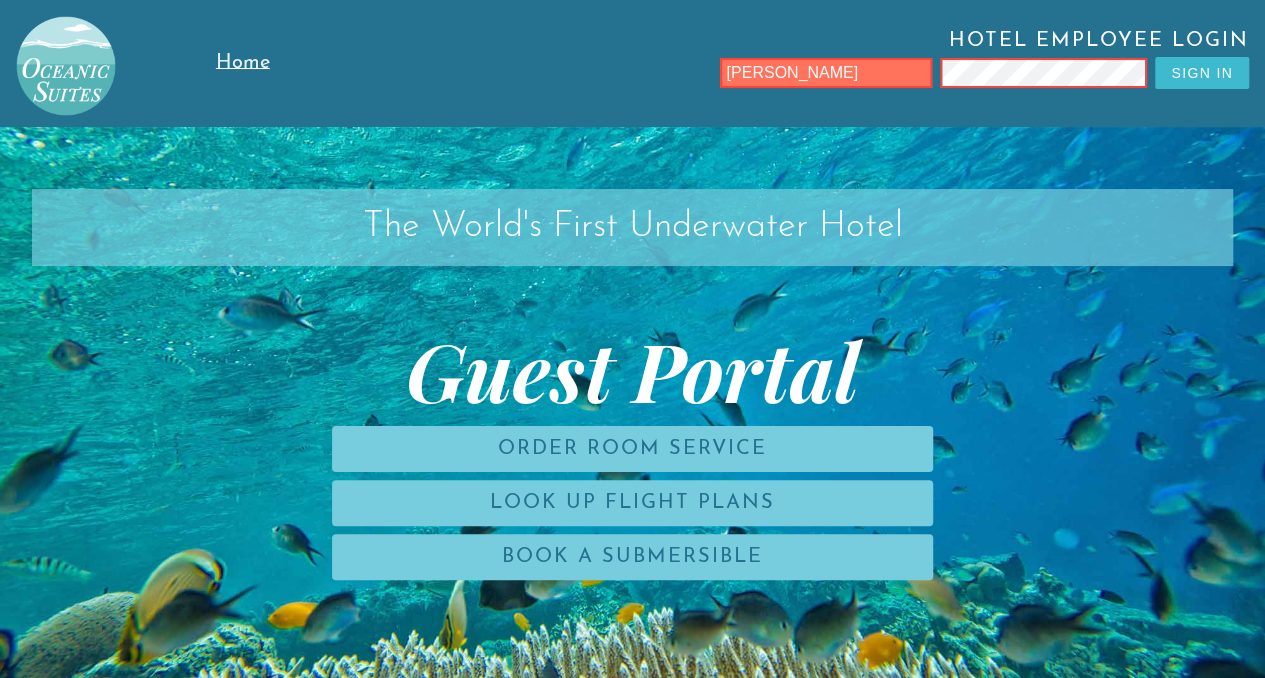 type on "[PERSON_NAME]" 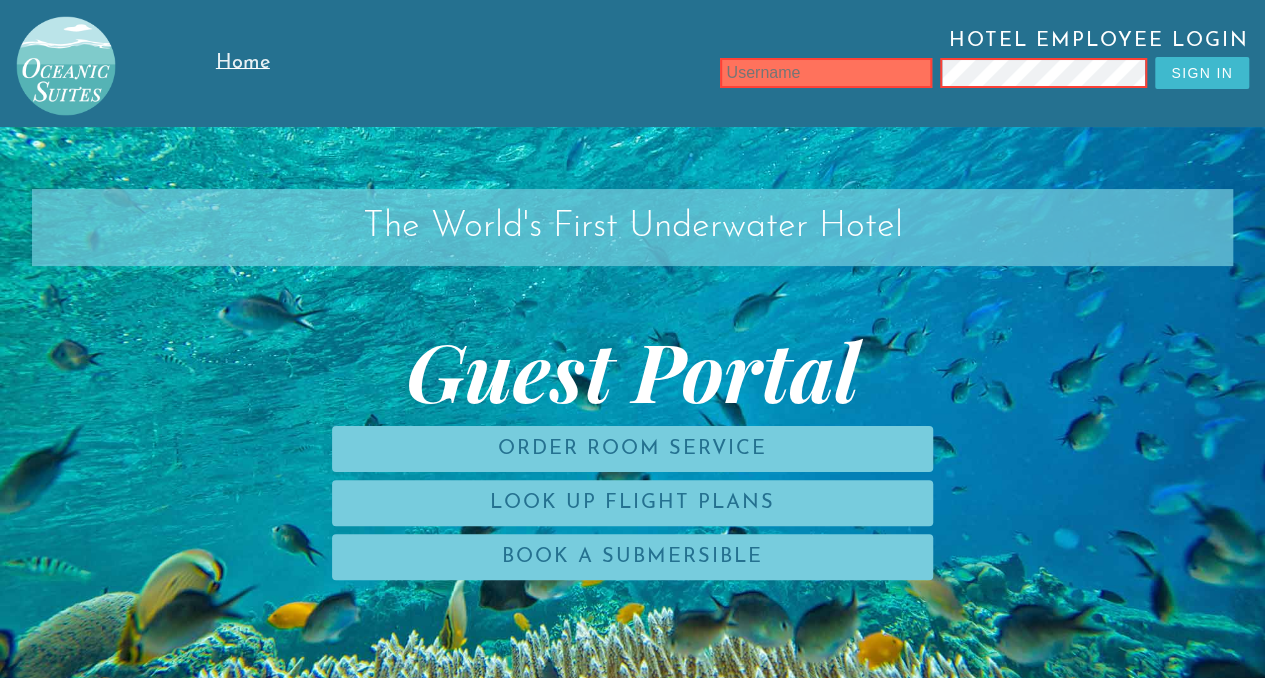 click at bounding box center (826, 73) 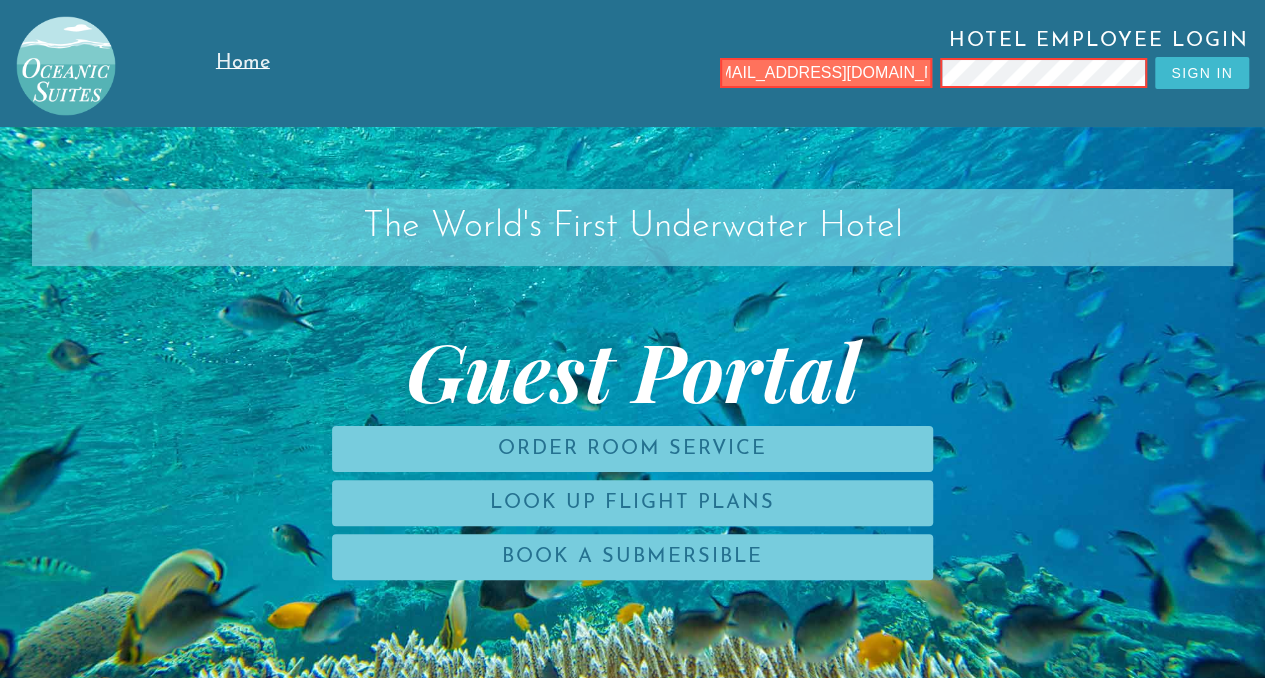 scroll, scrollTop: 0, scrollLeft: 36, axis: horizontal 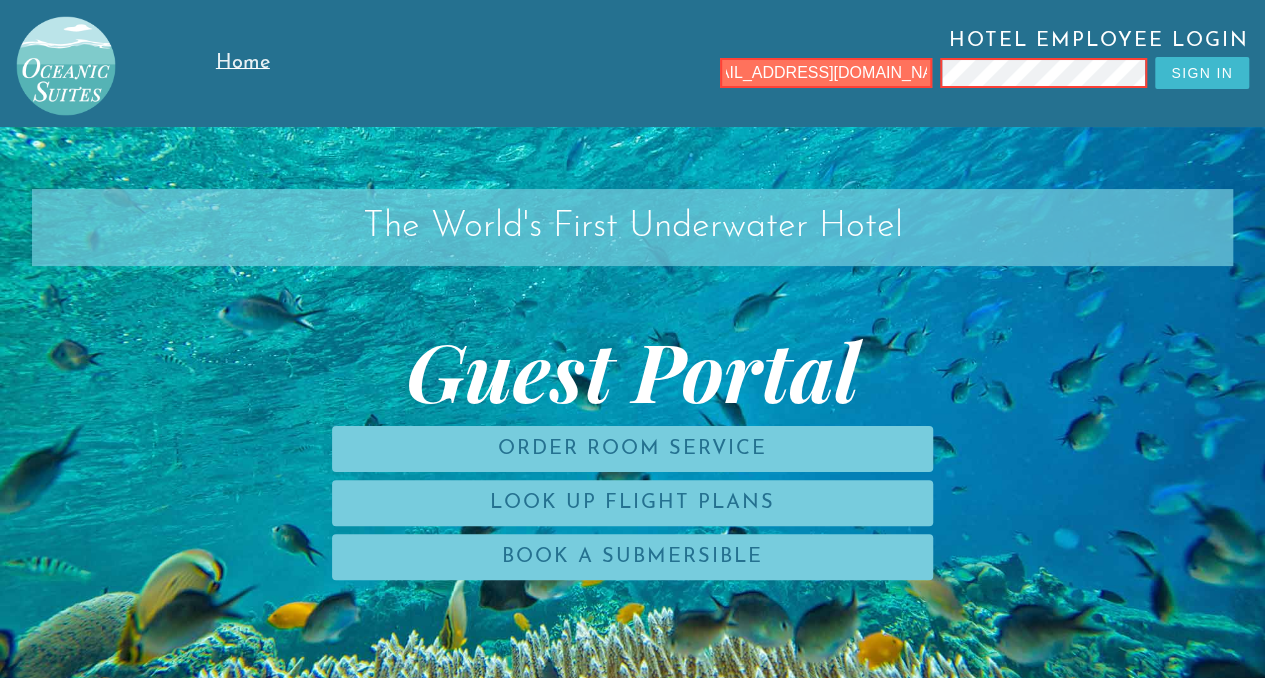 type on "[EMAIL_ADDRESS][DOMAIN_NAME]" 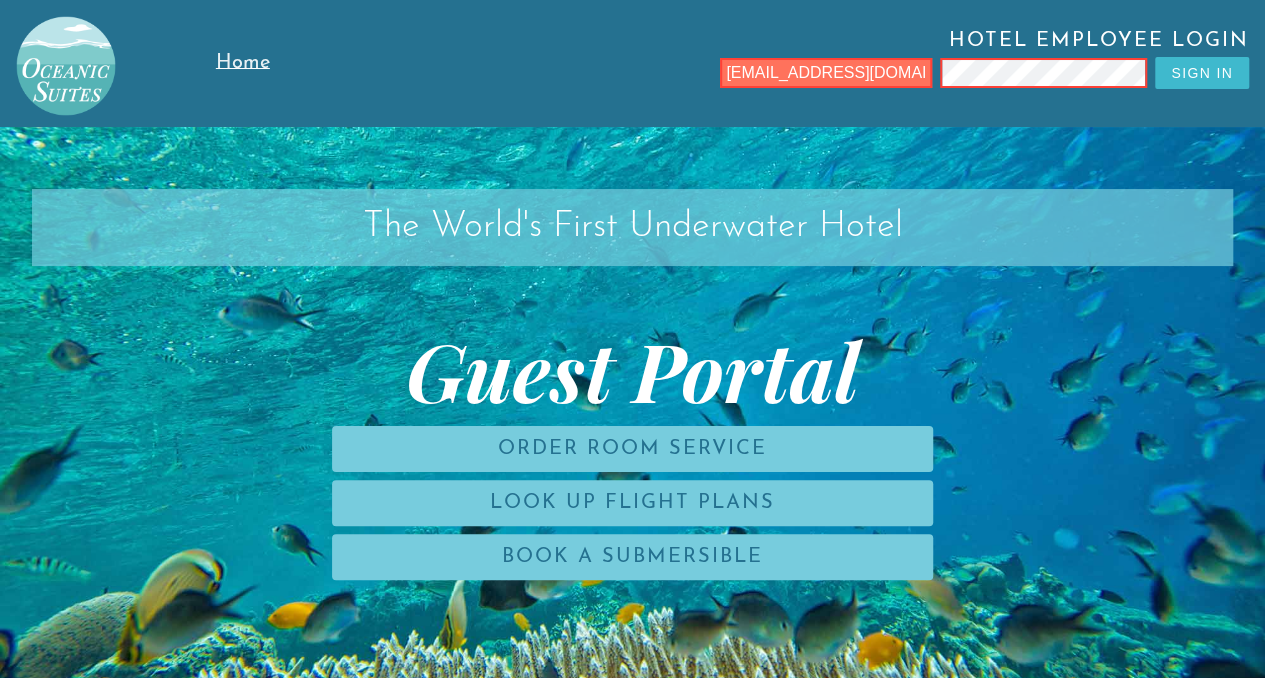 click on "Sign In" at bounding box center (1202, 73) 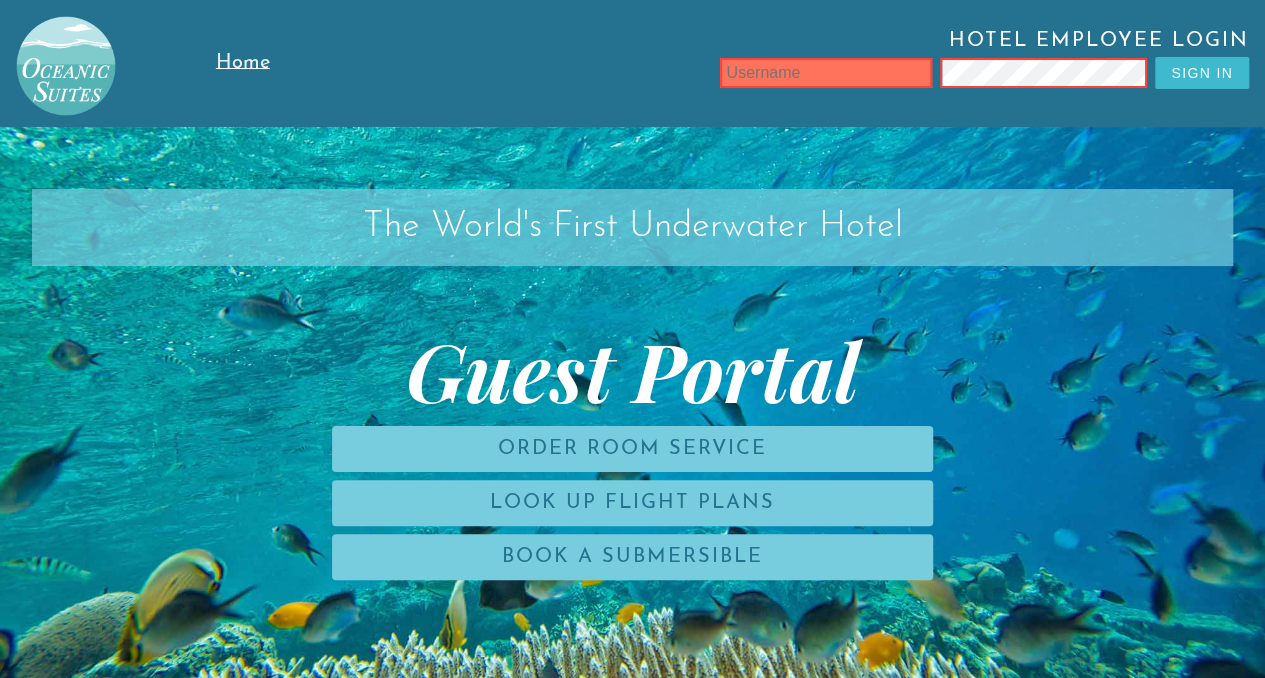 click at bounding box center (826, 73) 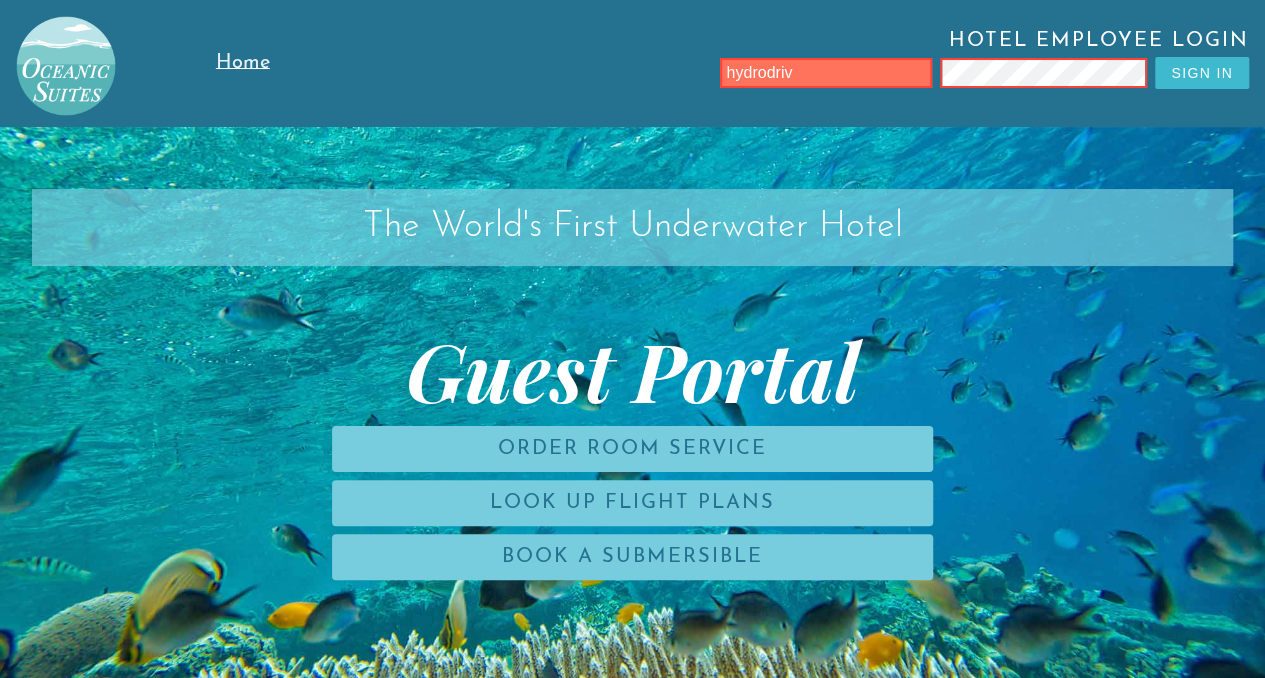 type on "hydrodrive" 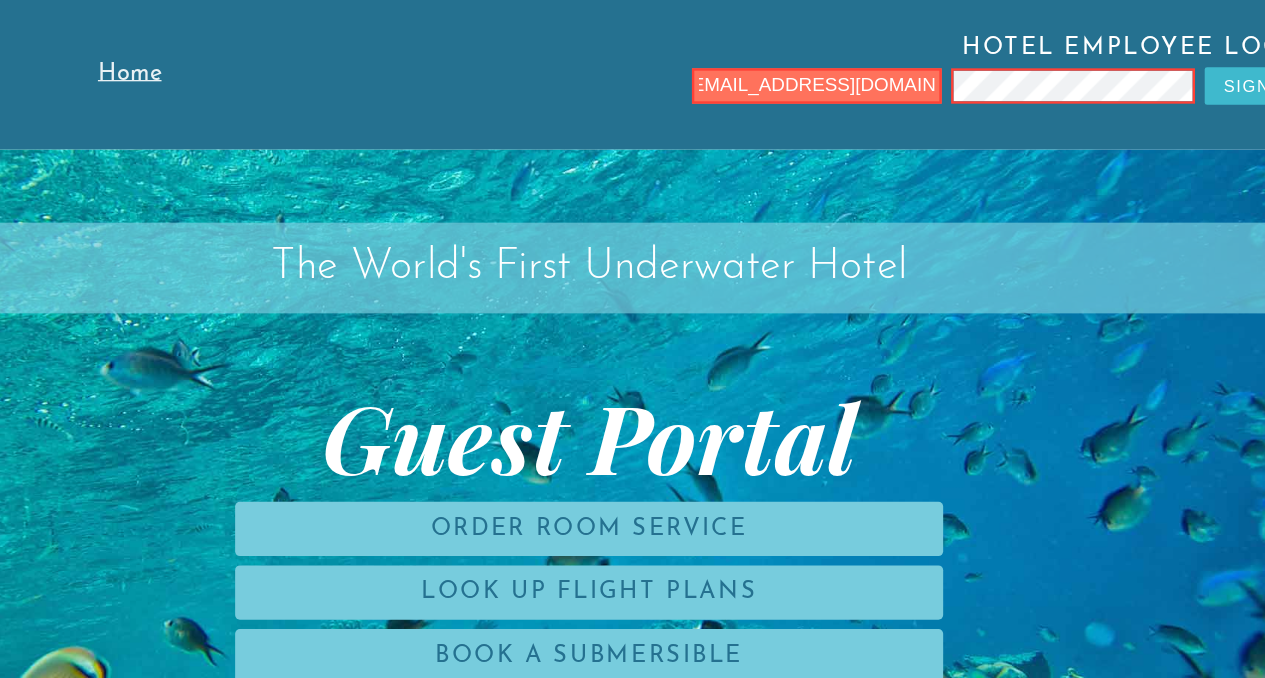 scroll, scrollTop: 0, scrollLeft: 24, axis: horizontal 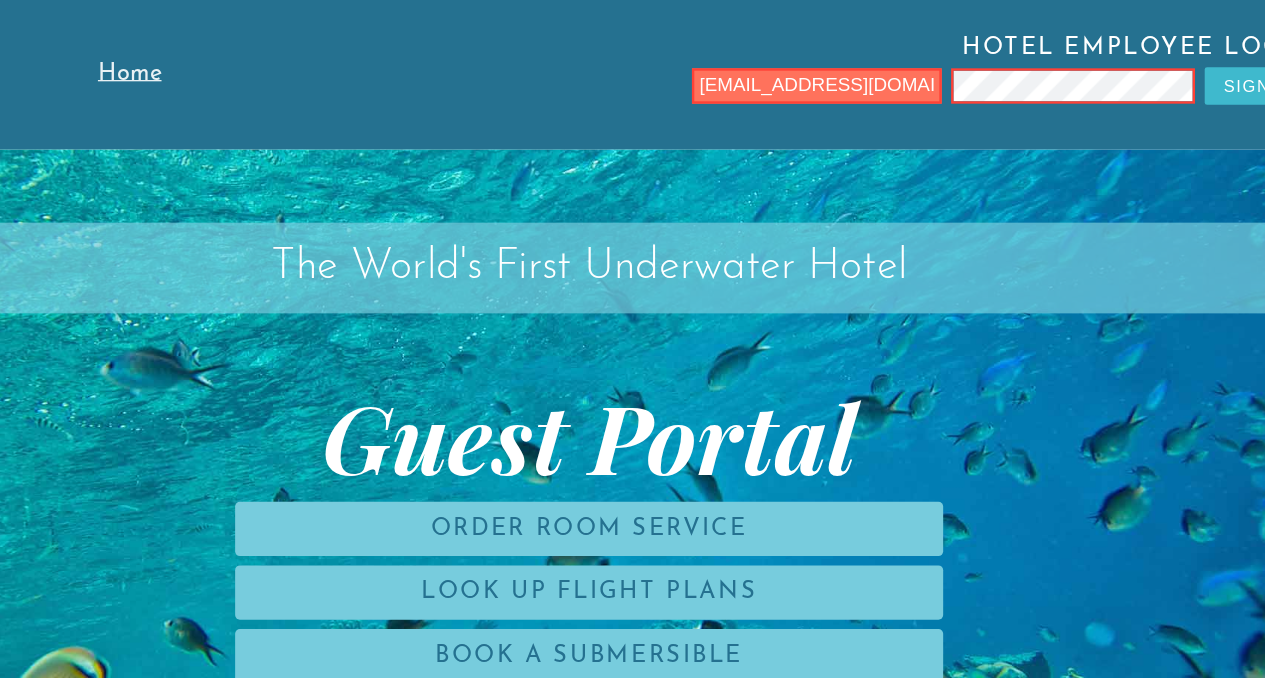 click on "[EMAIL_ADDRESS][DOMAIN_NAME]" at bounding box center [826, 73] 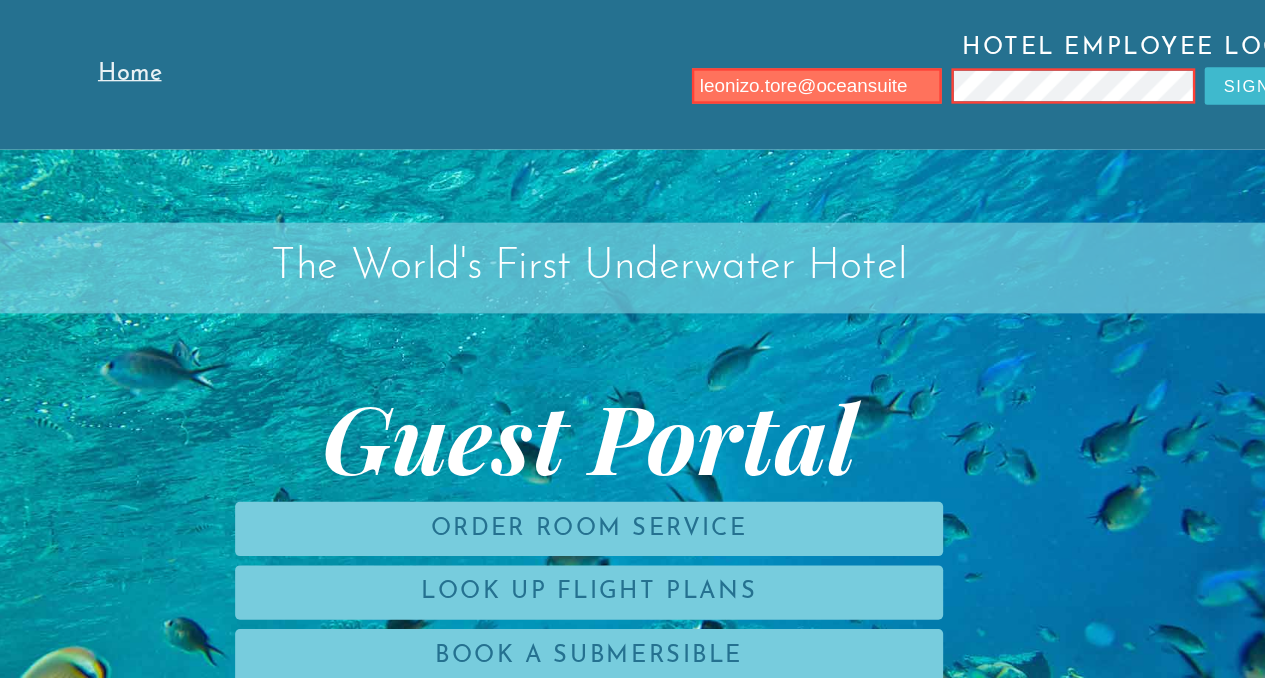scroll, scrollTop: 0, scrollLeft: 0, axis: both 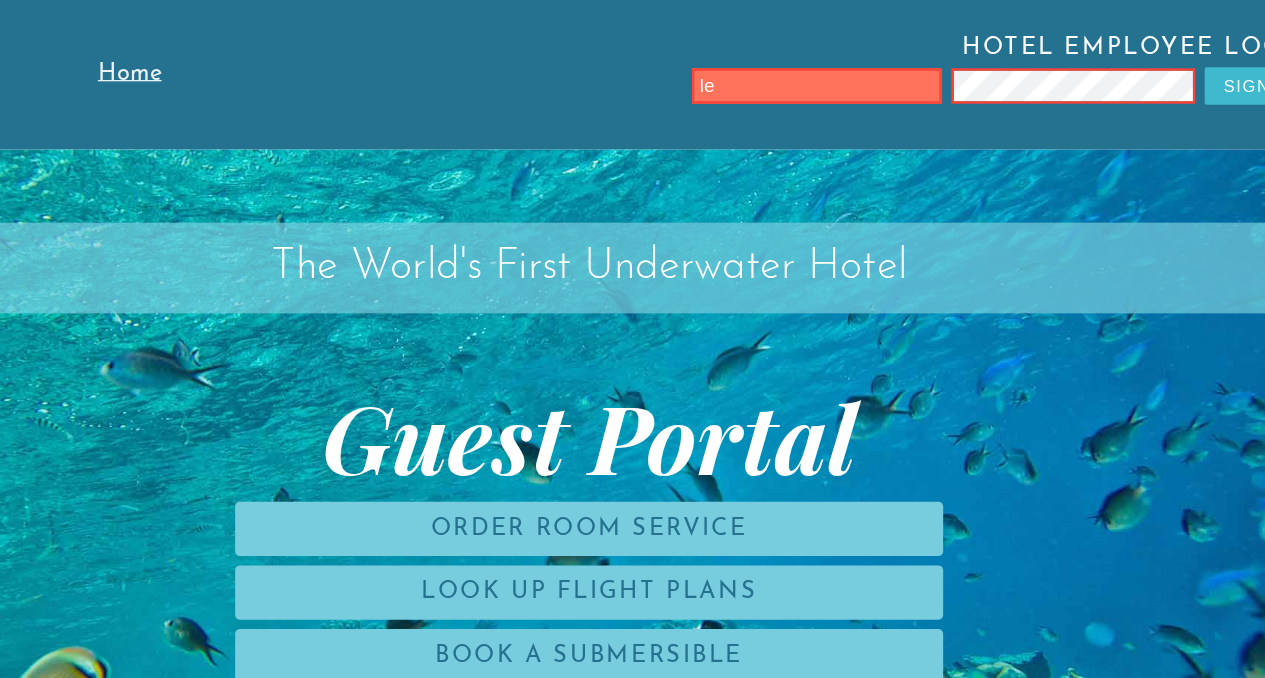 type on "l" 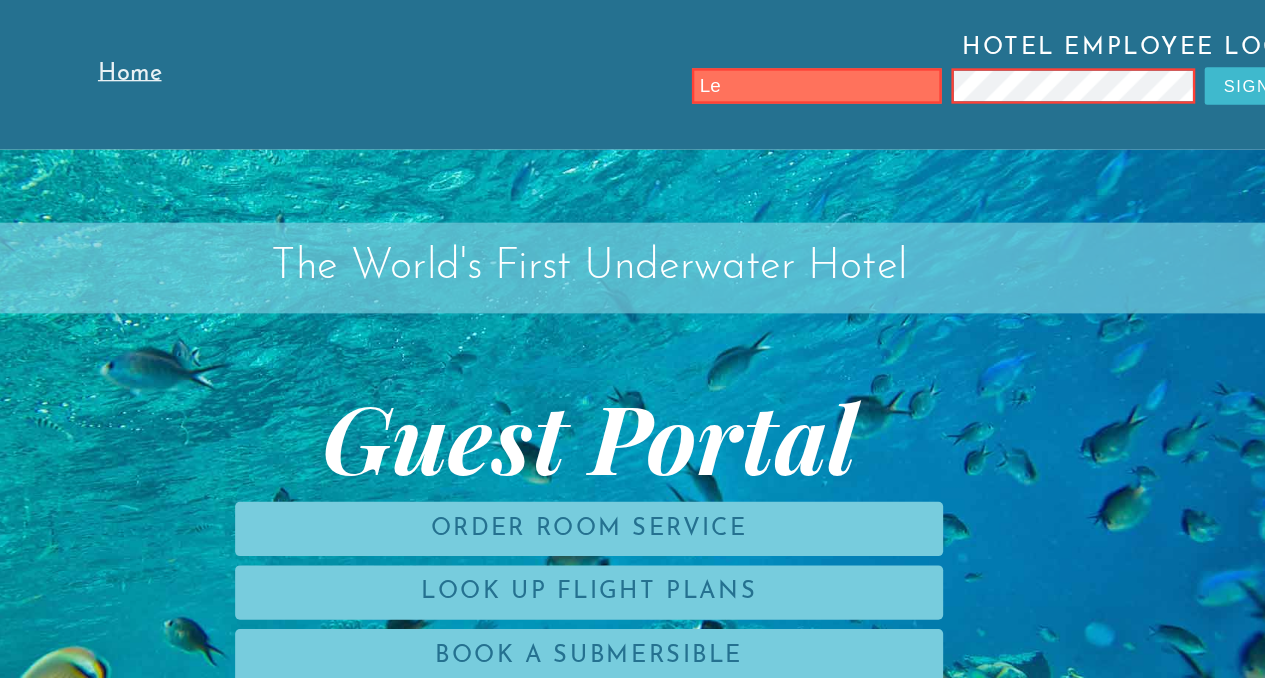type on "L" 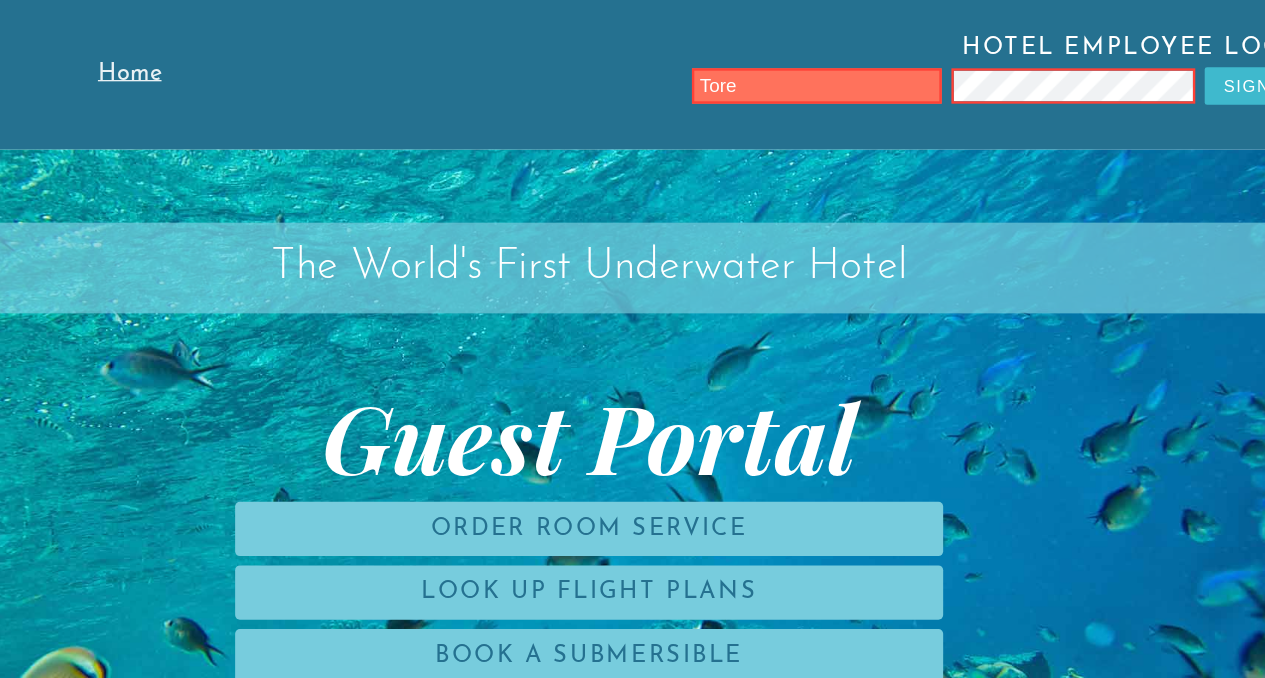 type on "Tore" 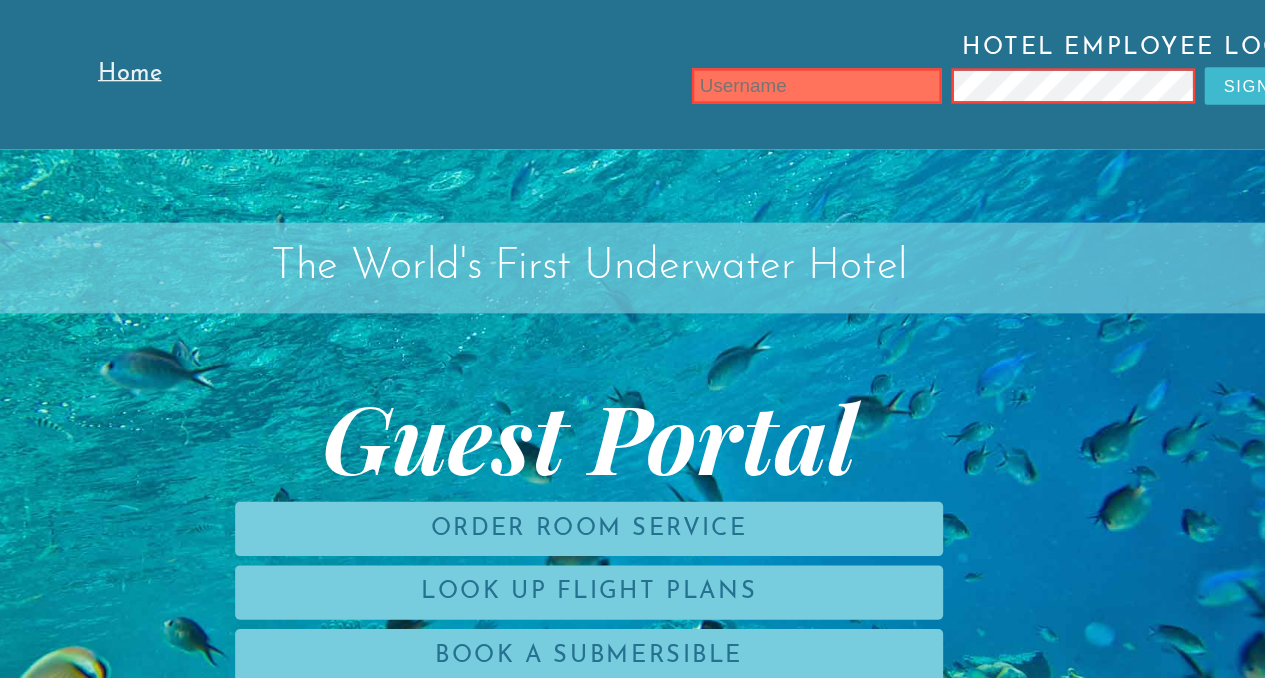 click at bounding box center (826, 73) 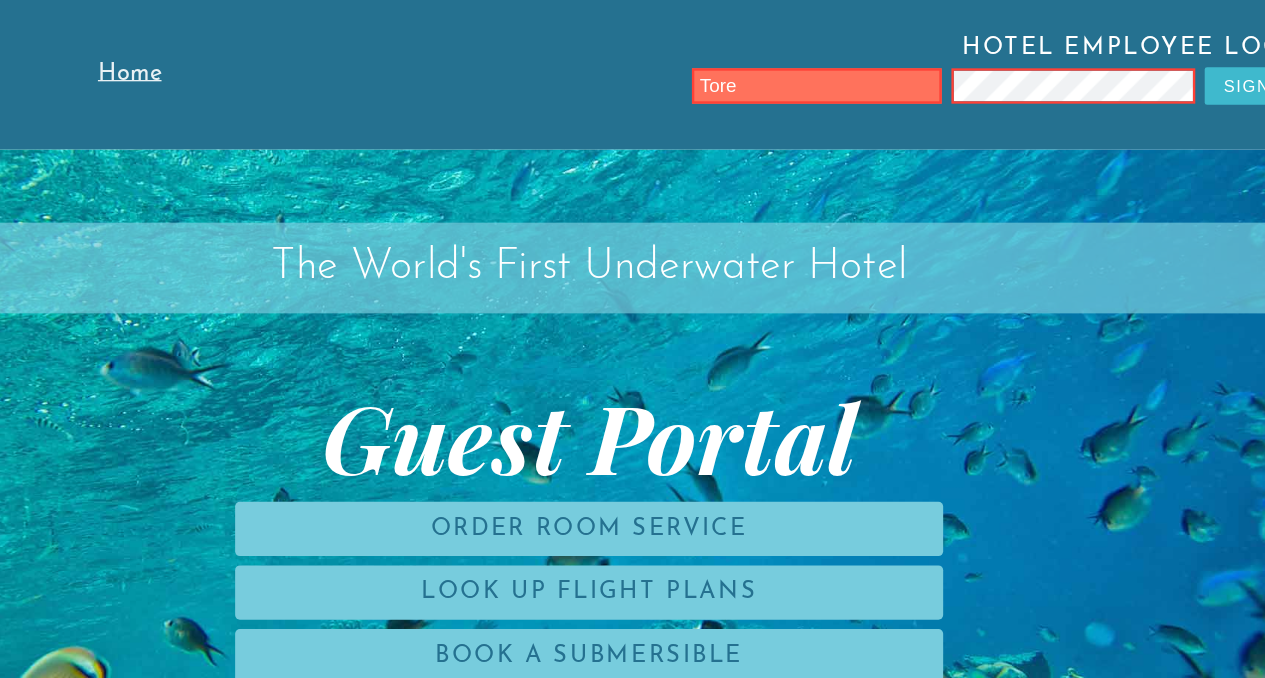 type on "Tore" 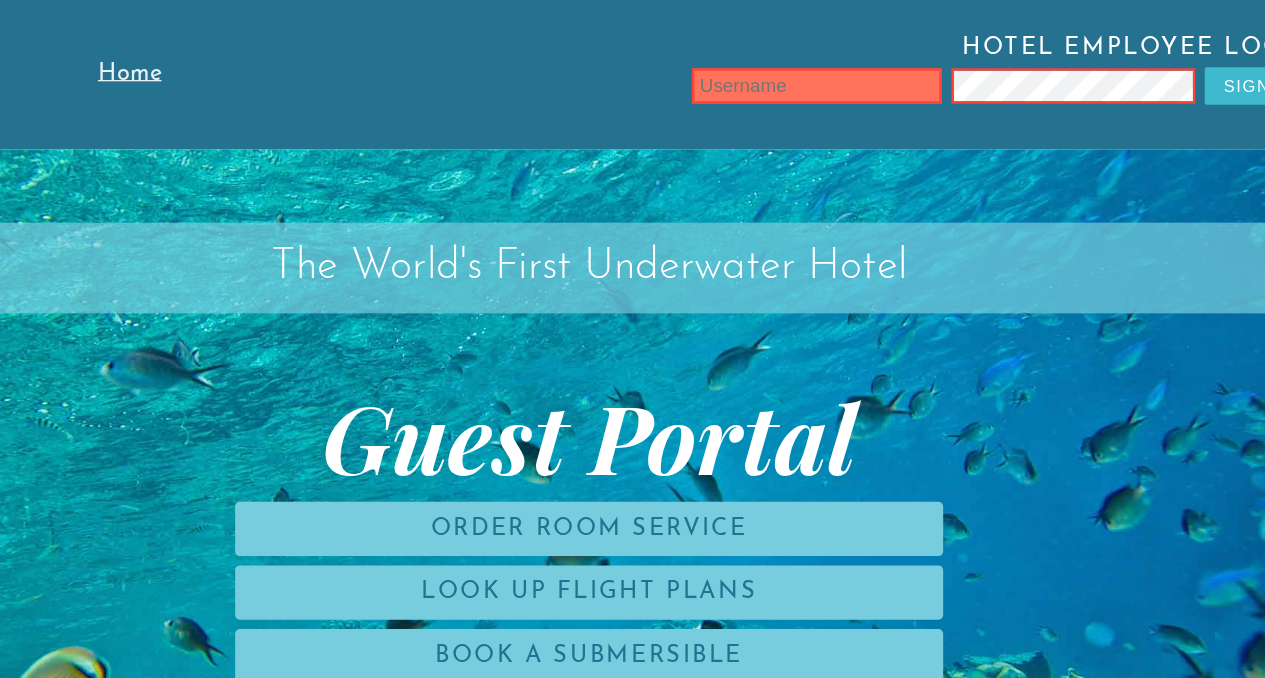 click at bounding box center [826, 73] 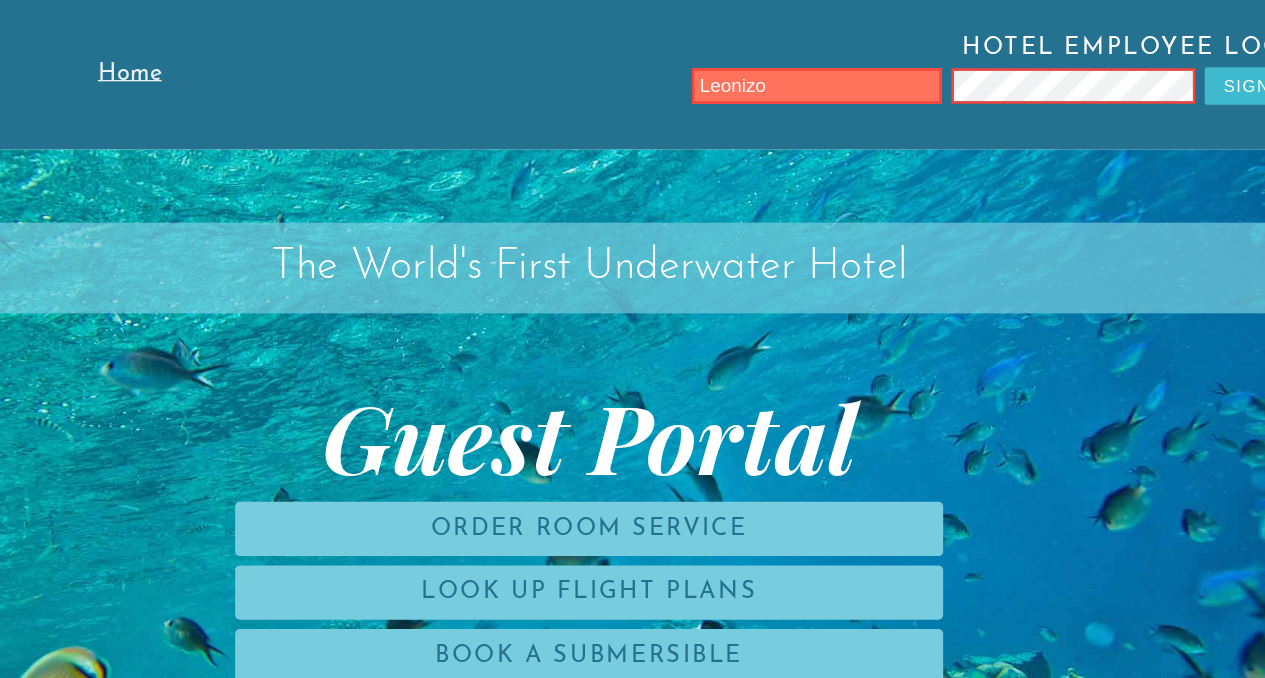 type on "Leonizo" 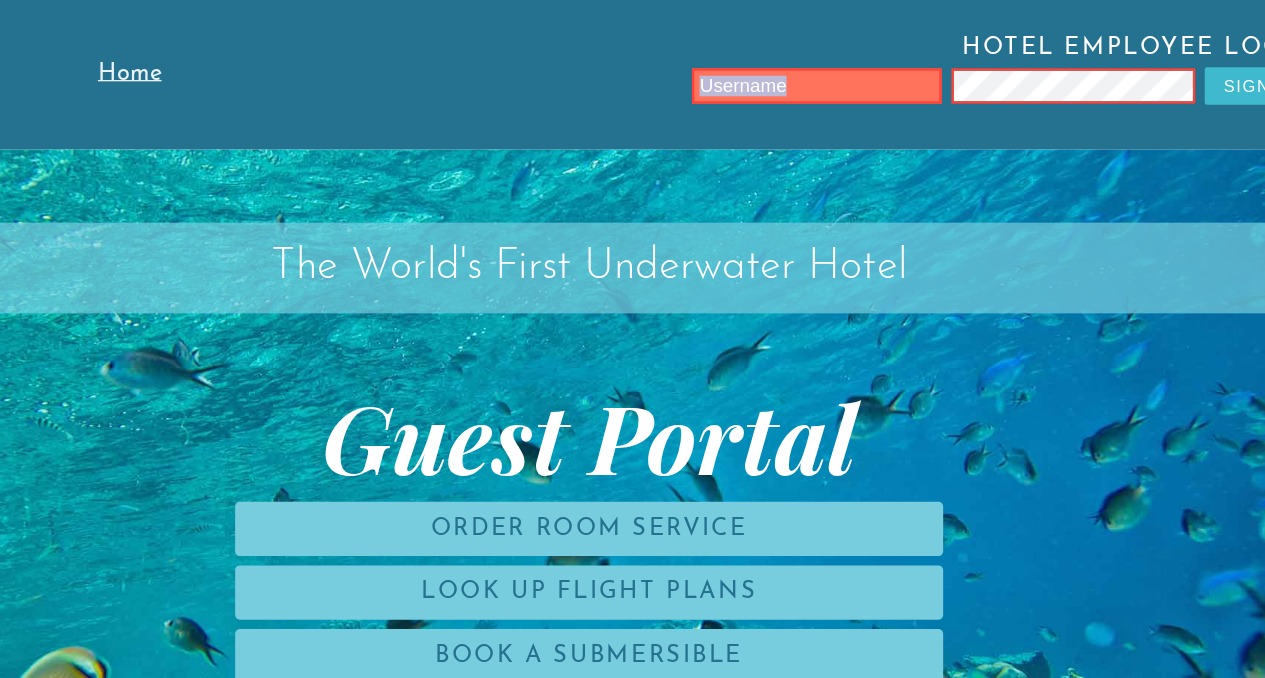 click on "Hotel Employee Login Sign In" at bounding box center (790, 63) 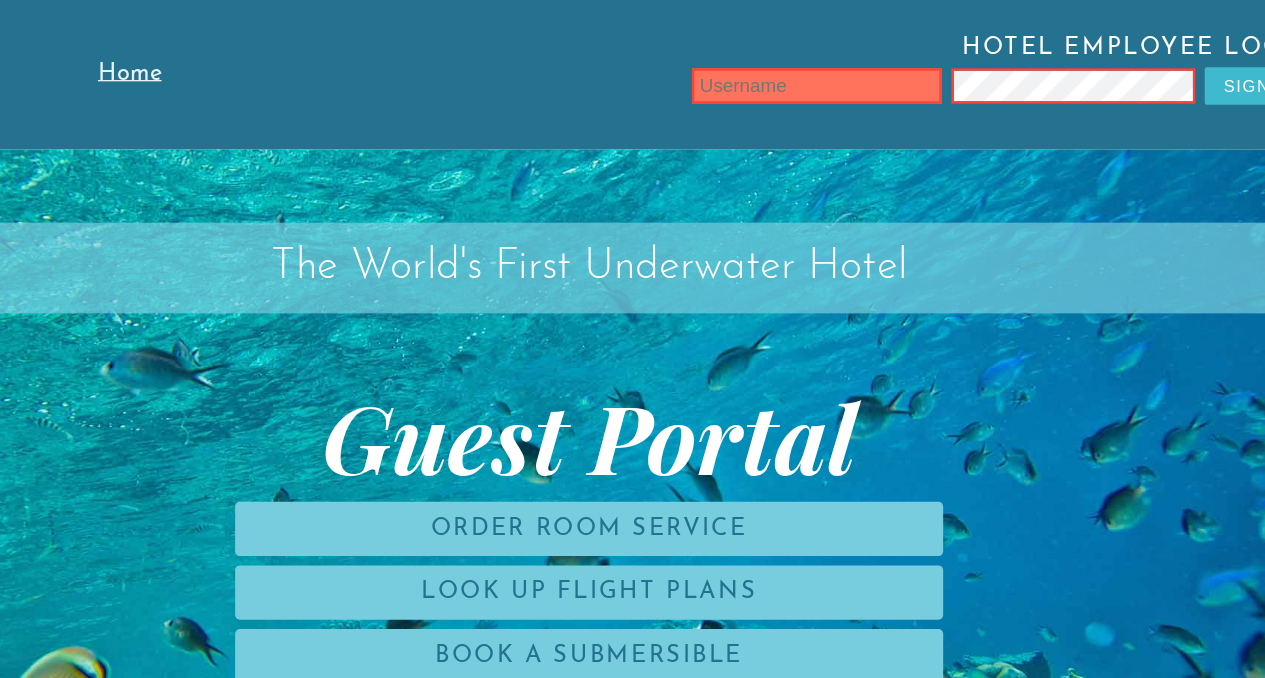 click at bounding box center (826, 73) 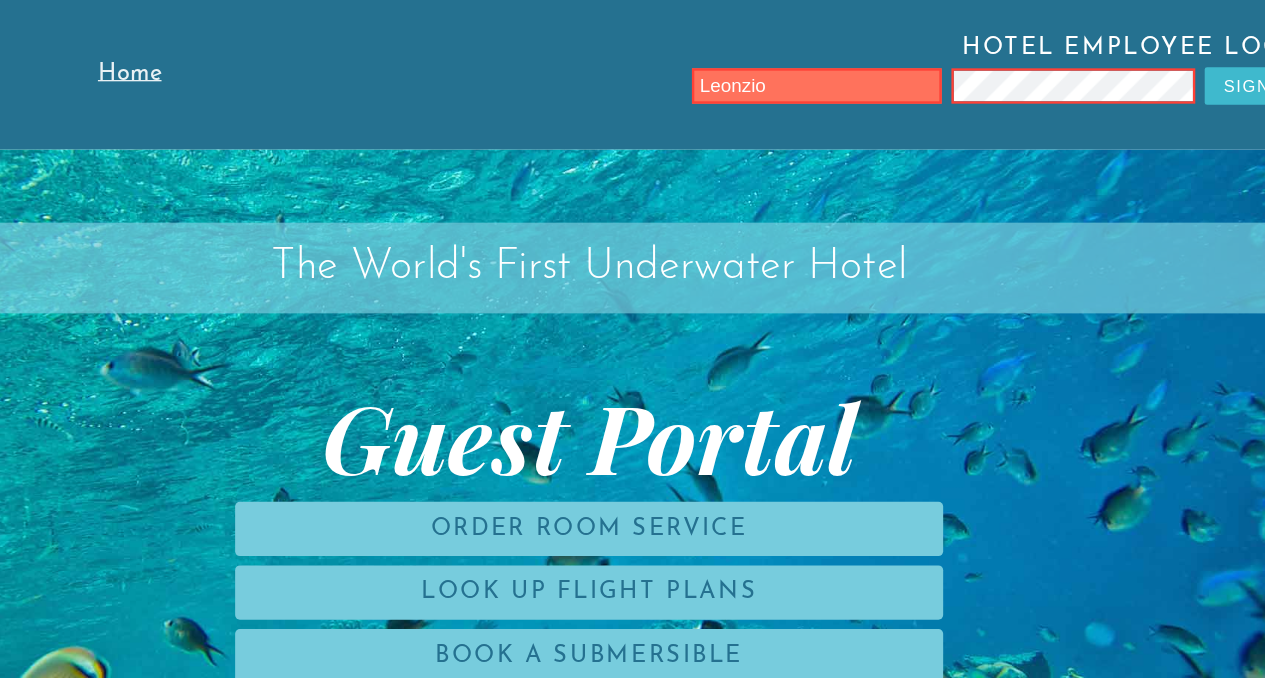 type on "Leonzio" 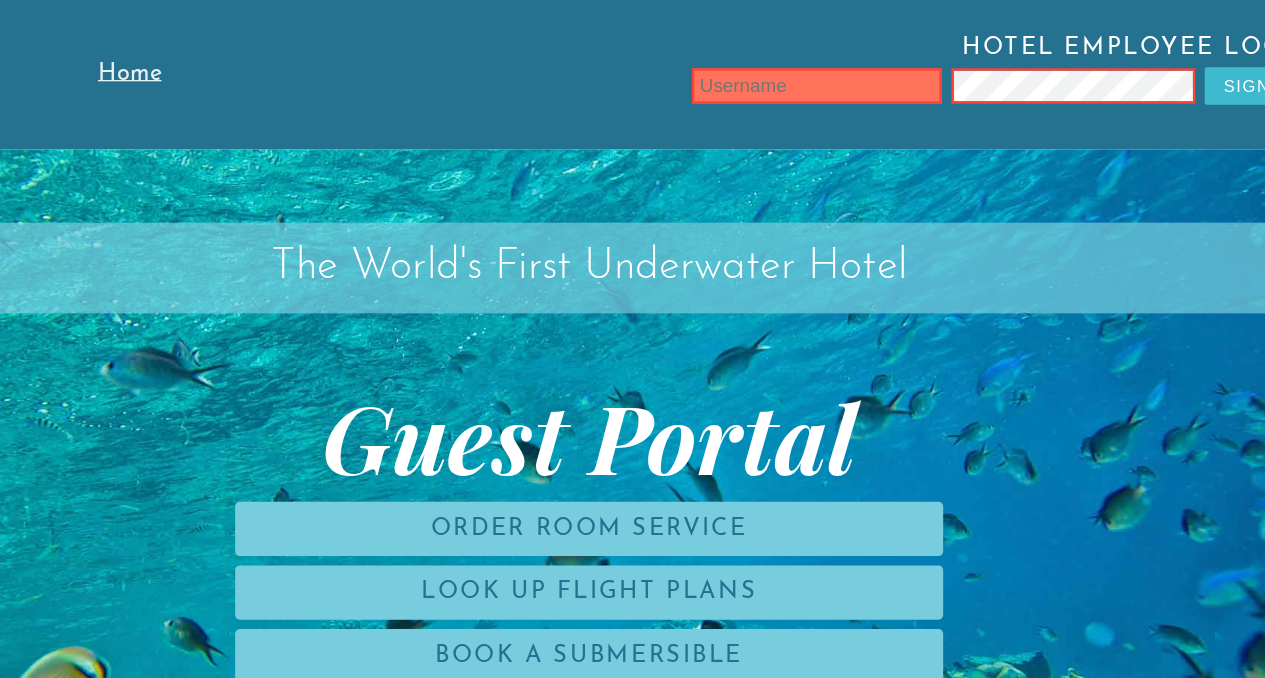 click at bounding box center (826, 73) 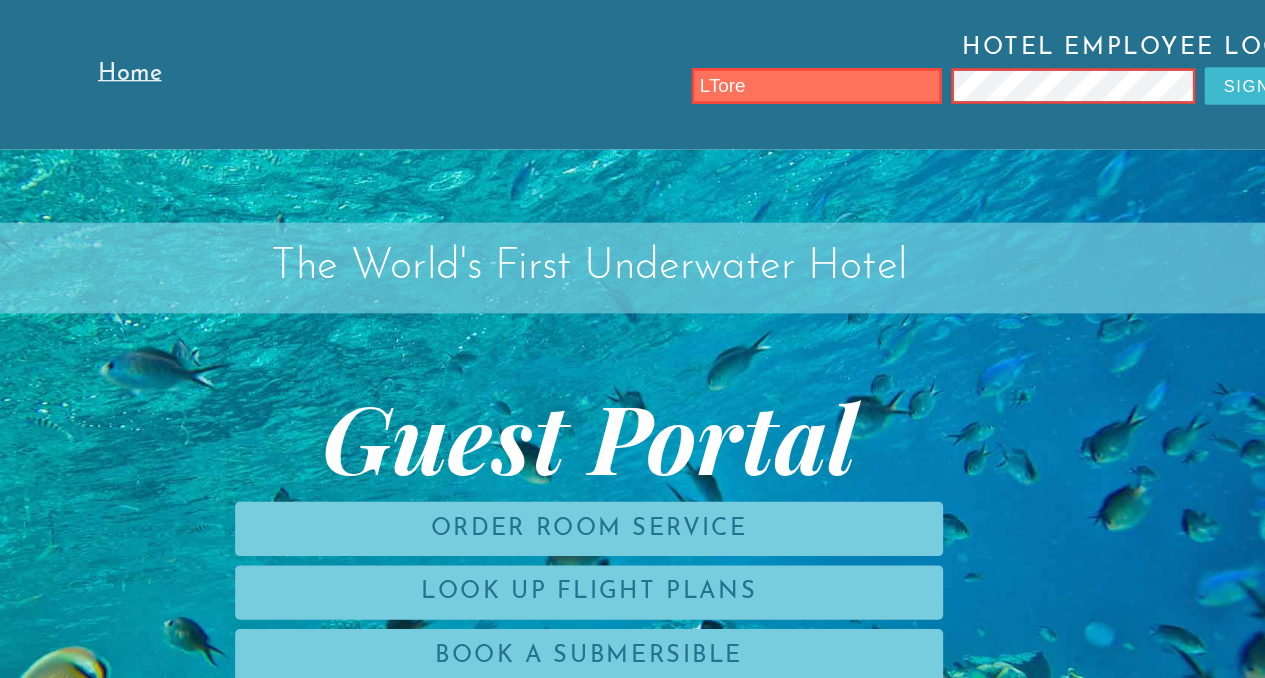 type on "LTore" 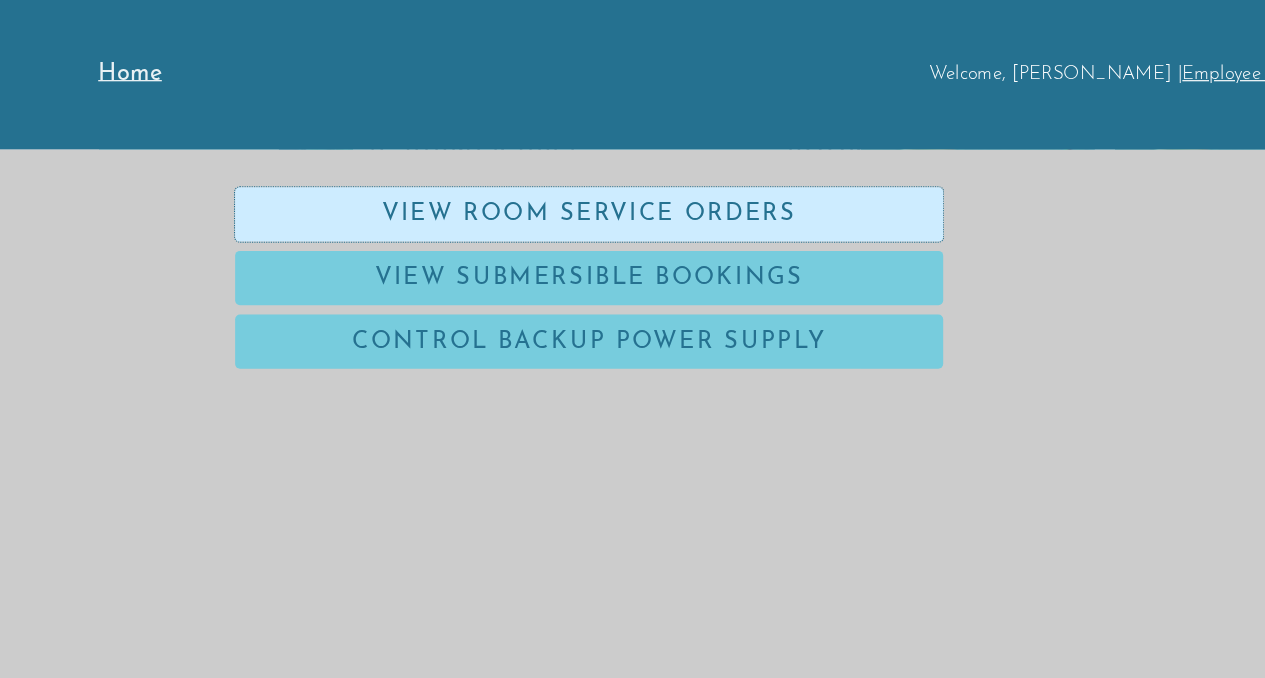 click on "View Room Service Orders" at bounding box center [632, 182] 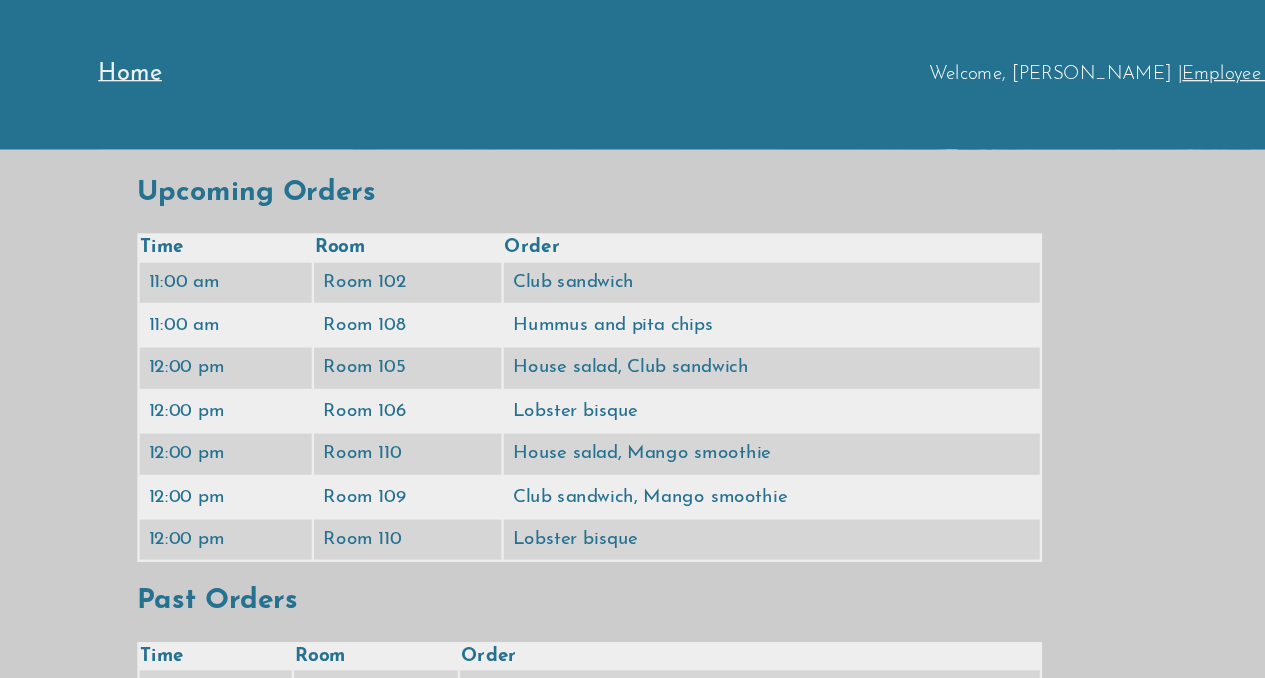 click on "Past Orders" at bounding box center [633, 511] 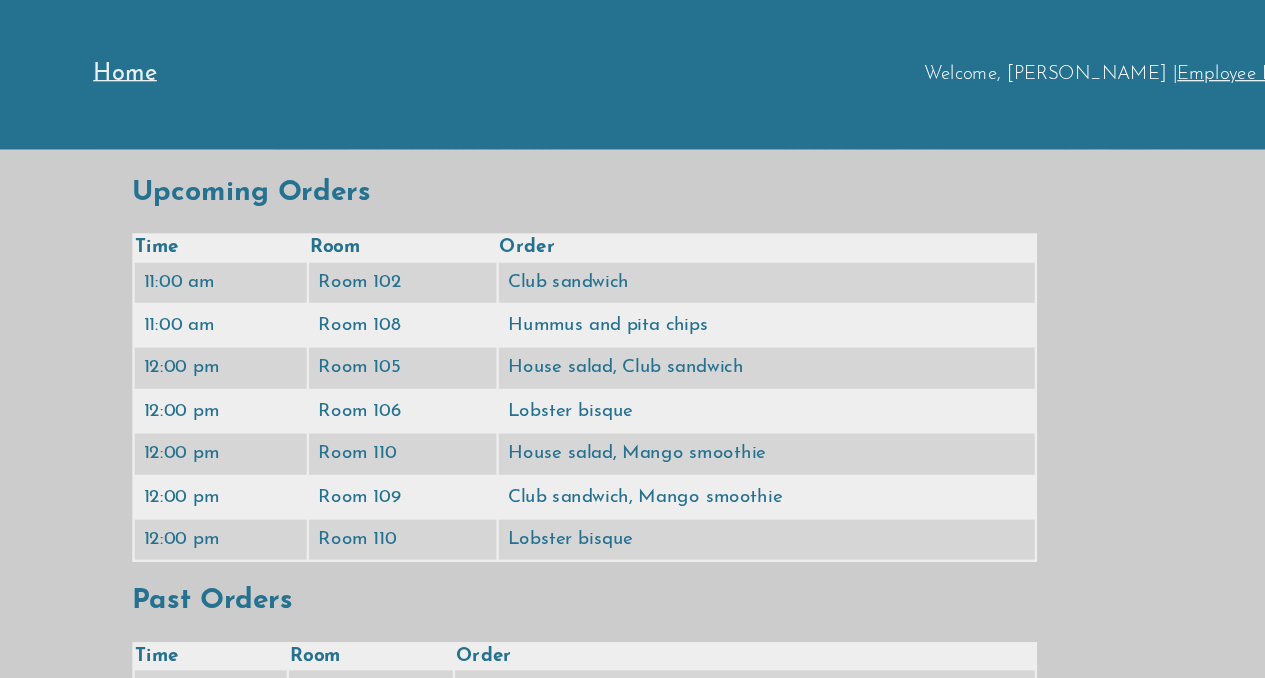scroll, scrollTop: 0, scrollLeft: 0, axis: both 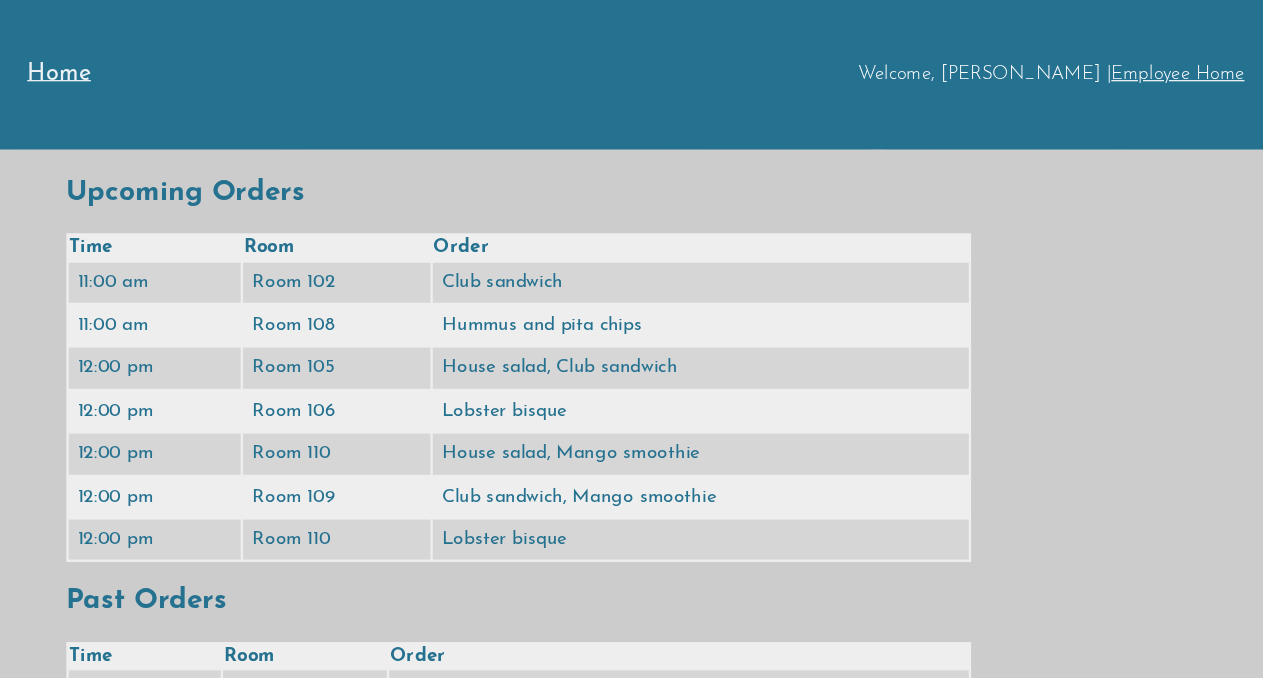 click on "Employee Home" at bounding box center [1192, 63] 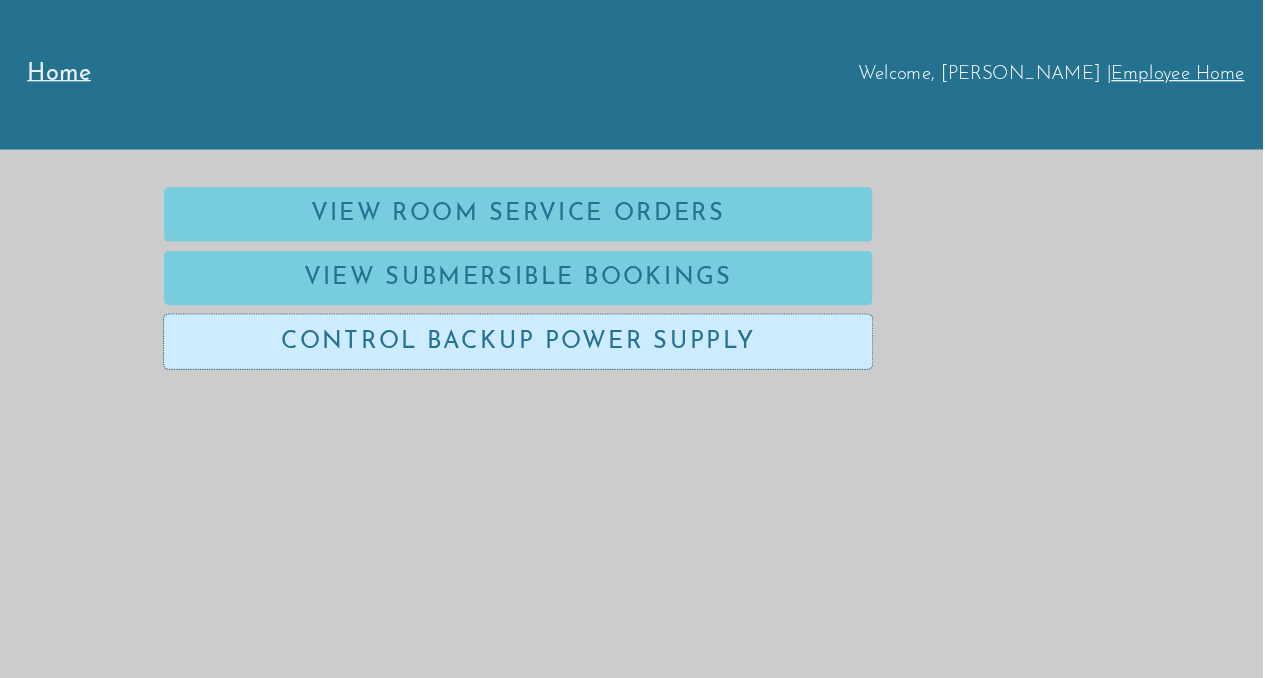 click on "Control Backup Power Supply" at bounding box center [632, 290] 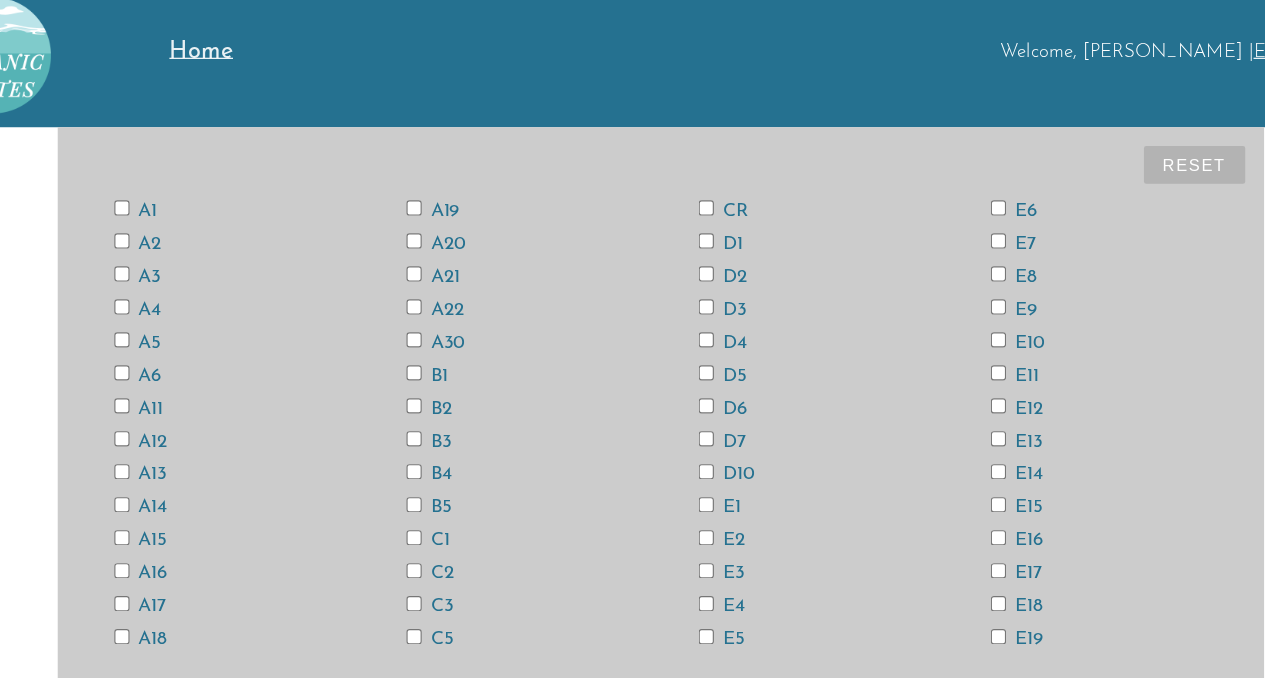 scroll, scrollTop: 3, scrollLeft: 0, axis: vertical 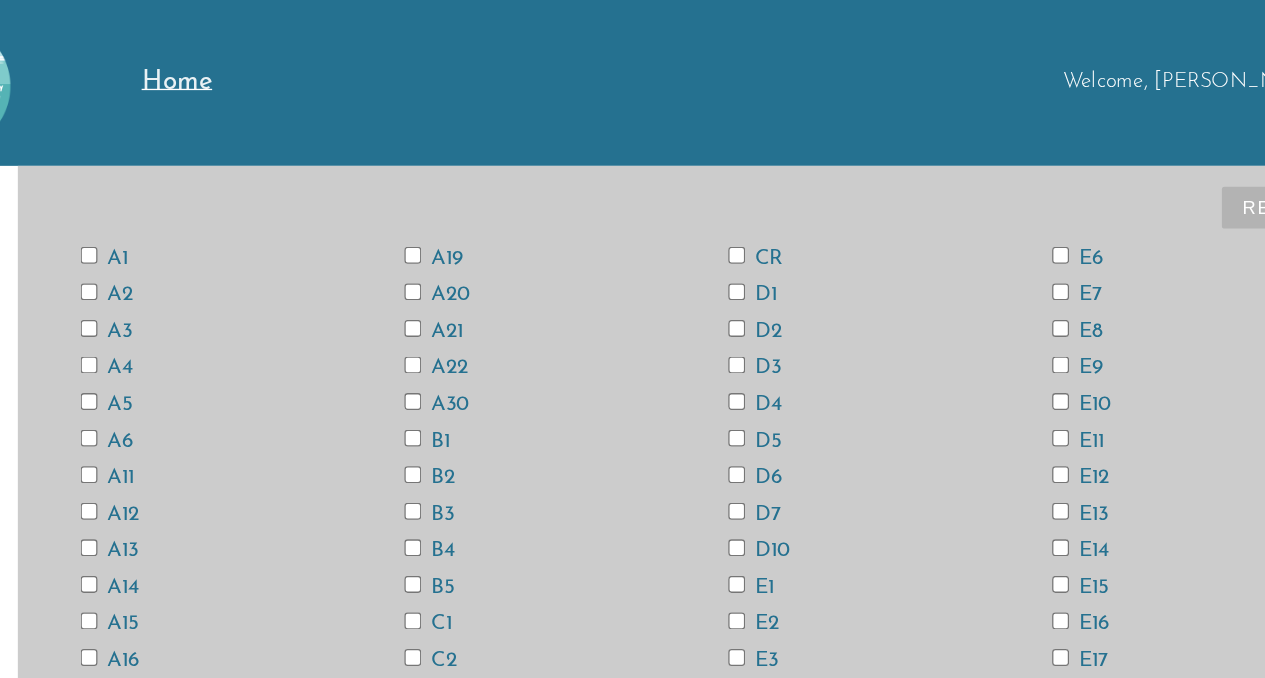 click on "Home" at bounding box center [243, 63] 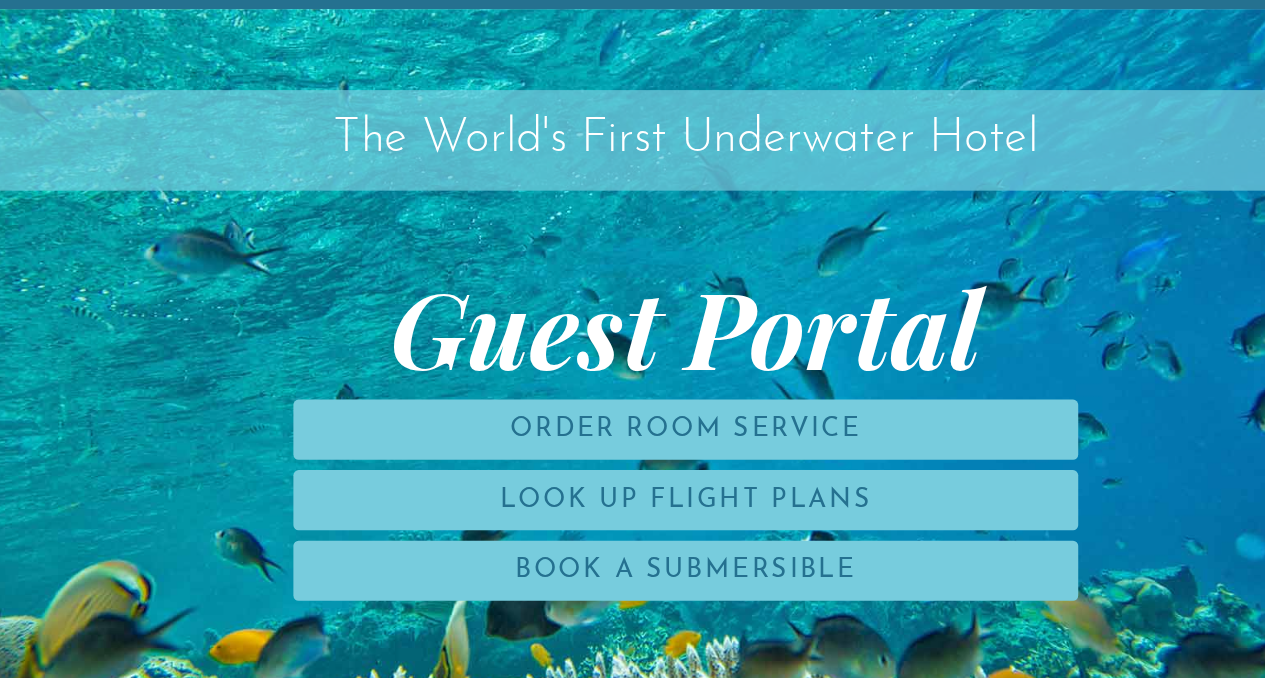 scroll, scrollTop: 2, scrollLeft: 0, axis: vertical 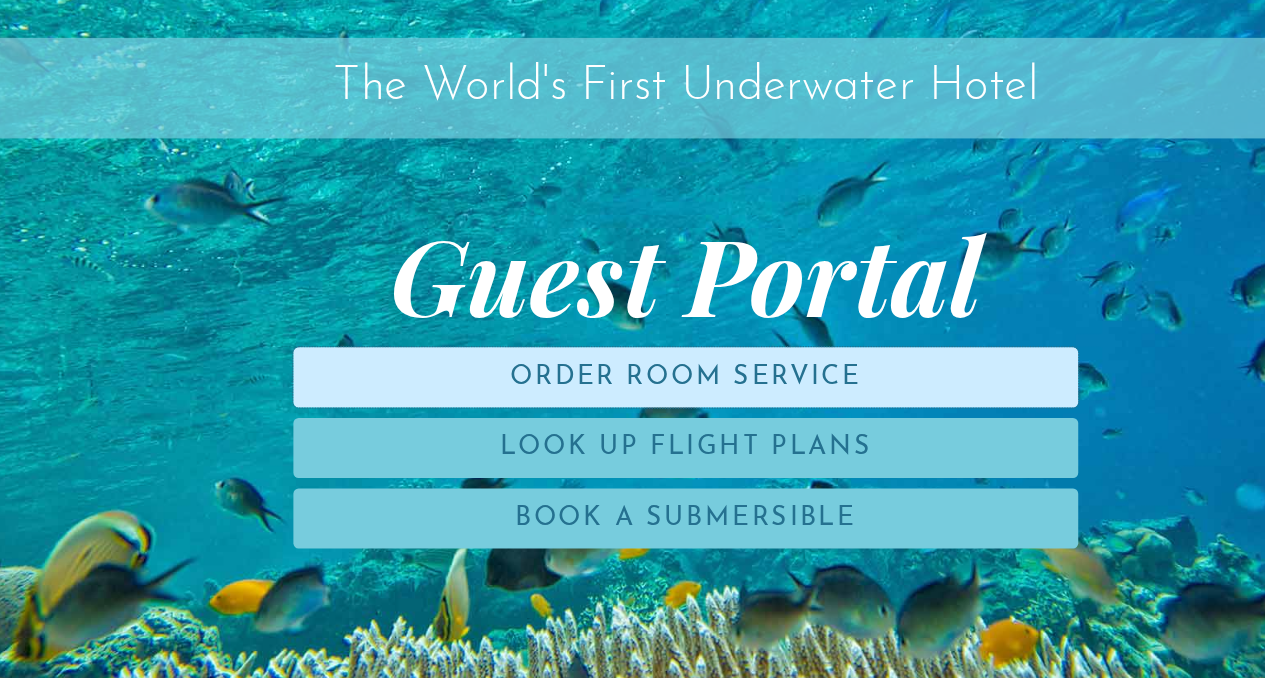 click on "Order Room Service" at bounding box center (632, 447) 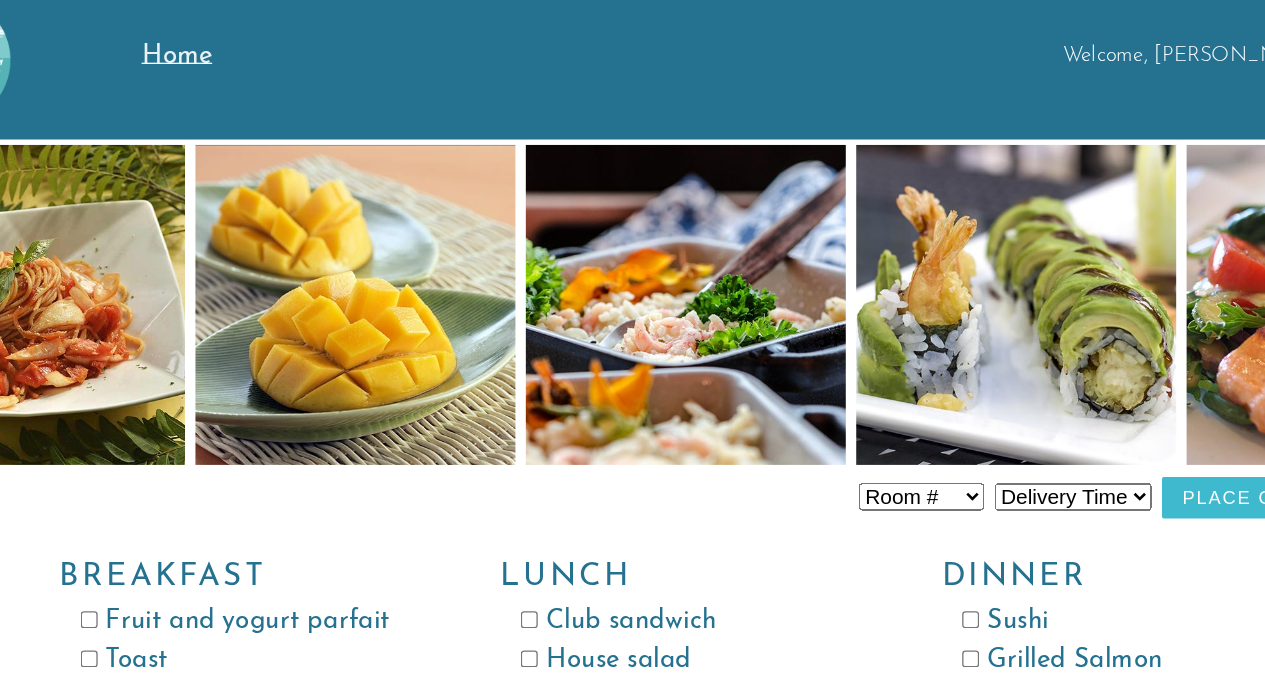 scroll, scrollTop: 0, scrollLeft: 0, axis: both 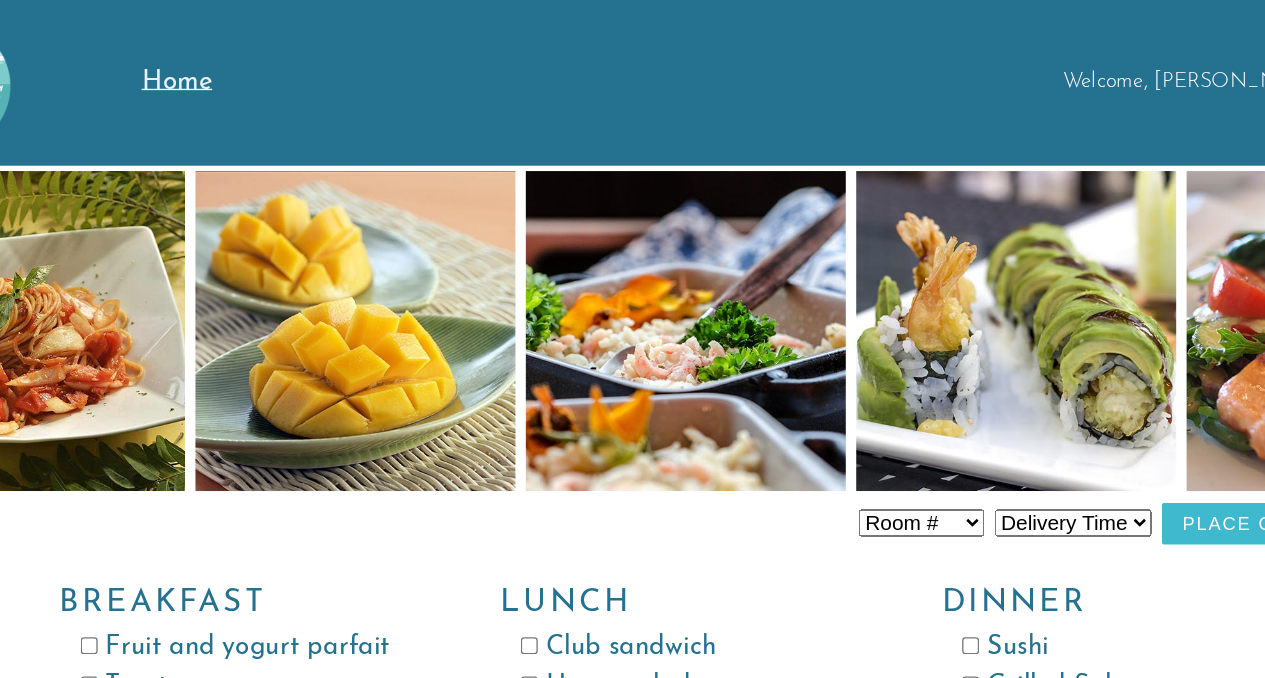 click on "Home" at bounding box center (243, 63) 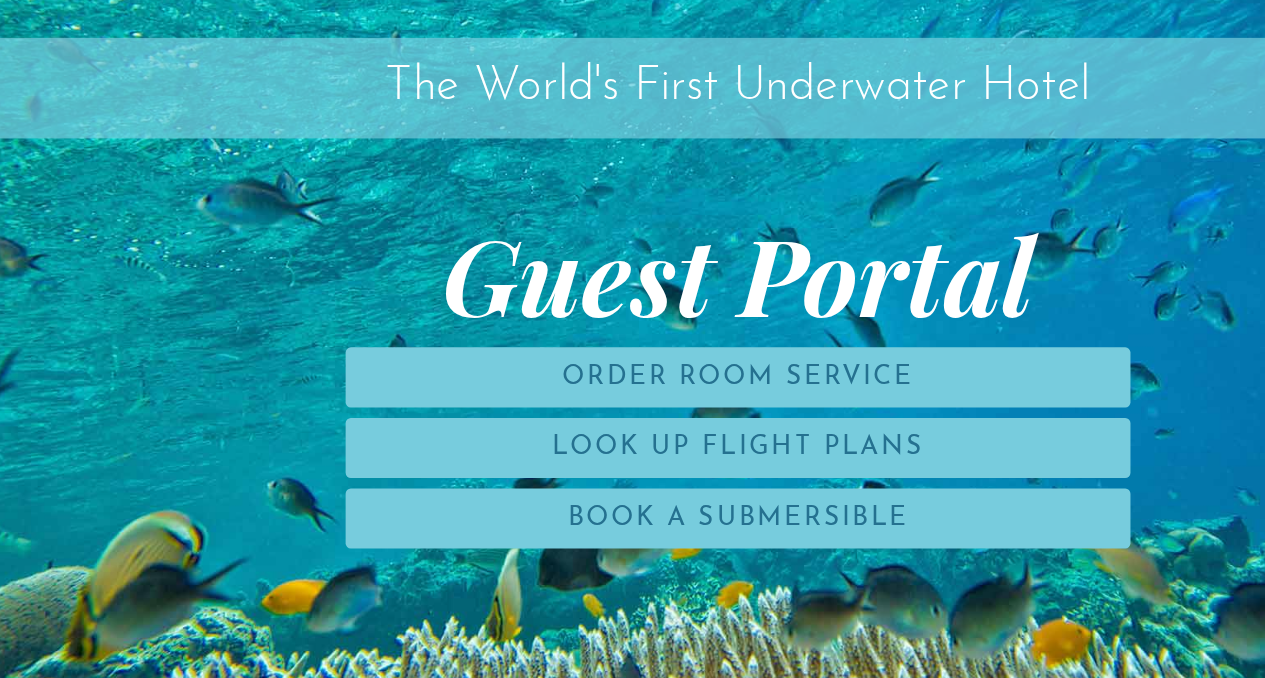 scroll, scrollTop: 42, scrollLeft: 0, axis: vertical 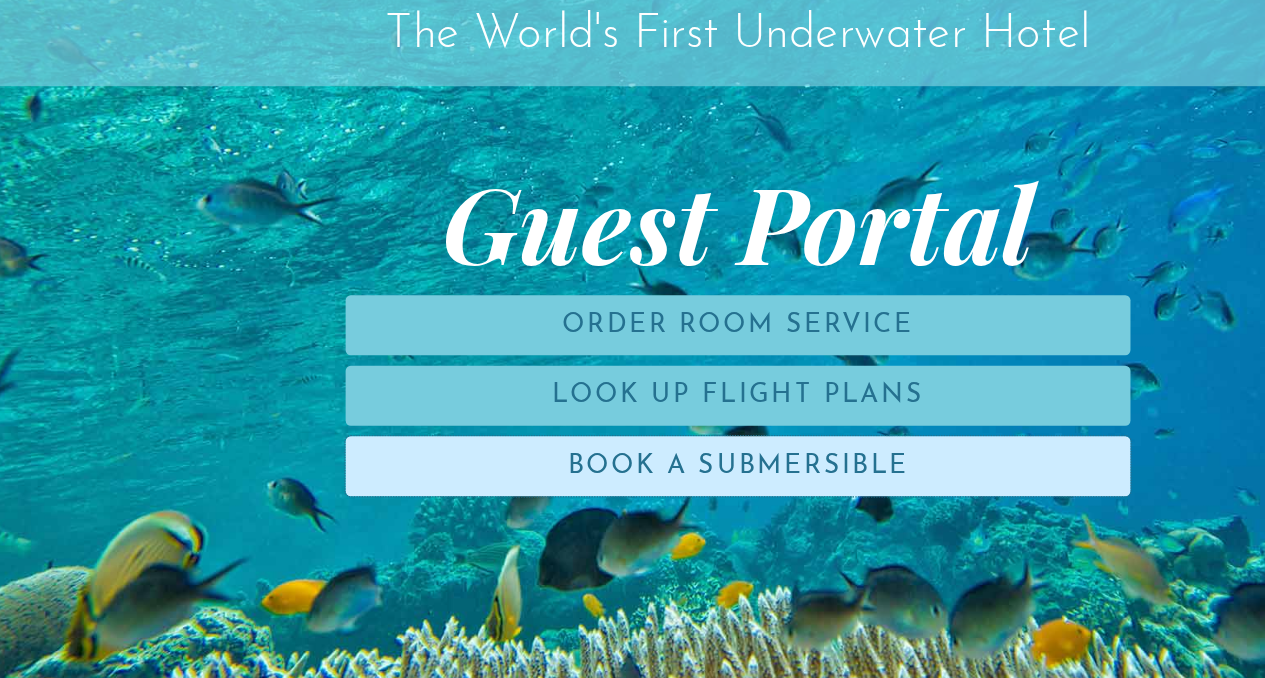 click on "Book a Submersible" at bounding box center (632, 515) 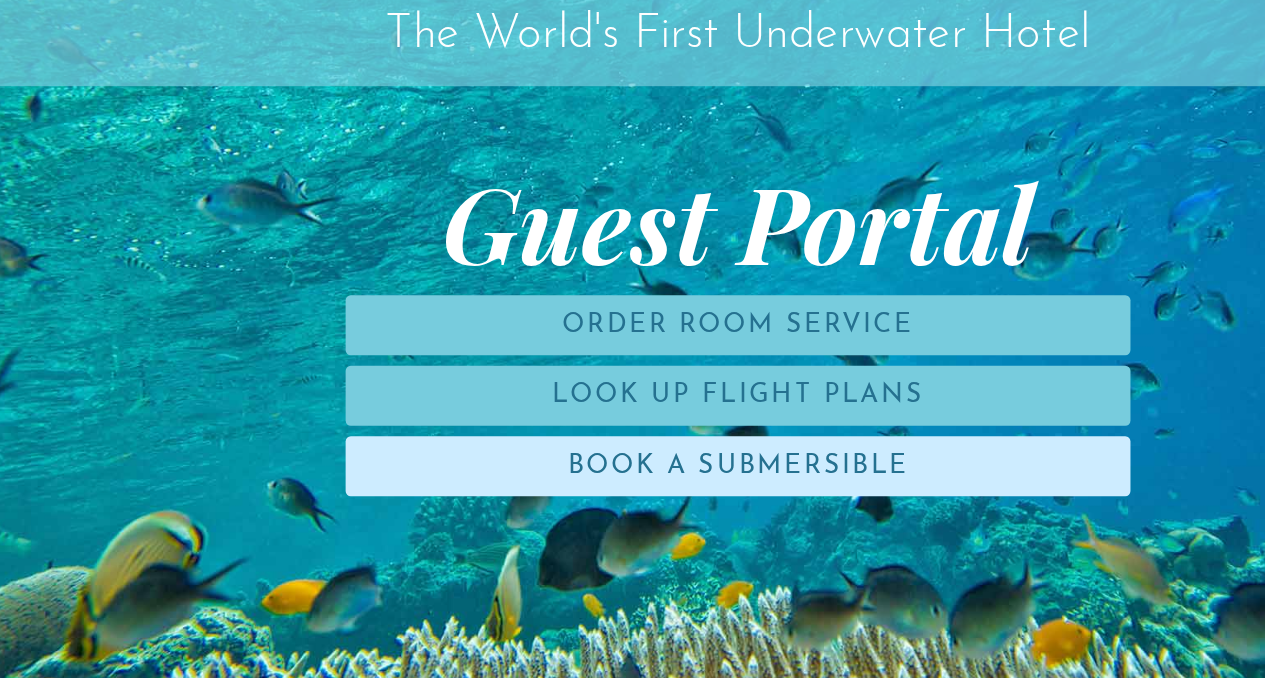 scroll, scrollTop: 0, scrollLeft: 0, axis: both 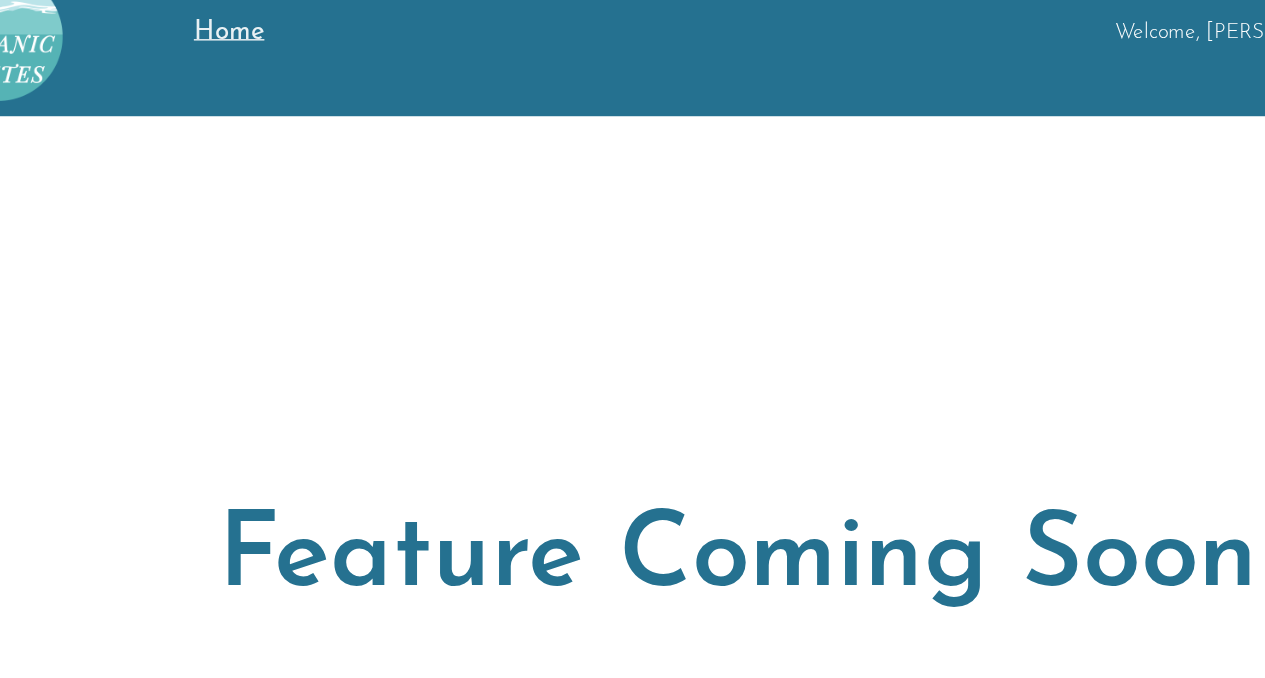 click on "Home" at bounding box center [243, 63] 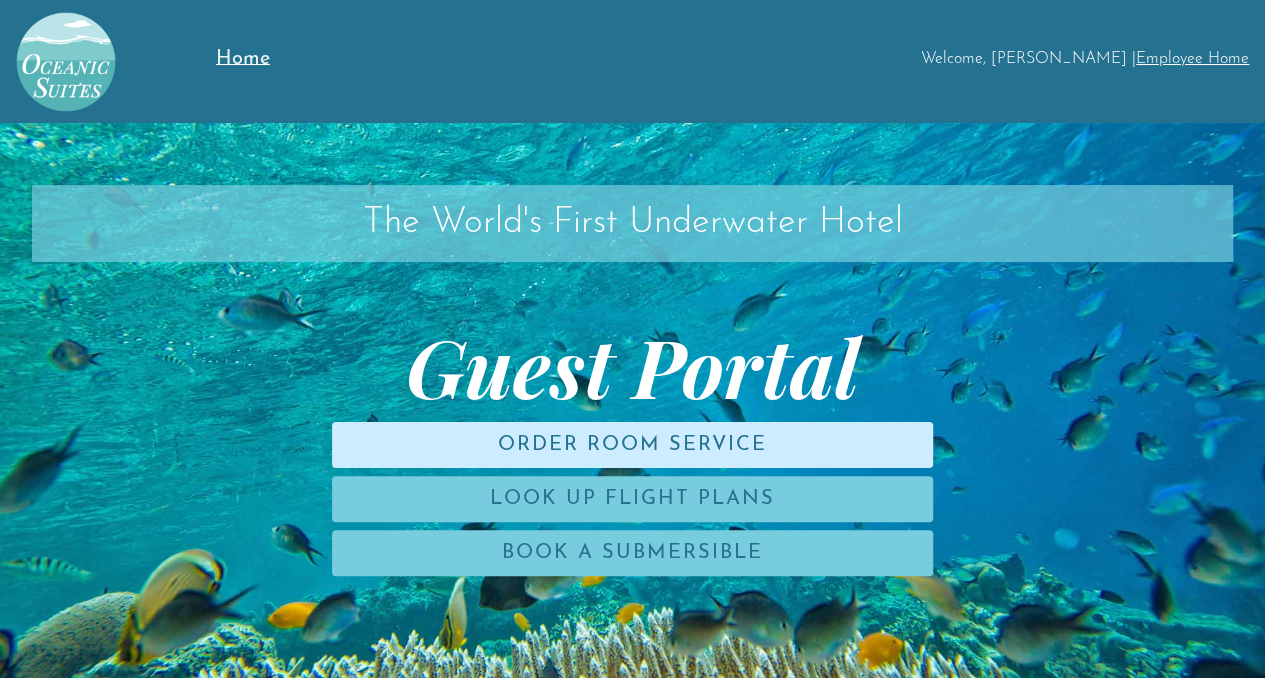scroll, scrollTop: 0, scrollLeft: 0, axis: both 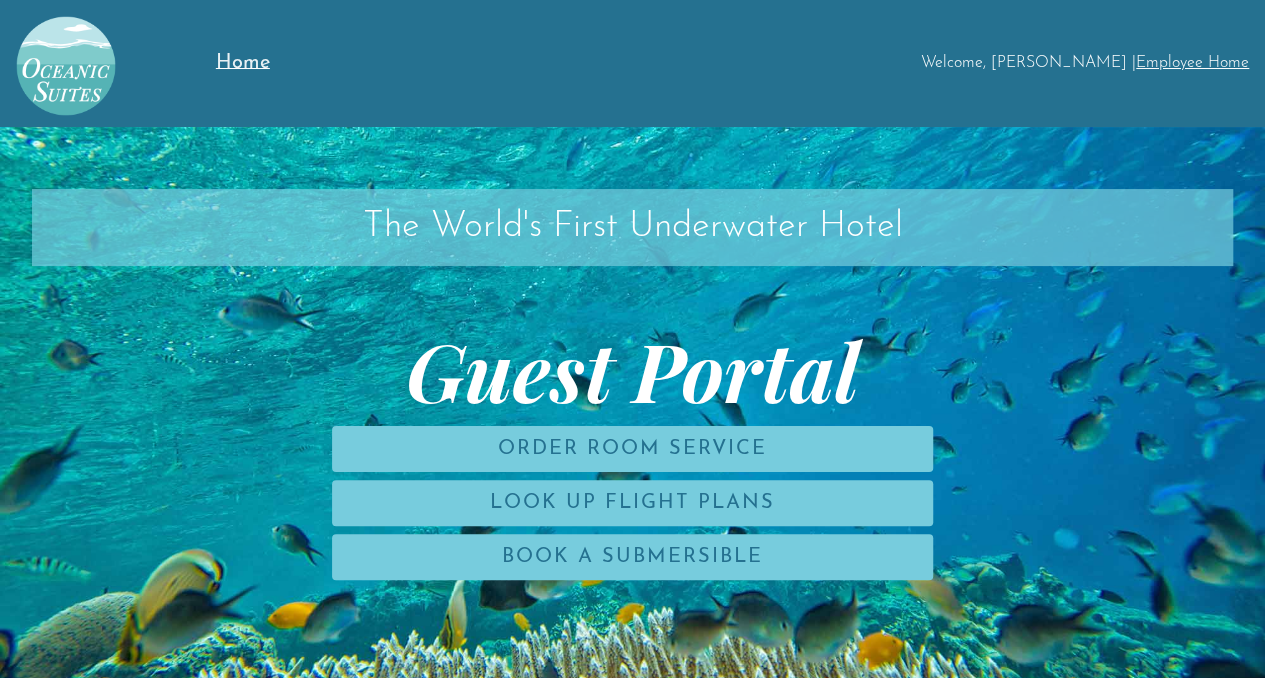 click on "Employee Home" at bounding box center [1192, 63] 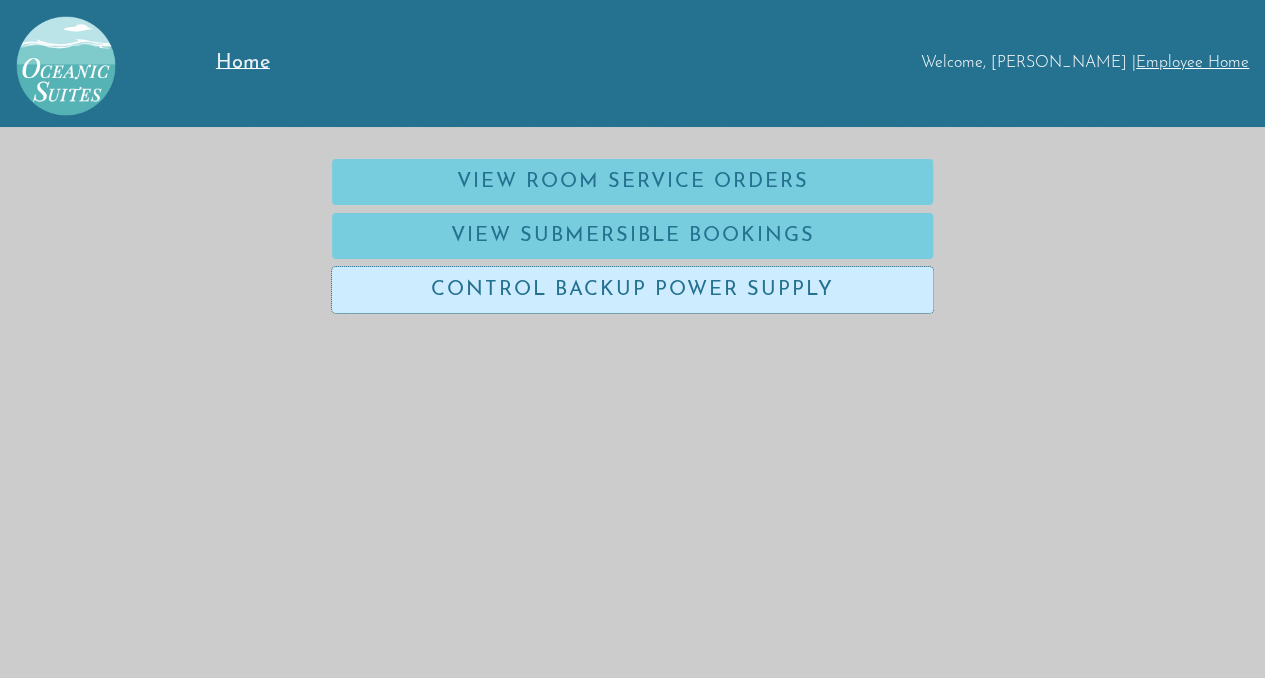 click on "Control Backup Power Supply" at bounding box center (632, 290) 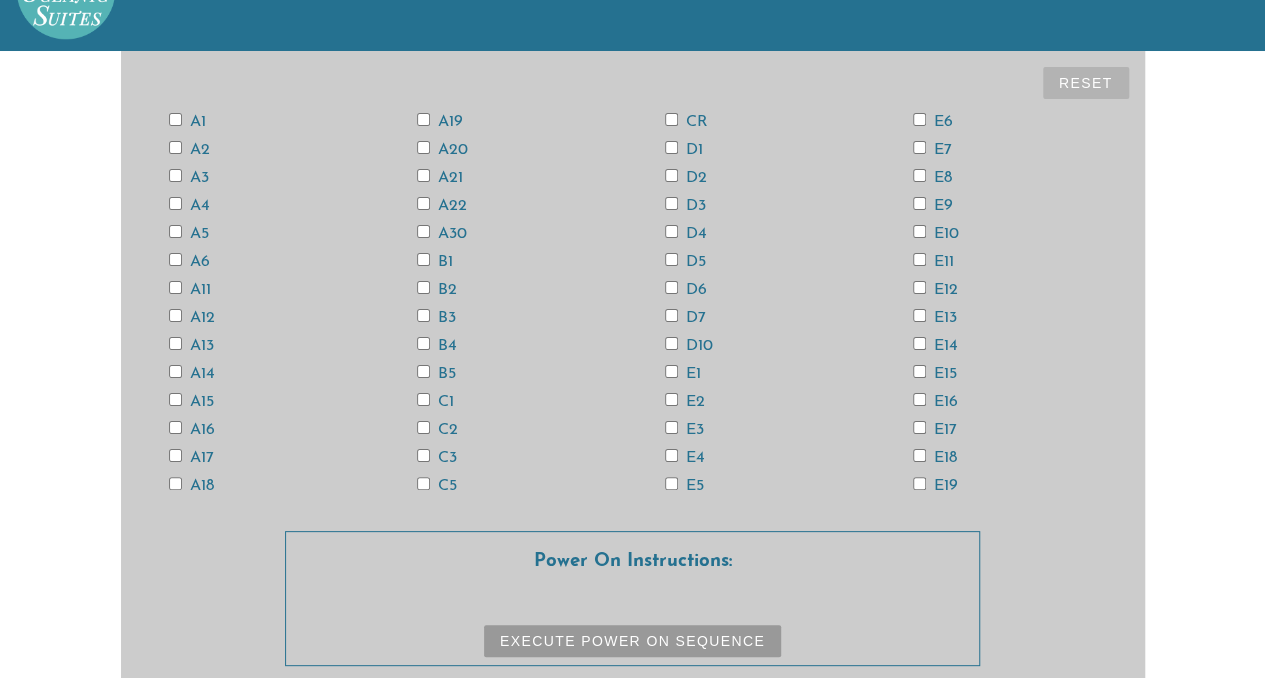 scroll, scrollTop: 80, scrollLeft: 0, axis: vertical 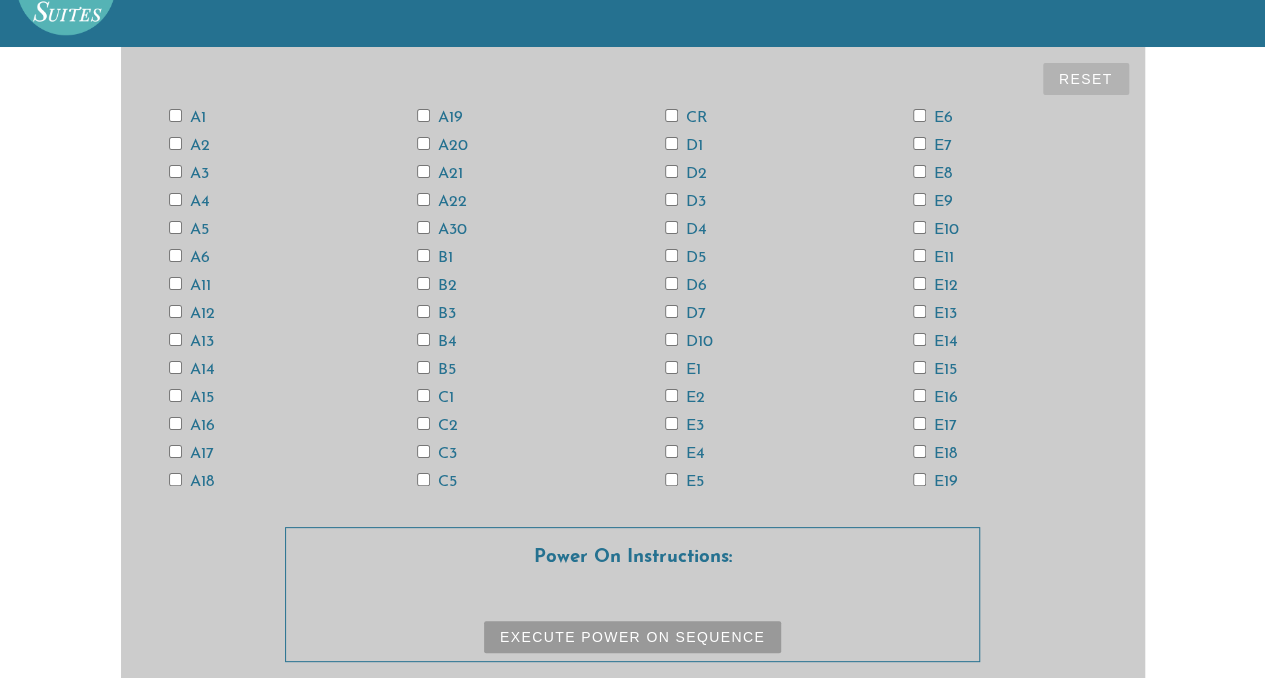 click on "E15" at bounding box center (1005, 369) 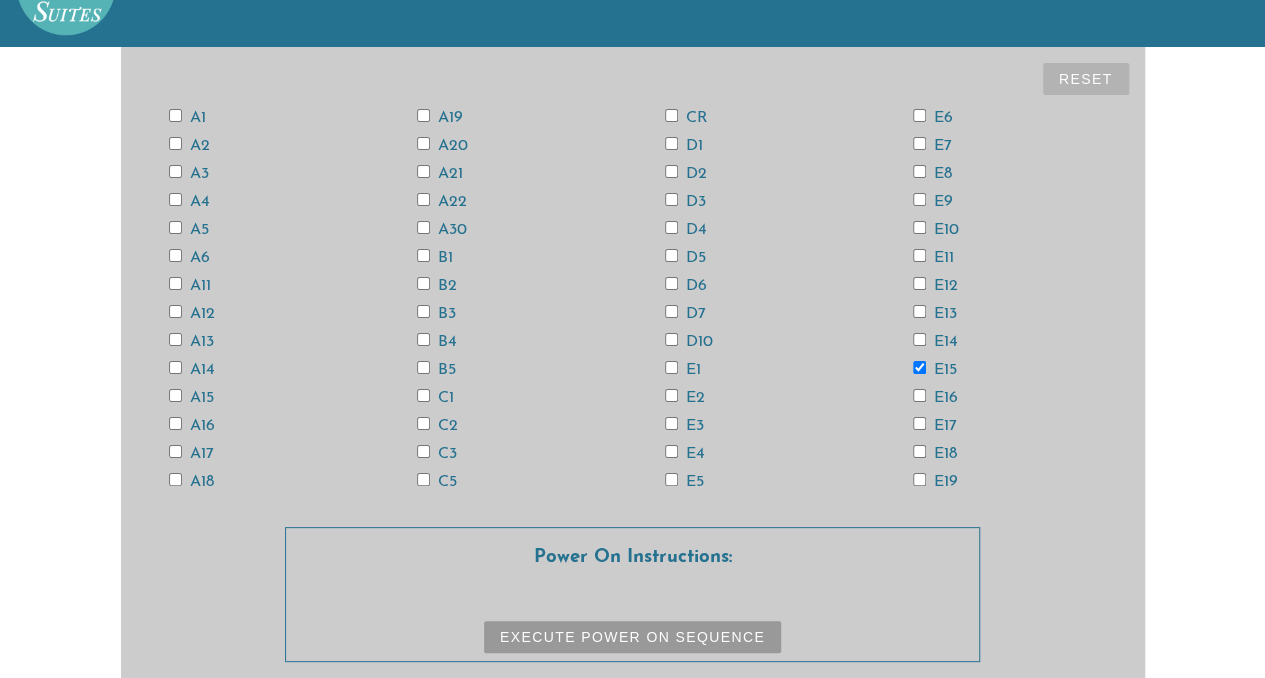 checkbox on "true" 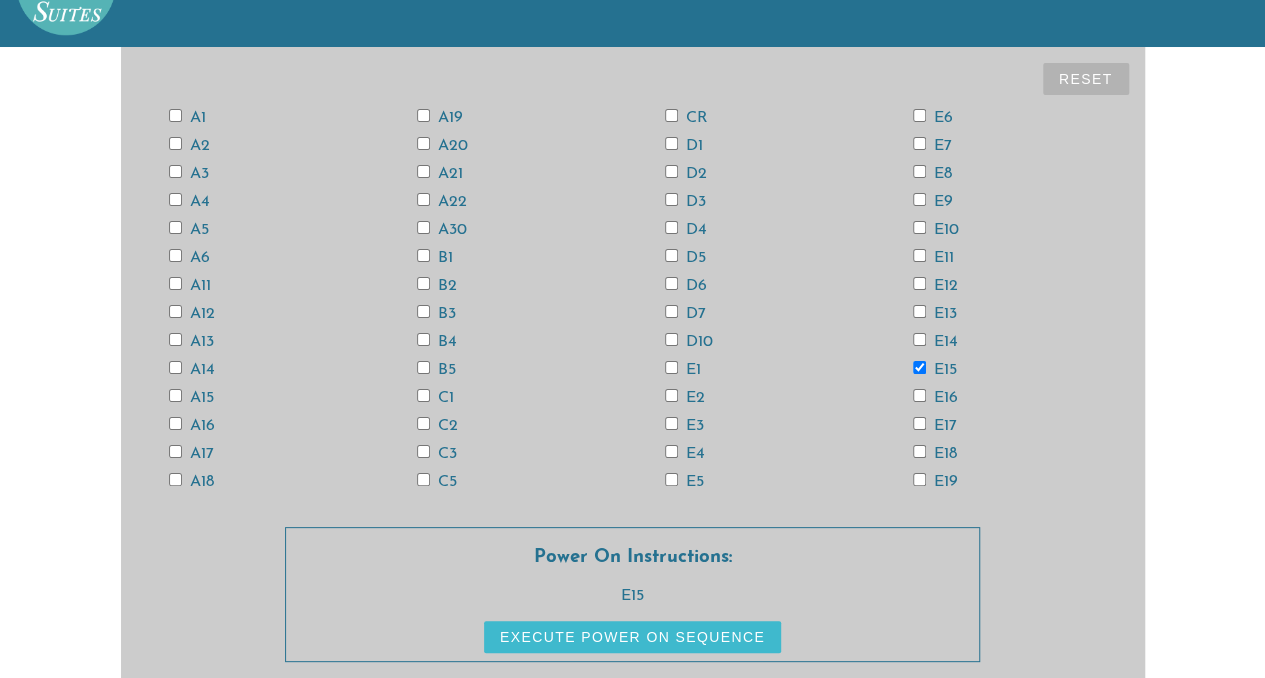 click on "E12" at bounding box center (919, 283) 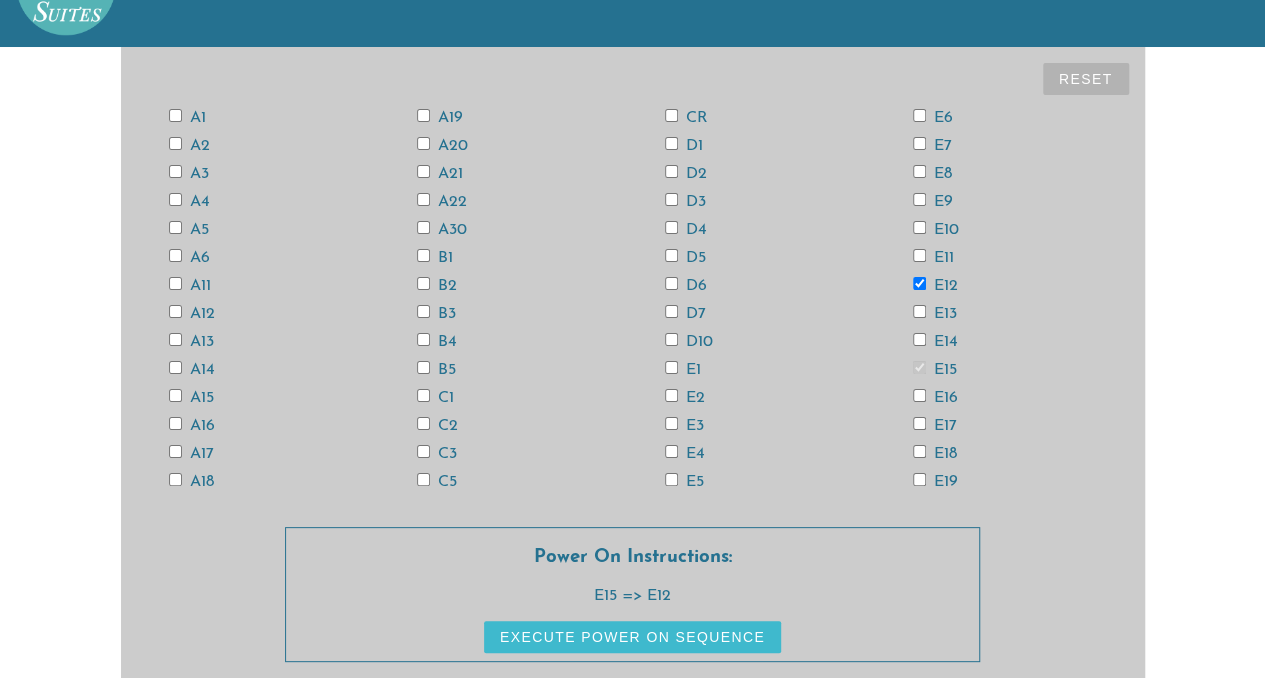 click on "E12" at bounding box center [1005, 285] 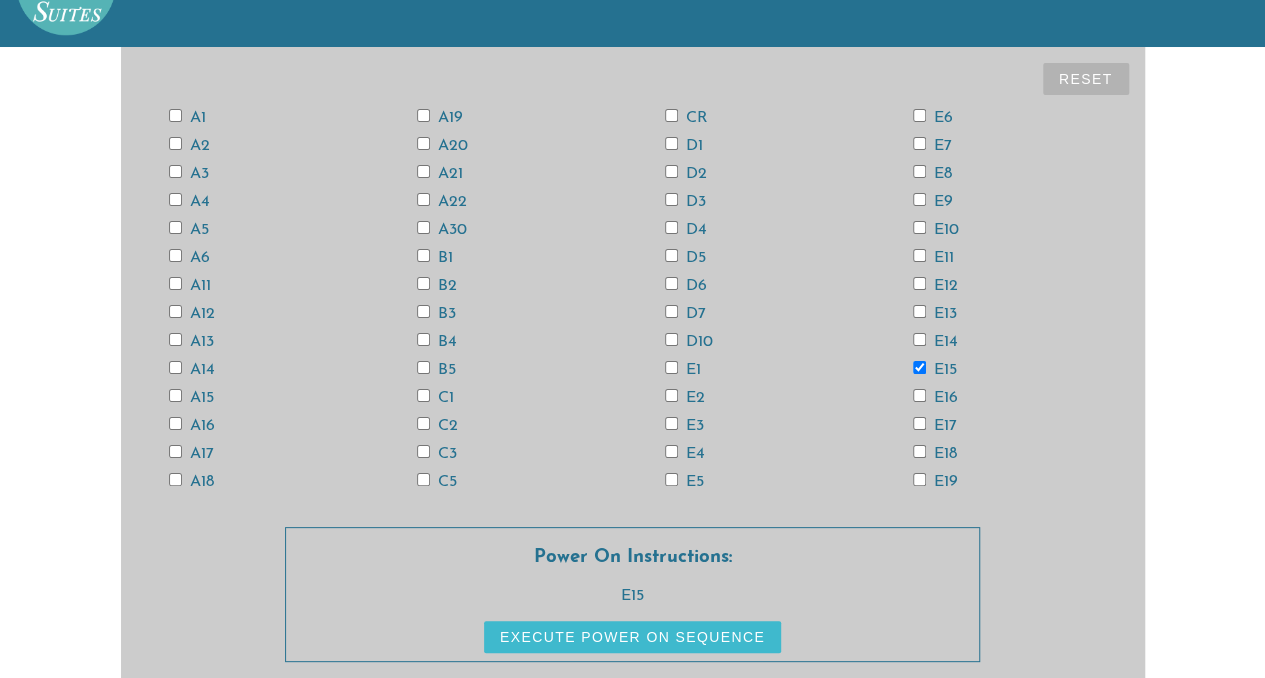 click on "E15" at bounding box center [919, 367] 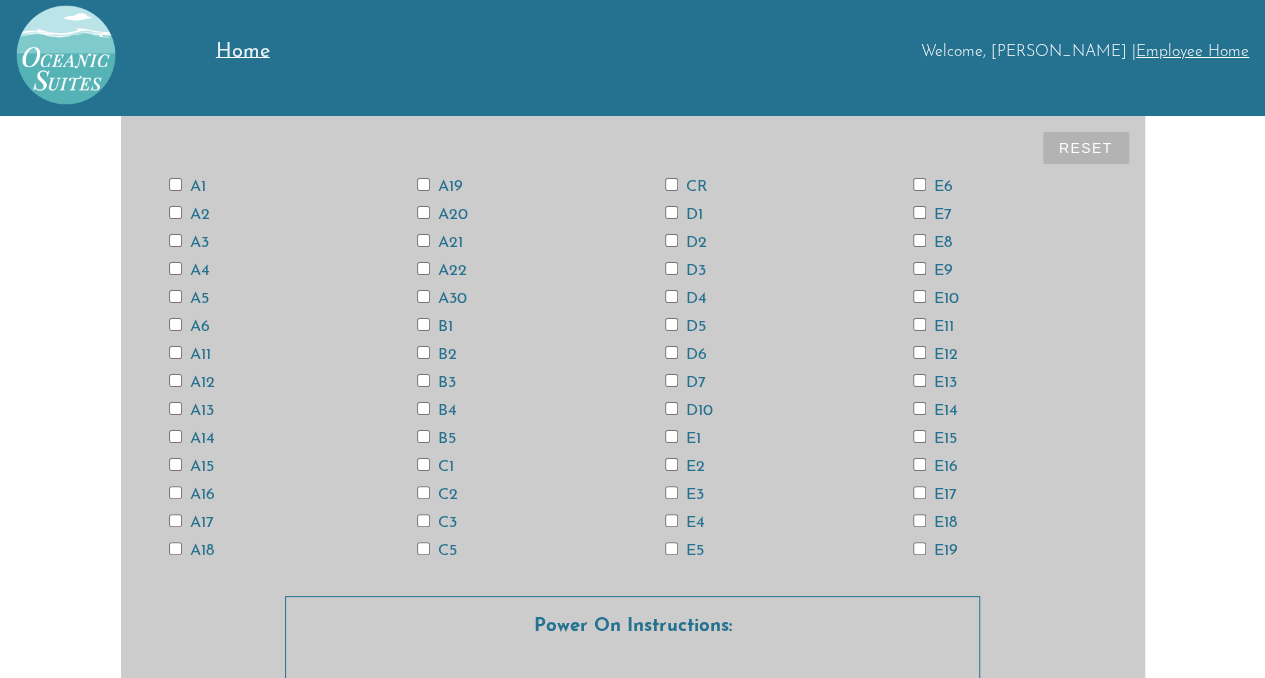 scroll, scrollTop: 0, scrollLeft: 0, axis: both 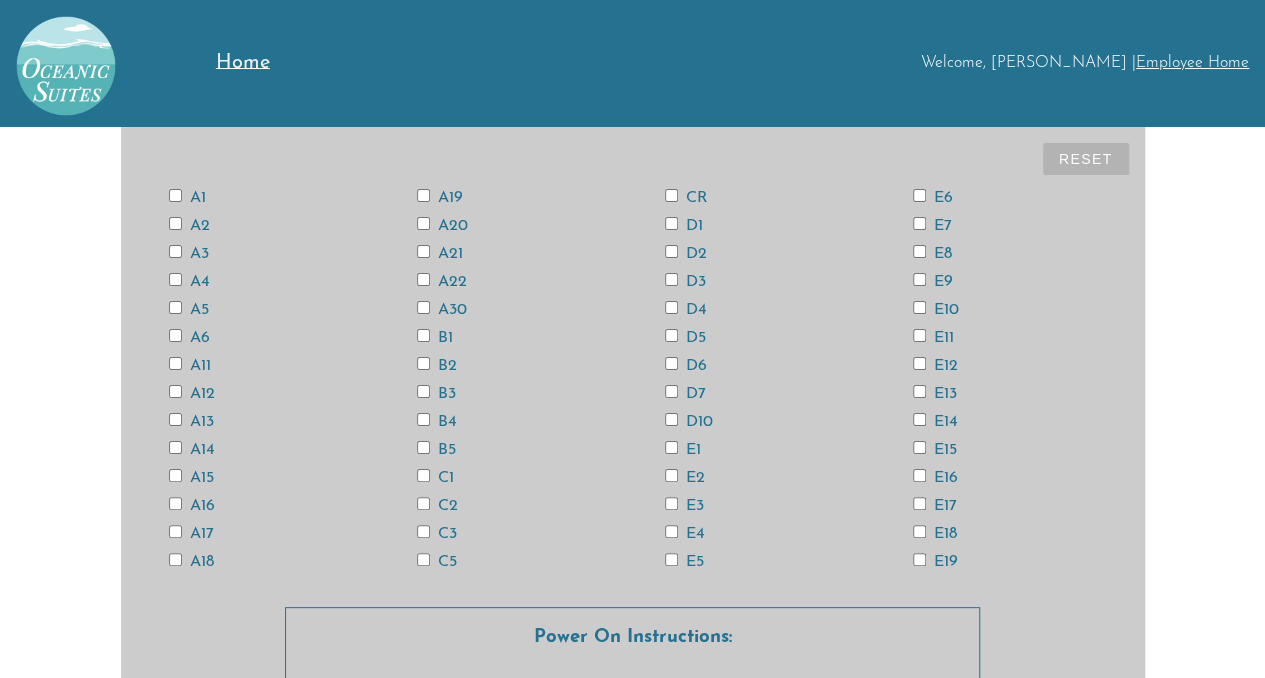 click on "CR" at bounding box center [671, 195] 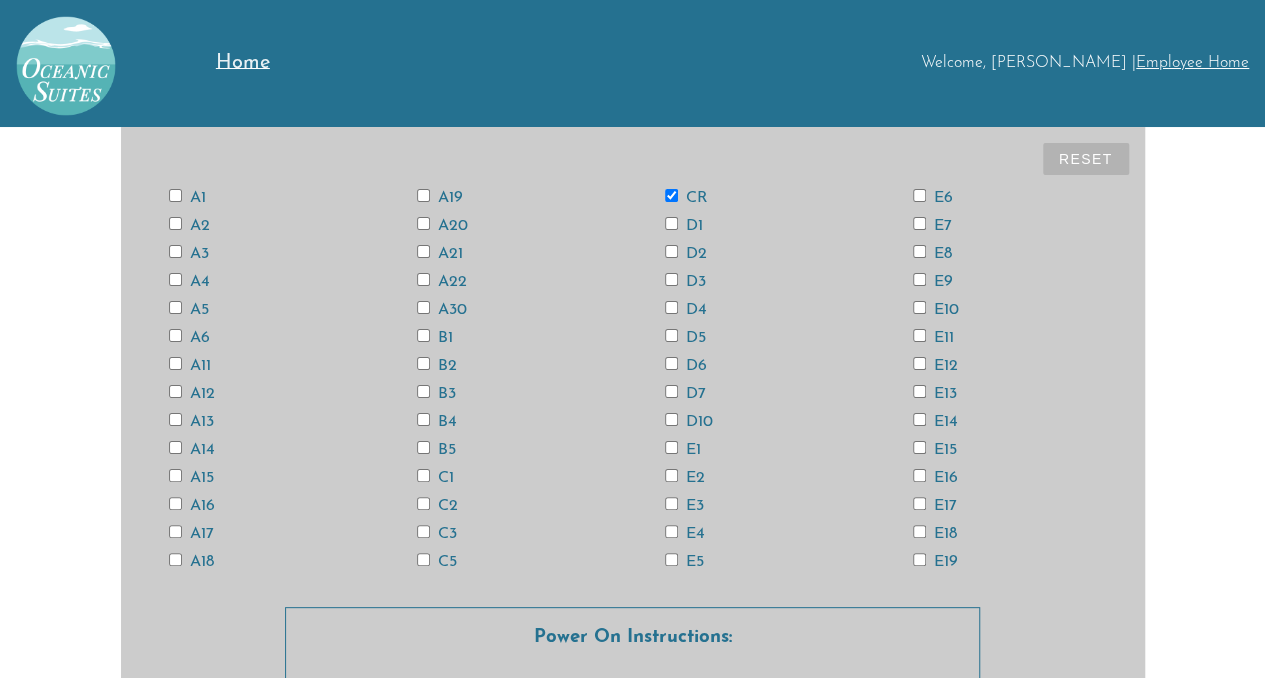 checkbox on "true" 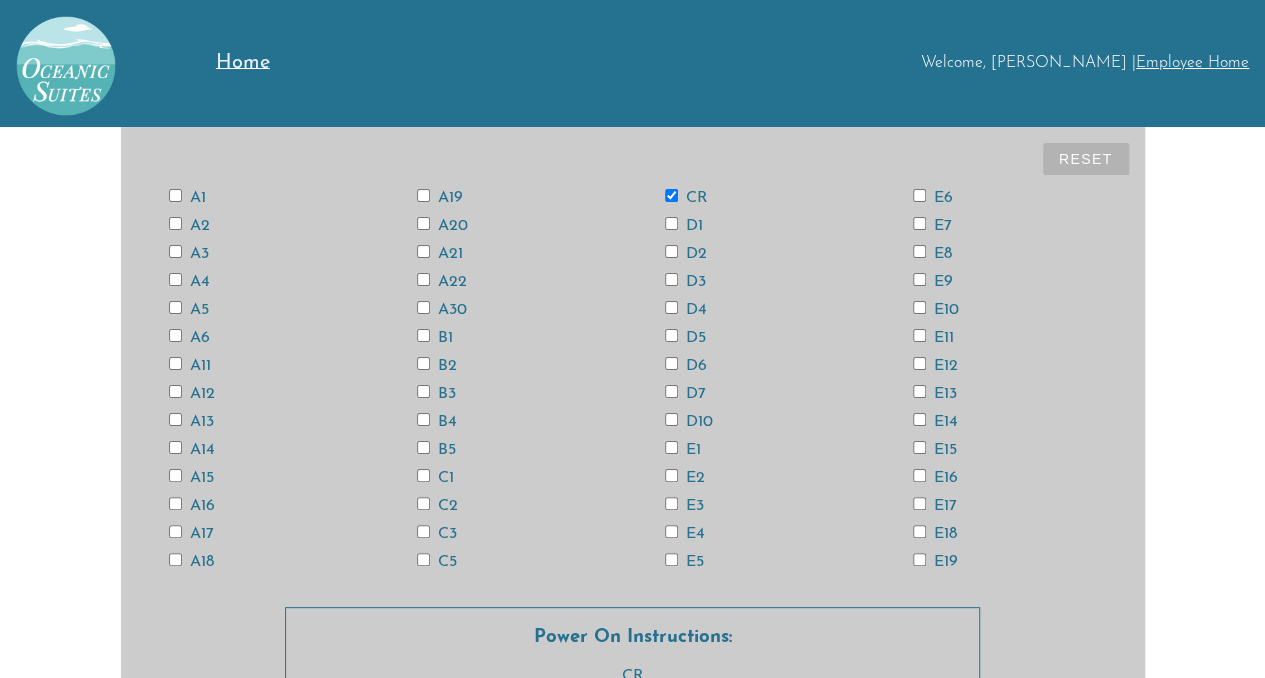 click on "E15" at bounding box center (919, 447) 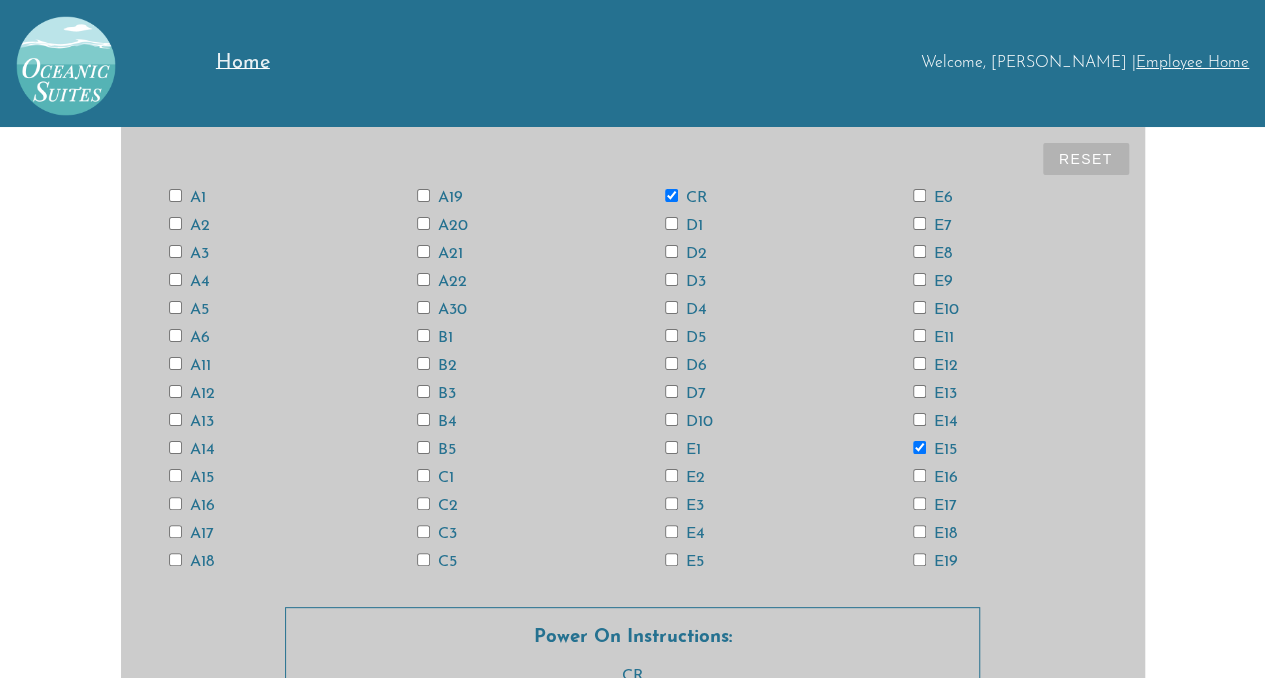checkbox on "true" 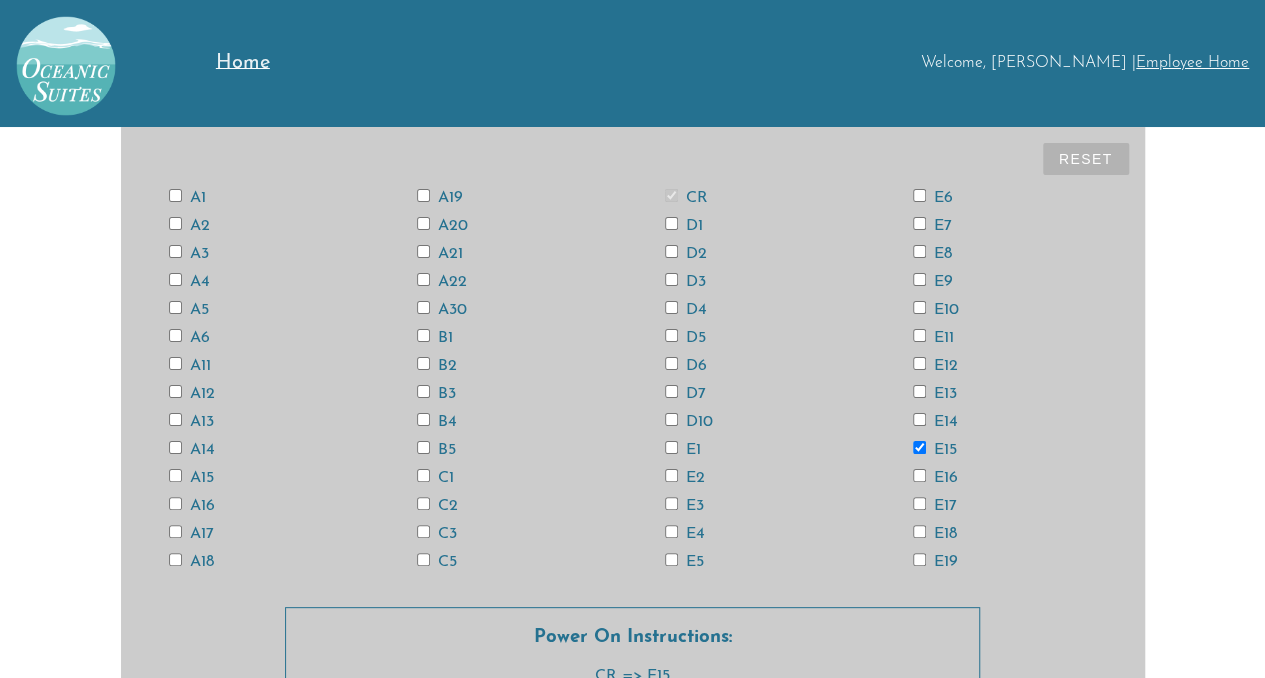 click on "E13" at bounding box center [919, 391] 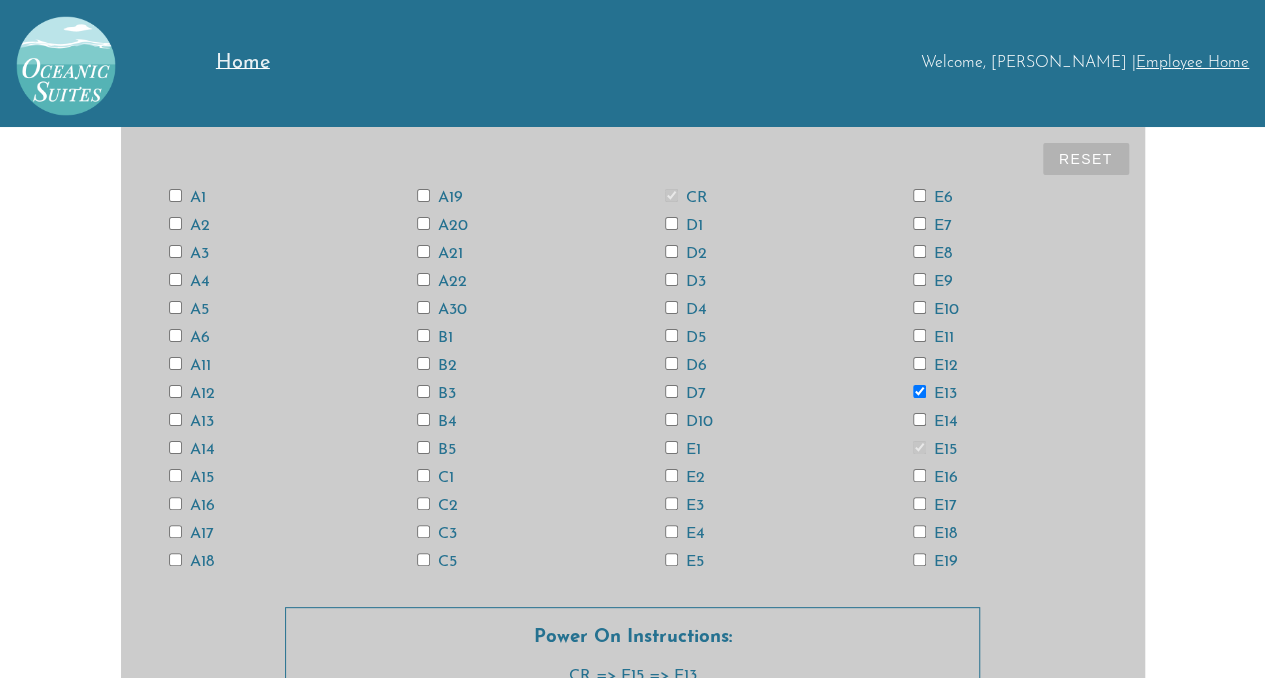 click on "A13" at bounding box center [261, 421] 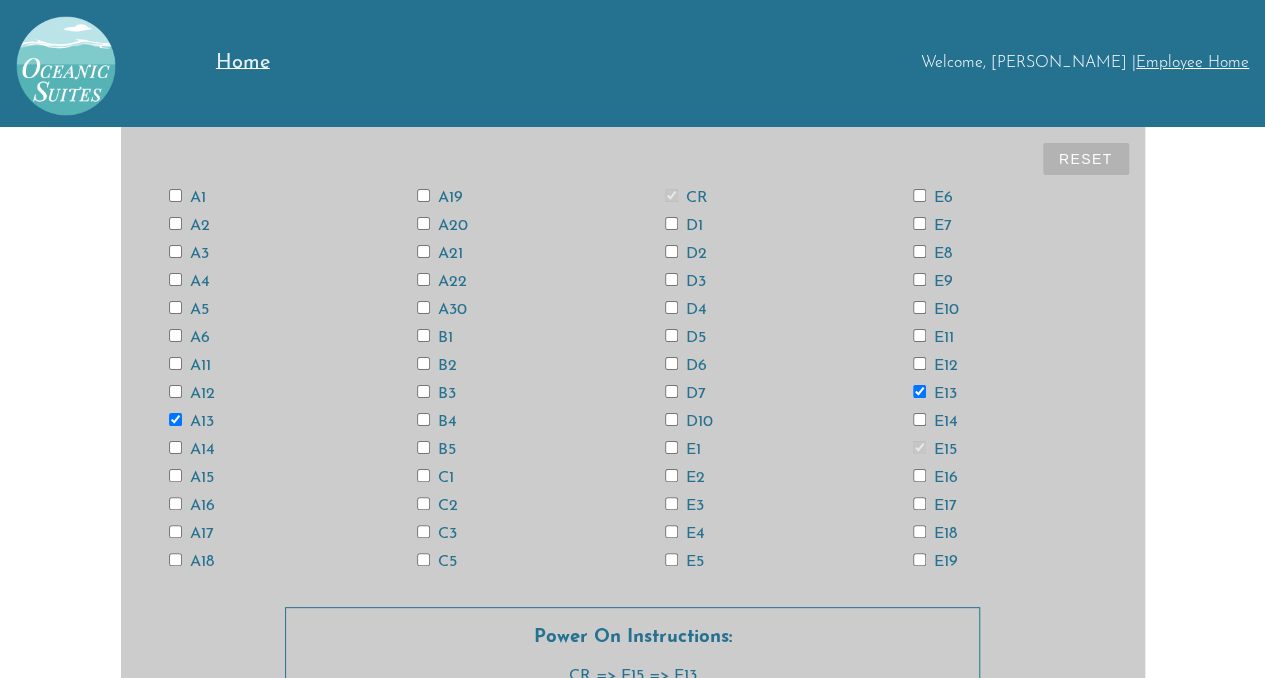 checkbox on "true" 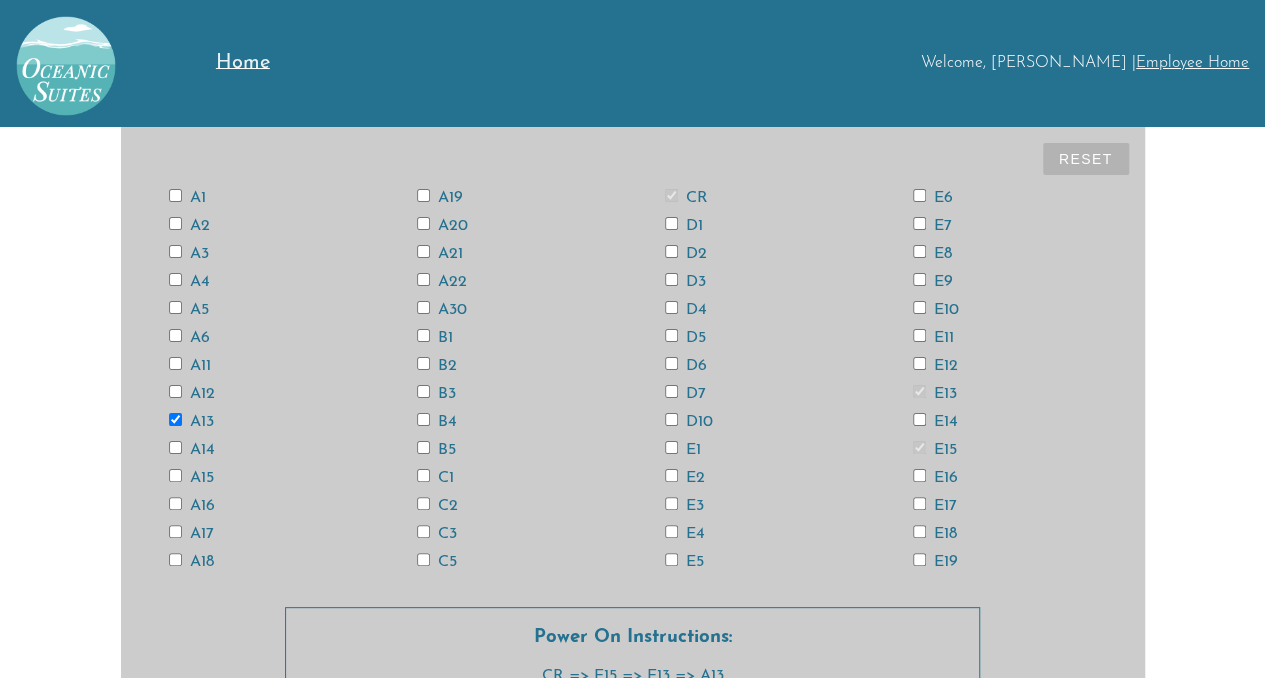 click on "A11" at bounding box center [175, 363] 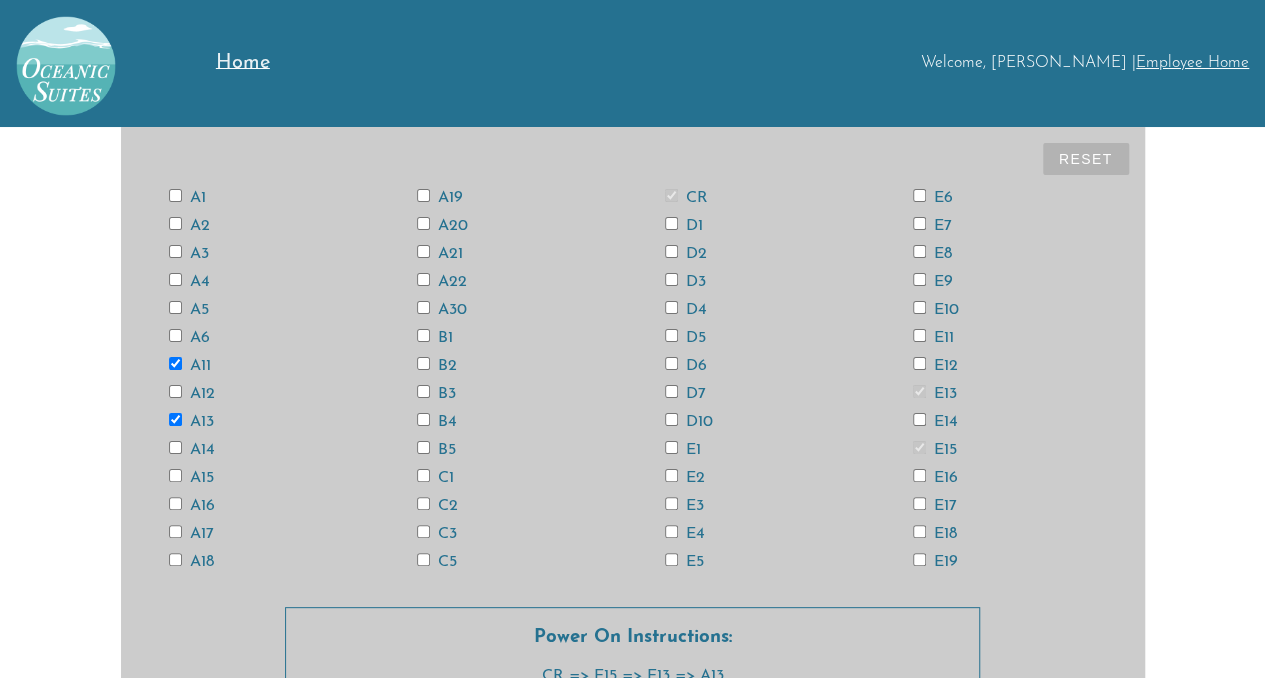 checkbox on "true" 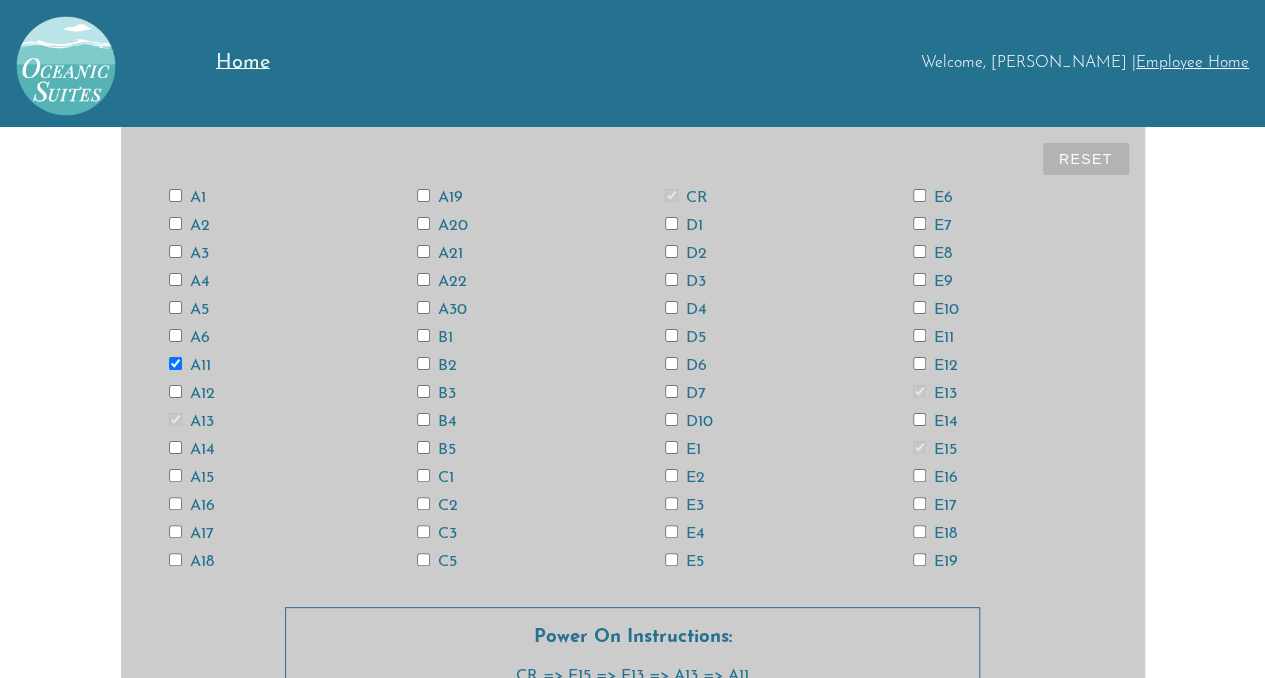 click on "A3" at bounding box center [175, 251] 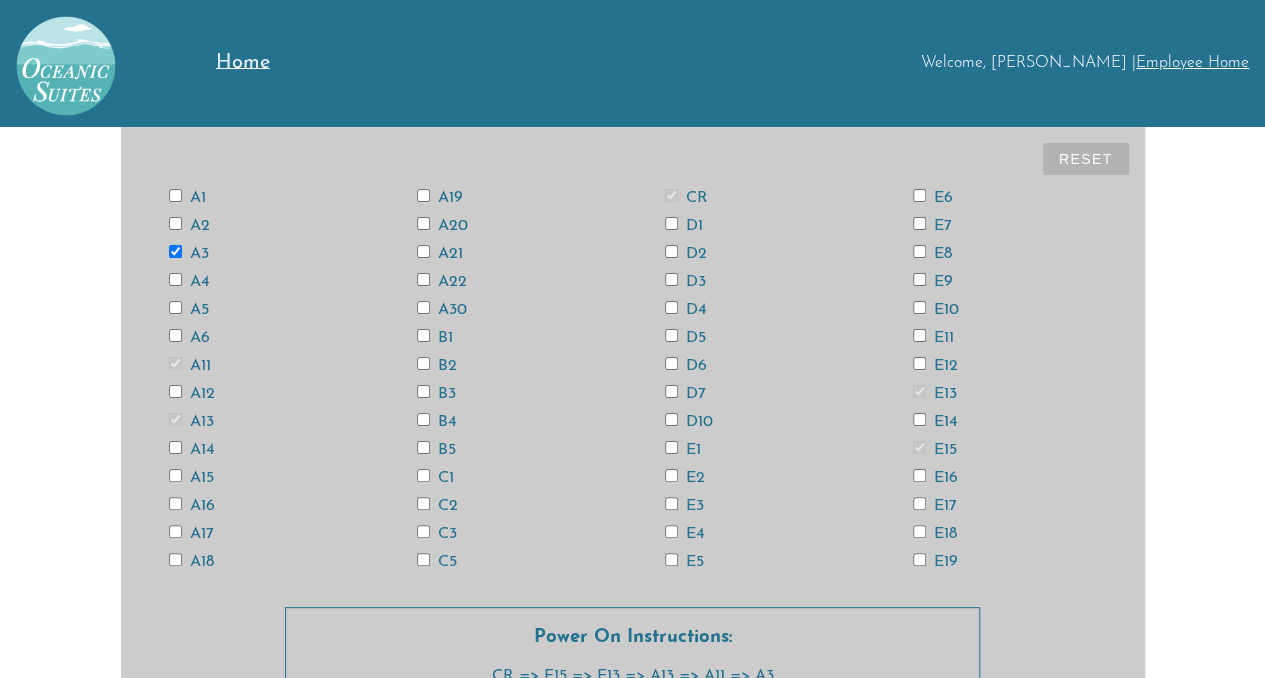 click on "A1 A2 A3 A4 A5 A6 A11 A12 A13 A14 A15 A16 A17 A18 A19 A20 A21 A22 A30 B1 B2 B3 B4 B5 C1 C2 C3 C5 CR D1 D2 D3 D4 D5 D6 D7 D10 E1 E2 E3 E4 E5 E6 E7 E8 E9 E10 E11 E12 E13 E14 E15 E16 E17 E18 E19" at bounding box center (633, 379) 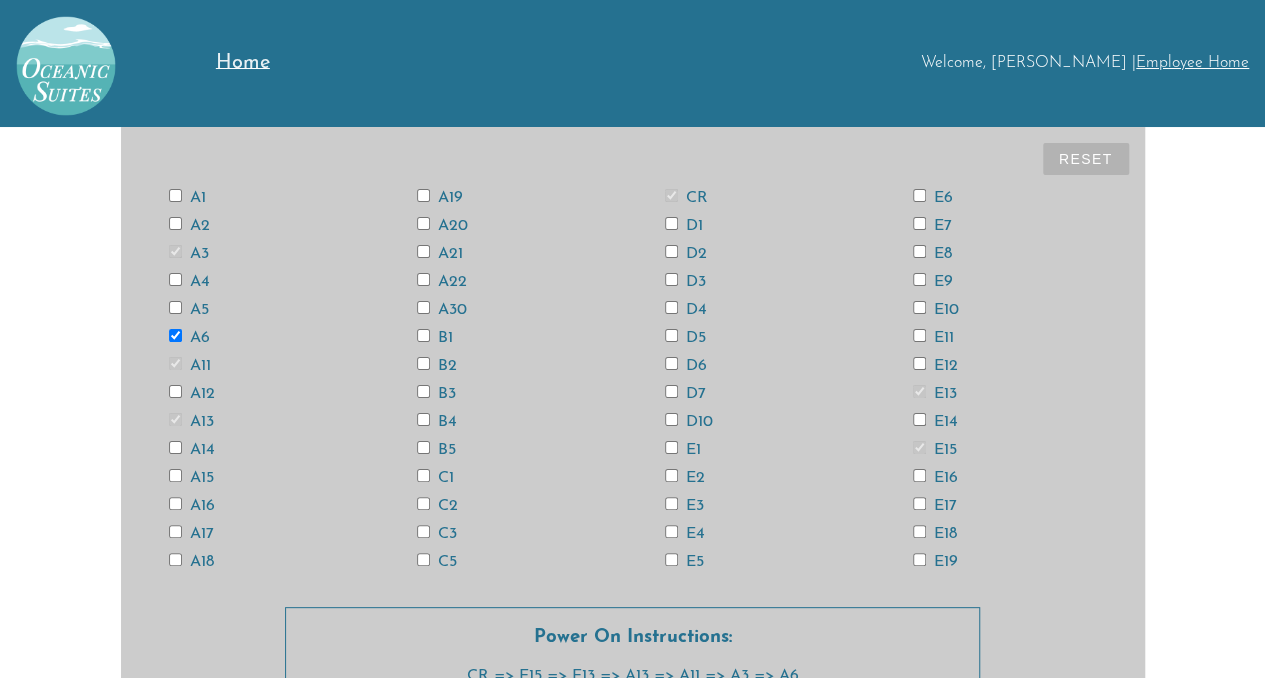 click on "A1 A2 A3 A4 A5 A6 A11 A12 A13 A14 A15 A16 A17 A18 A19 A20 A21 A22 A30 B1 B2 B3 B4 B5 C1 C2 C3 C5 CR D1 D2 D3 D4 D5 D6 D7 D10 E1 E2 E3 E4 E5 E6 E7 E8 E9 E10 E11 E12 E13 E14 E15 E16 E17 E18 E19" at bounding box center (633, 379) 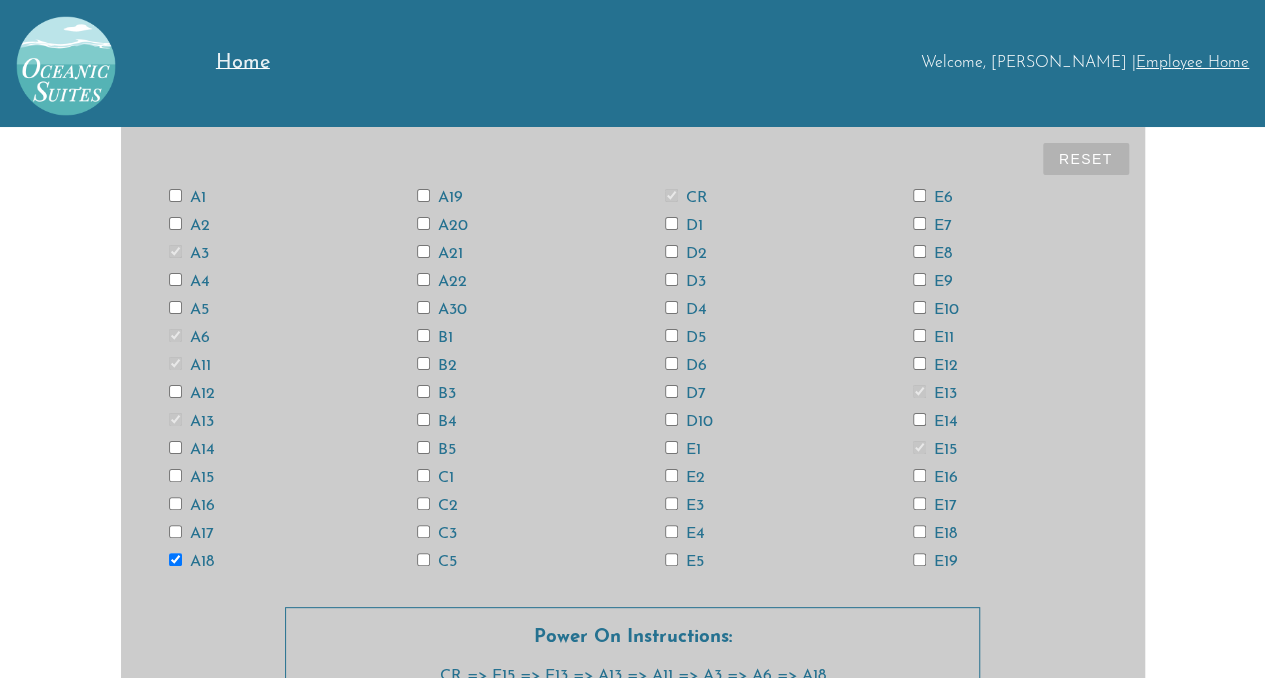 click on "D6" at bounding box center [671, 363] 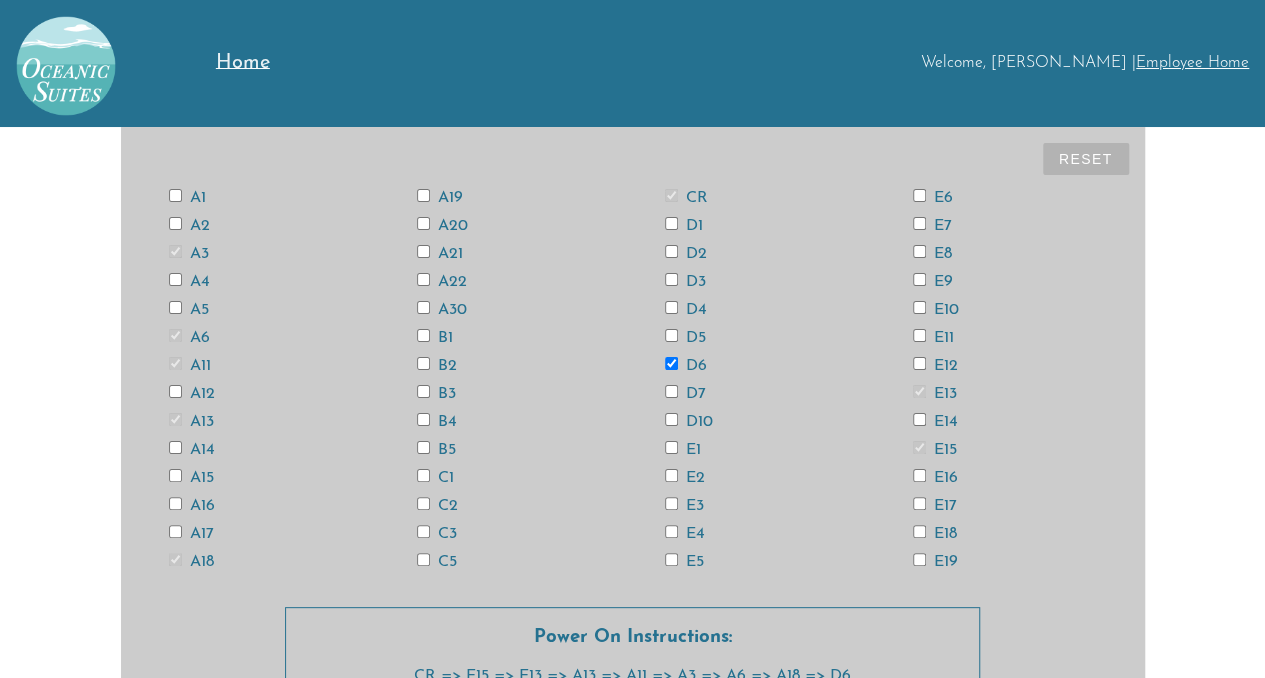 click on "E3" at bounding box center [757, 505] 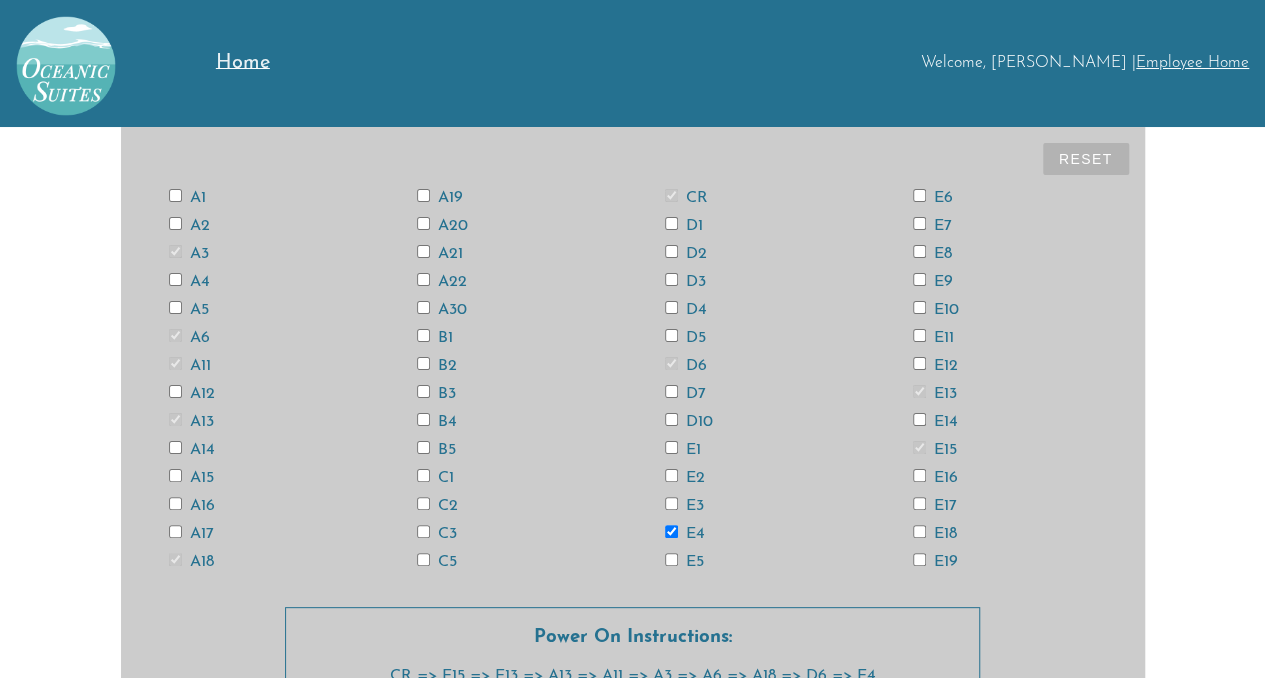 click on "E12" at bounding box center (919, 363) 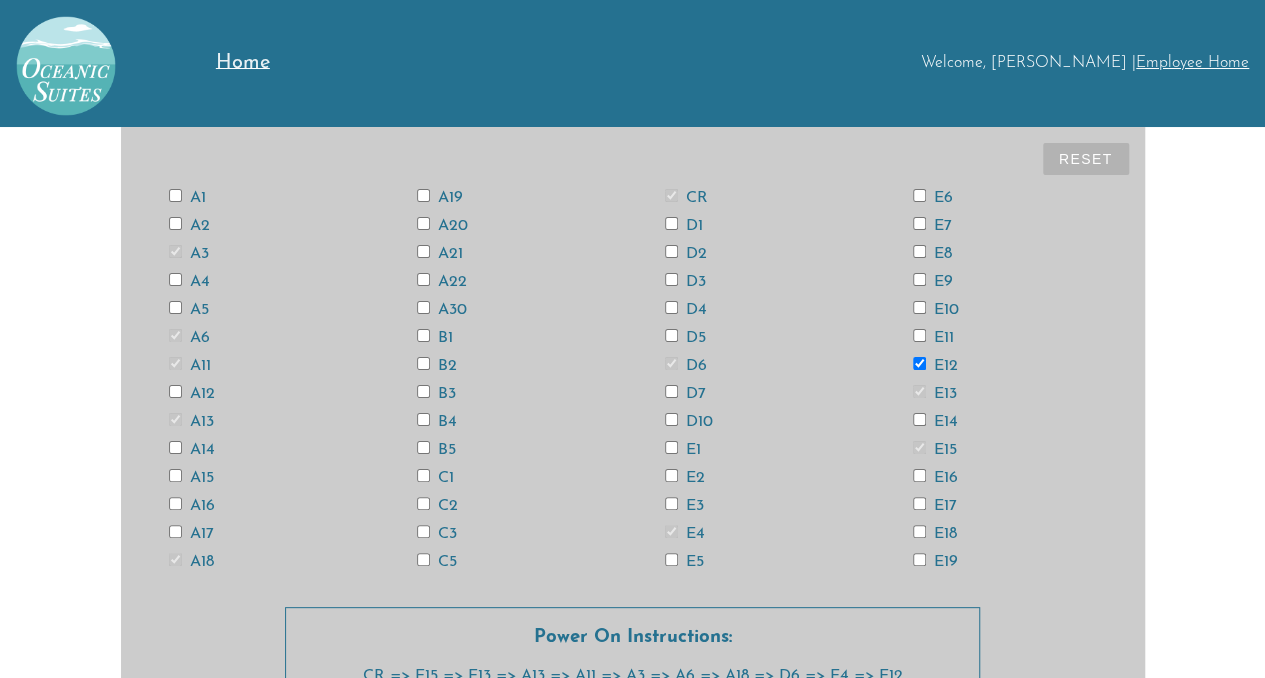 click on "E14" at bounding box center [919, 419] 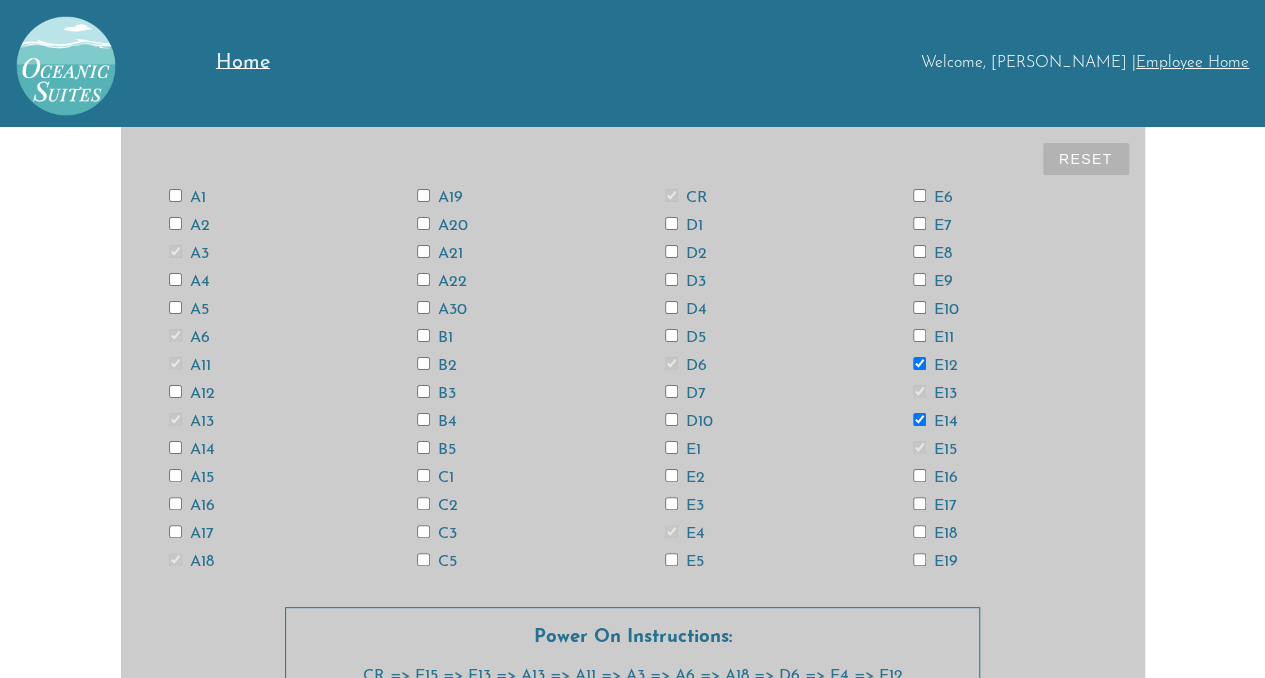 checkbox on "true" 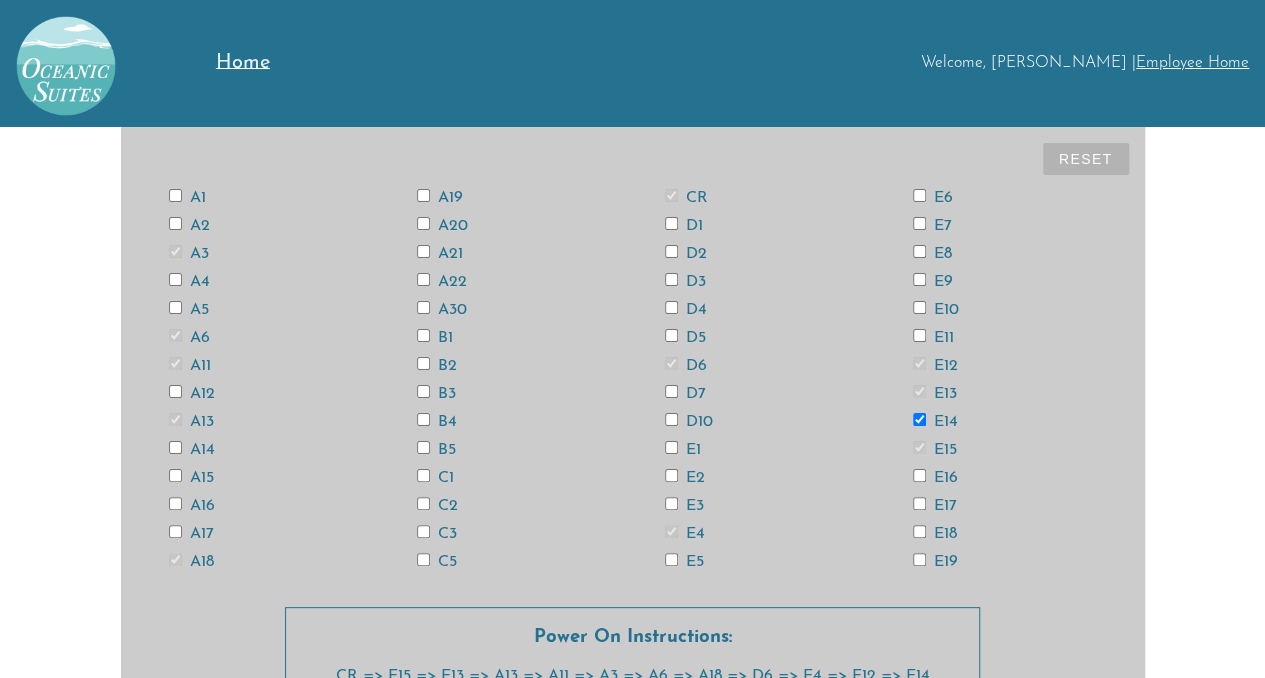 click on "E18" at bounding box center (919, 531) 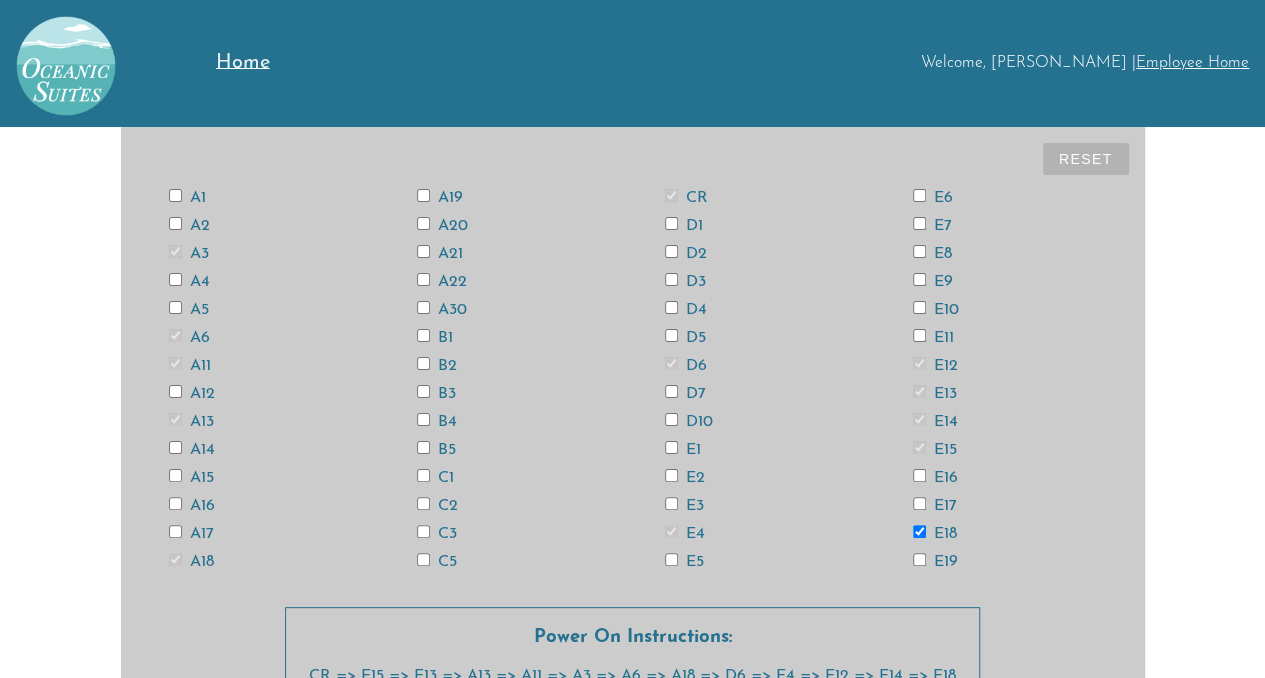 click on "A12" at bounding box center [175, 391] 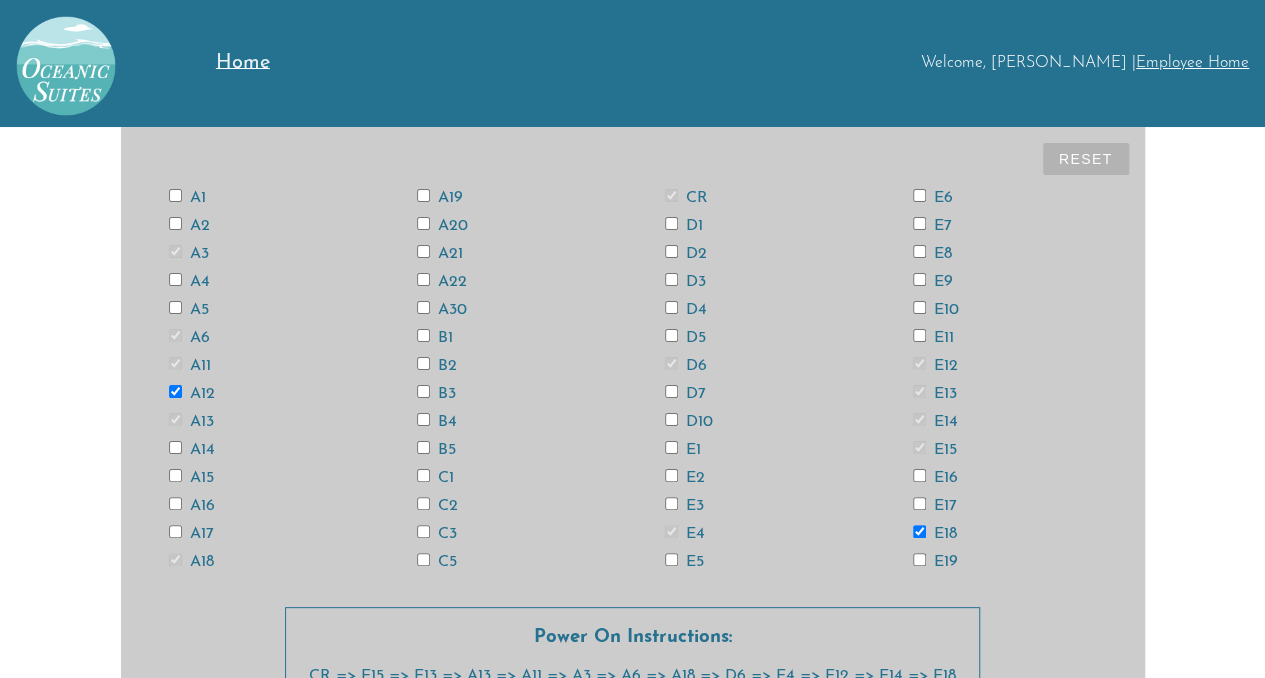 checkbox on "true" 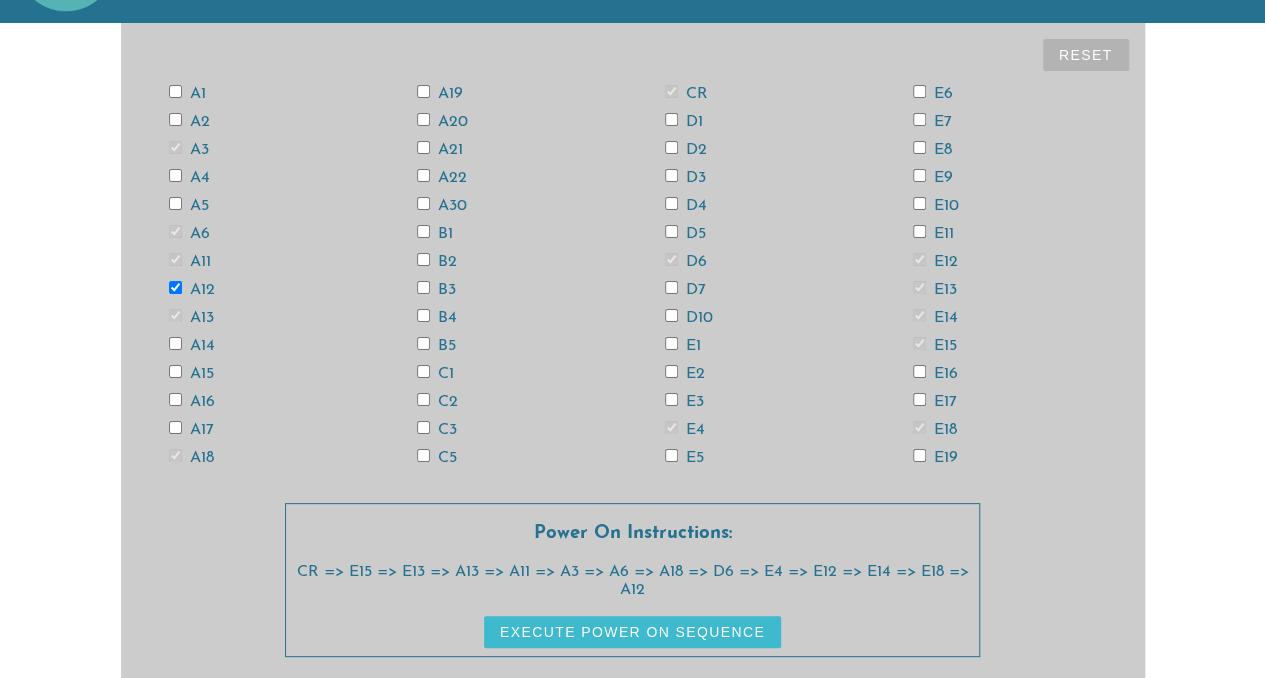scroll, scrollTop: 120, scrollLeft: 0, axis: vertical 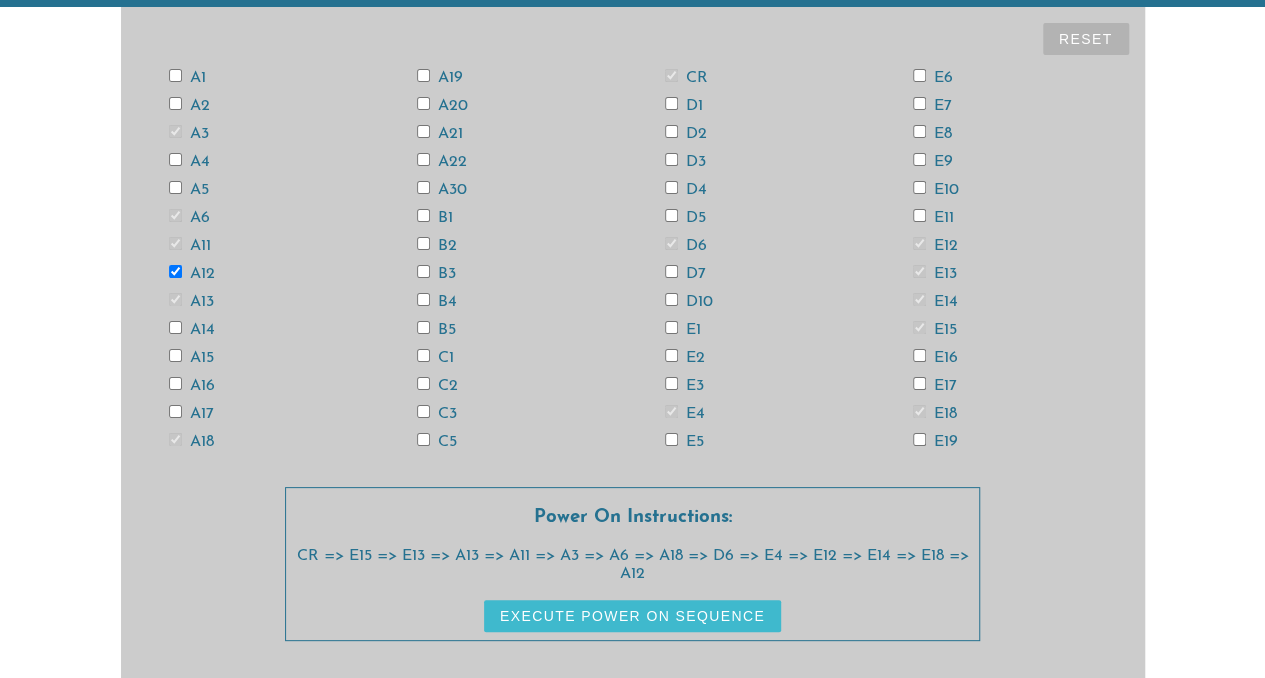 click on "Execute Power On Sequence" at bounding box center [632, 616] 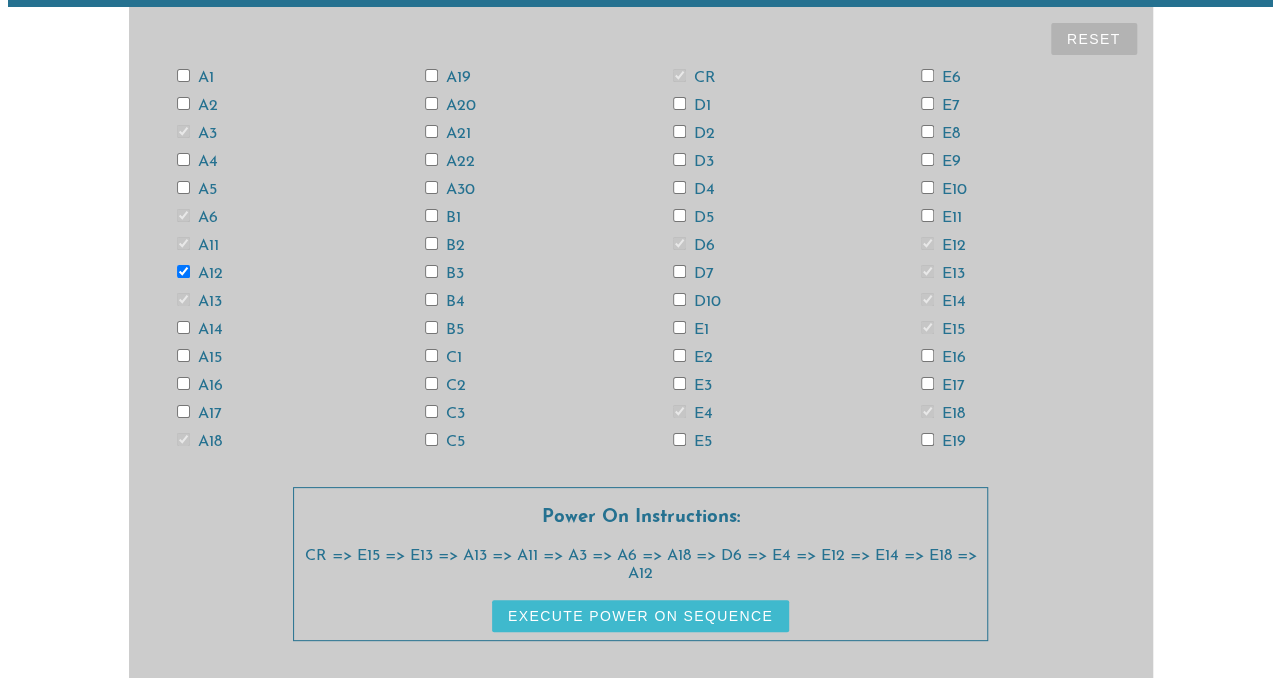 scroll, scrollTop: 0, scrollLeft: 0, axis: both 